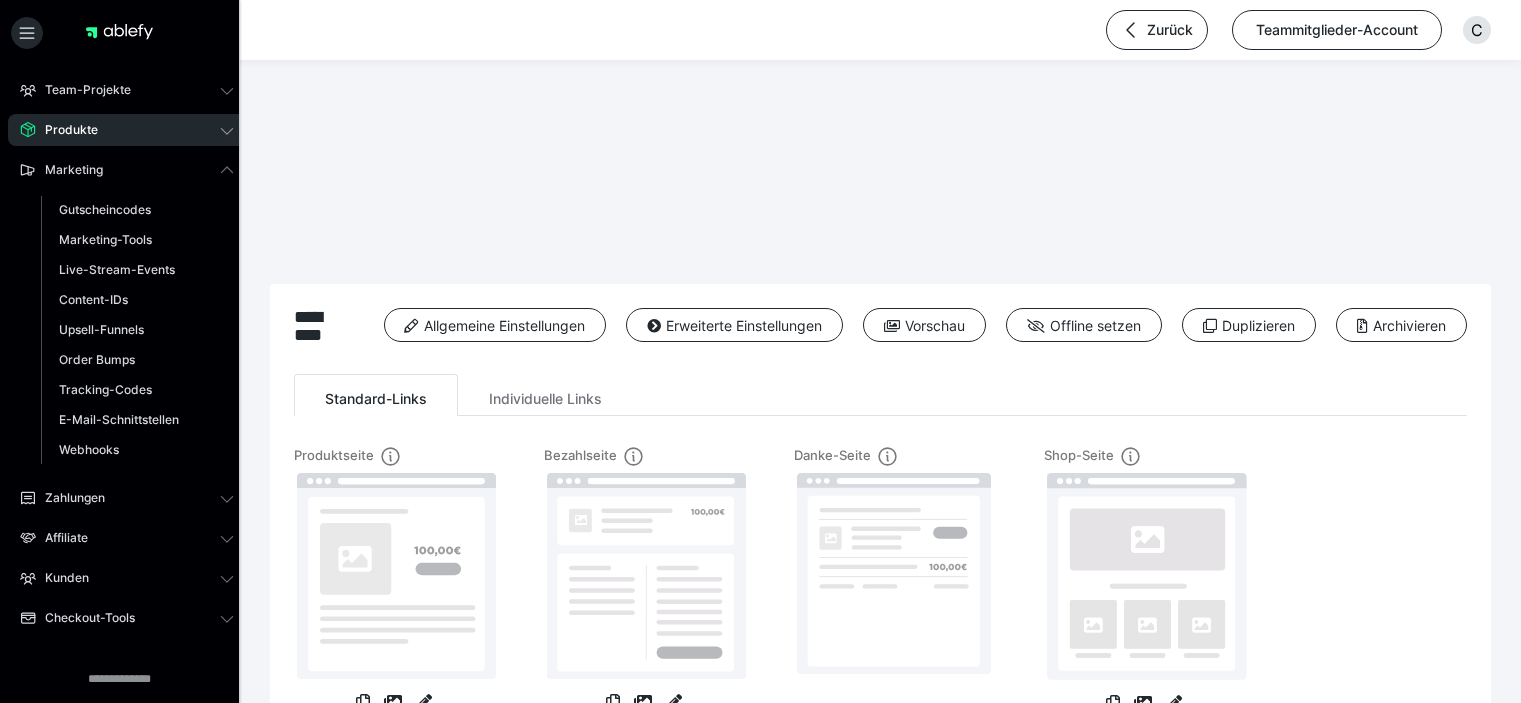 scroll, scrollTop: 88, scrollLeft: 0, axis: vertical 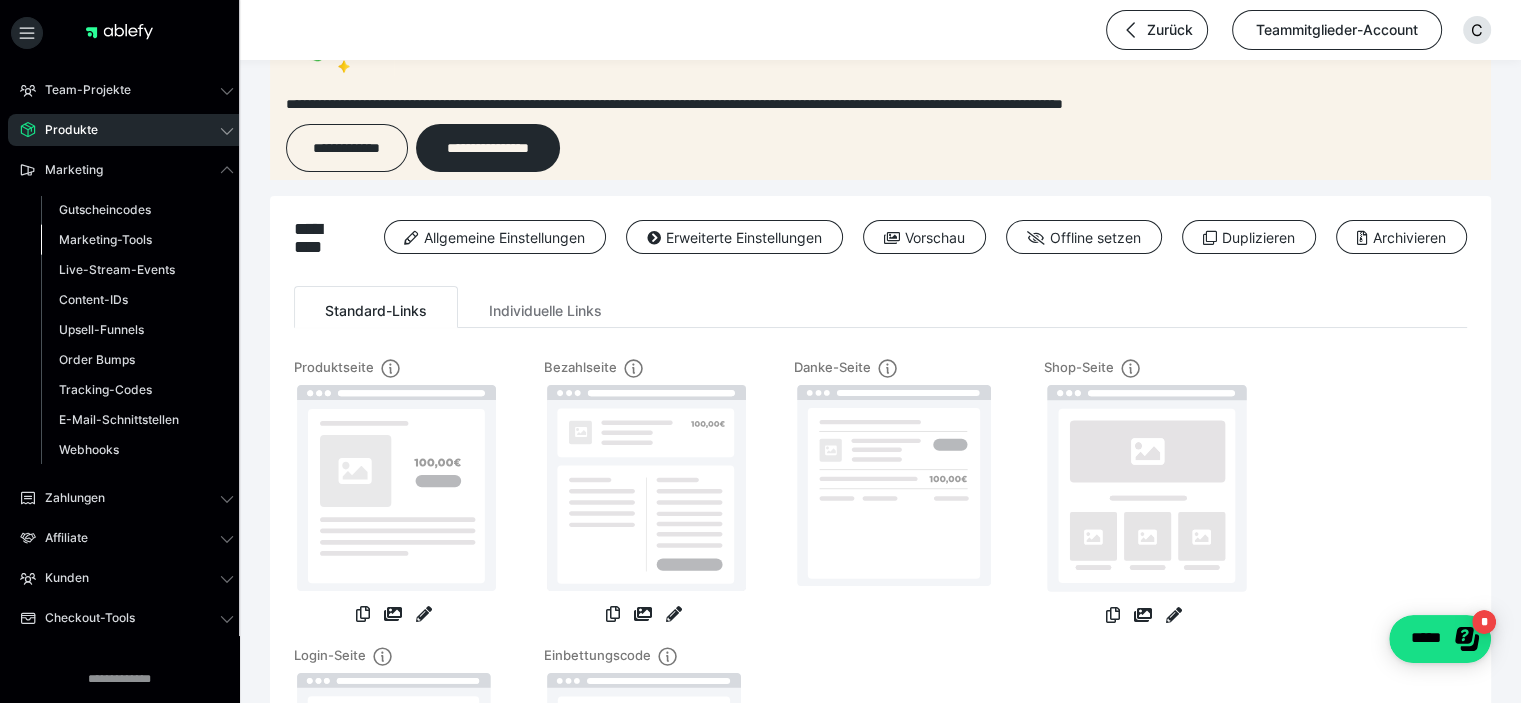 click on "Marketing-Tools" at bounding box center (105, 239) 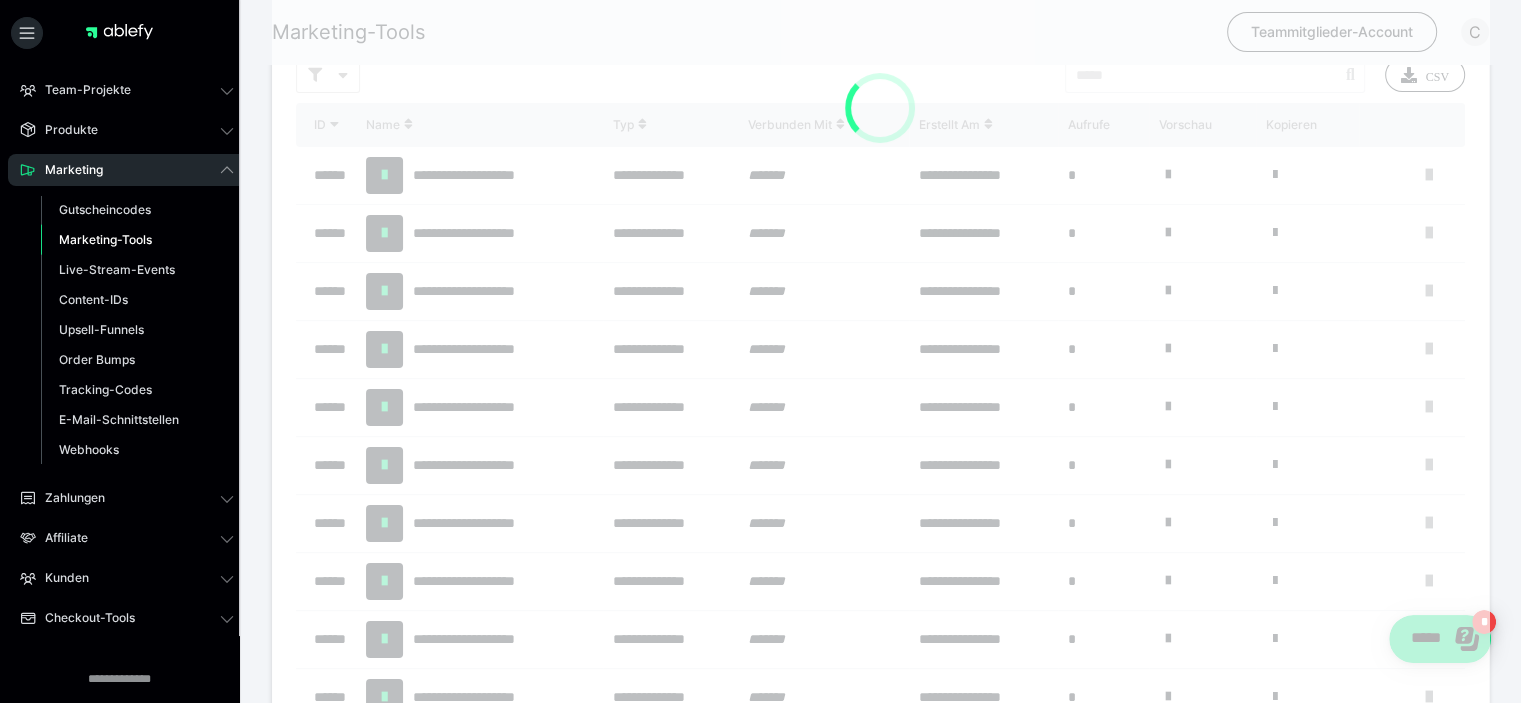 scroll, scrollTop: 0, scrollLeft: 0, axis: both 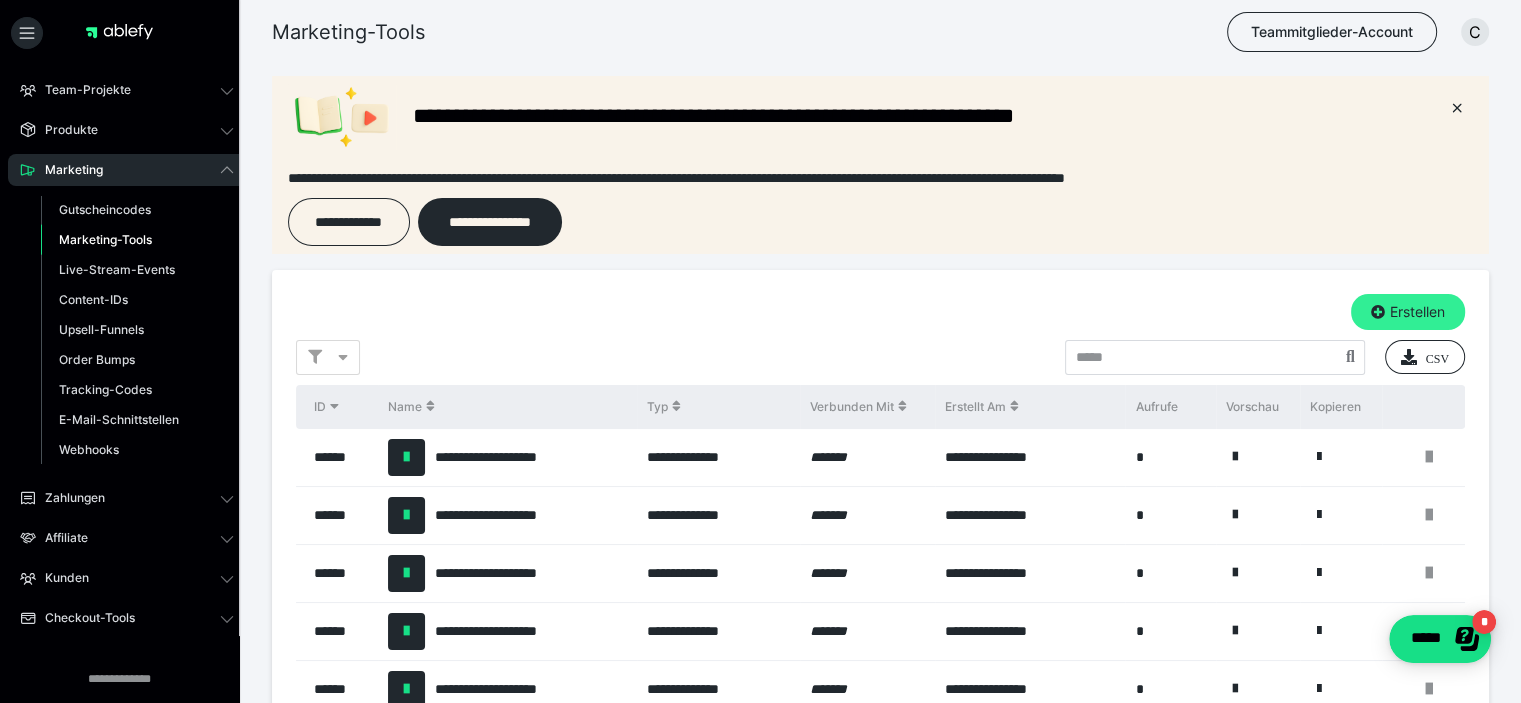 click on "Erstellen" at bounding box center (1408, 312) 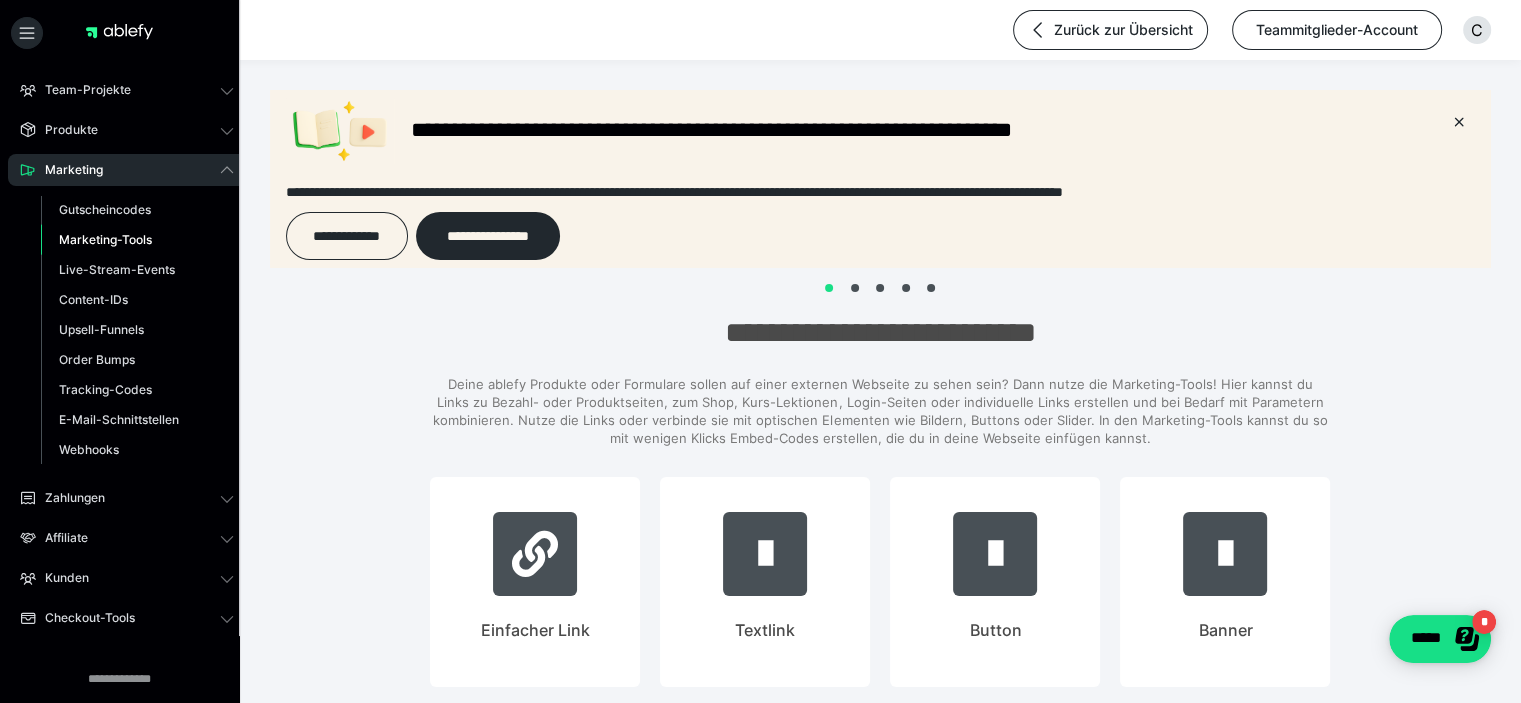 scroll, scrollTop: 0, scrollLeft: 0, axis: both 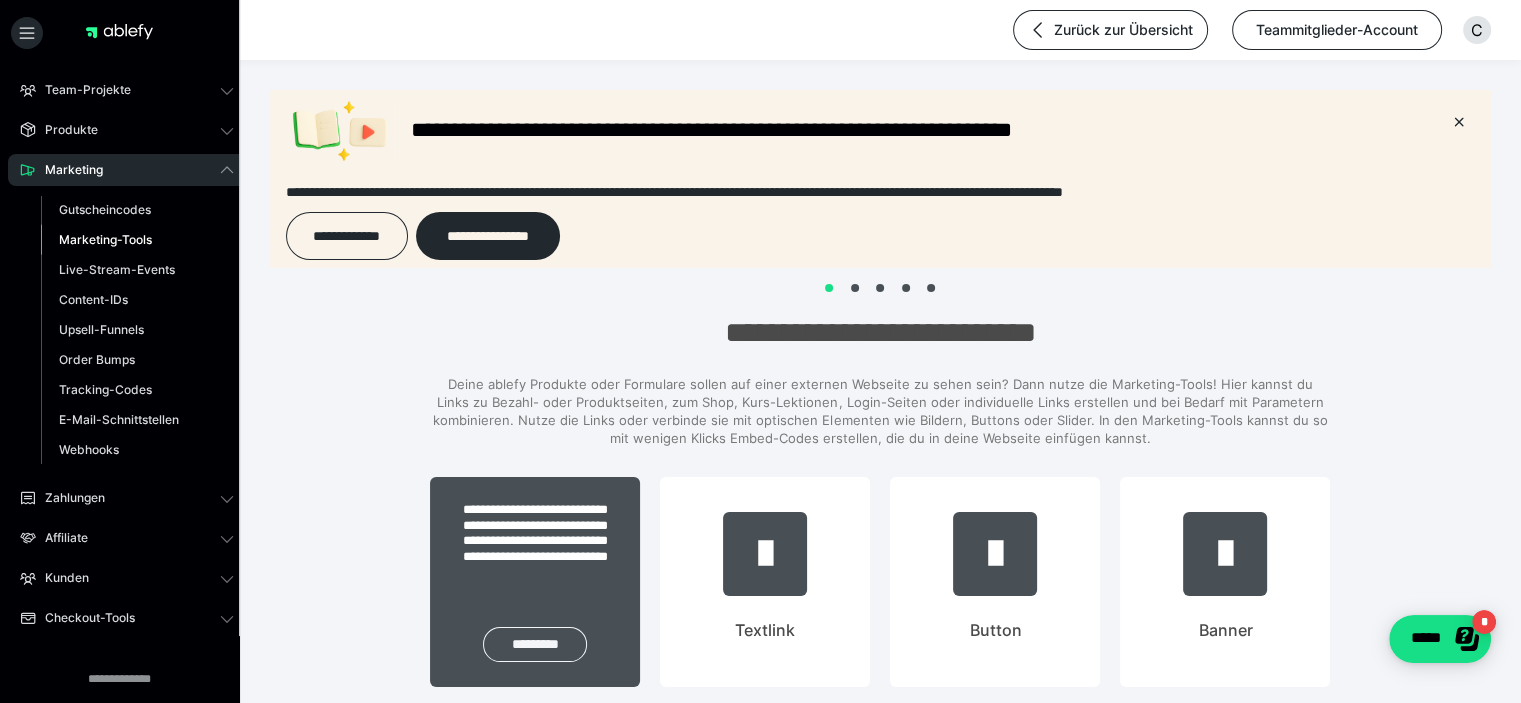 click on "*********" at bounding box center [535, 644] 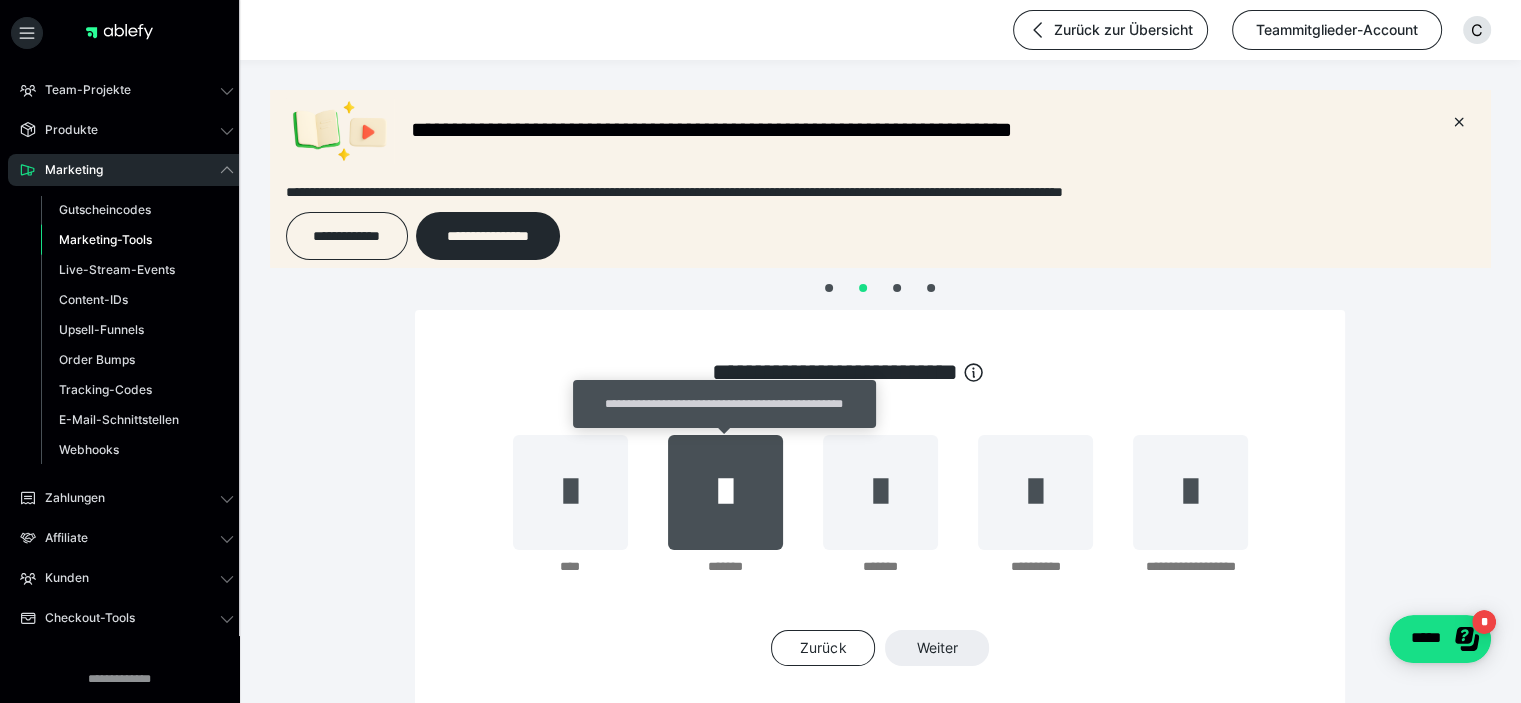 click at bounding box center [725, 492] 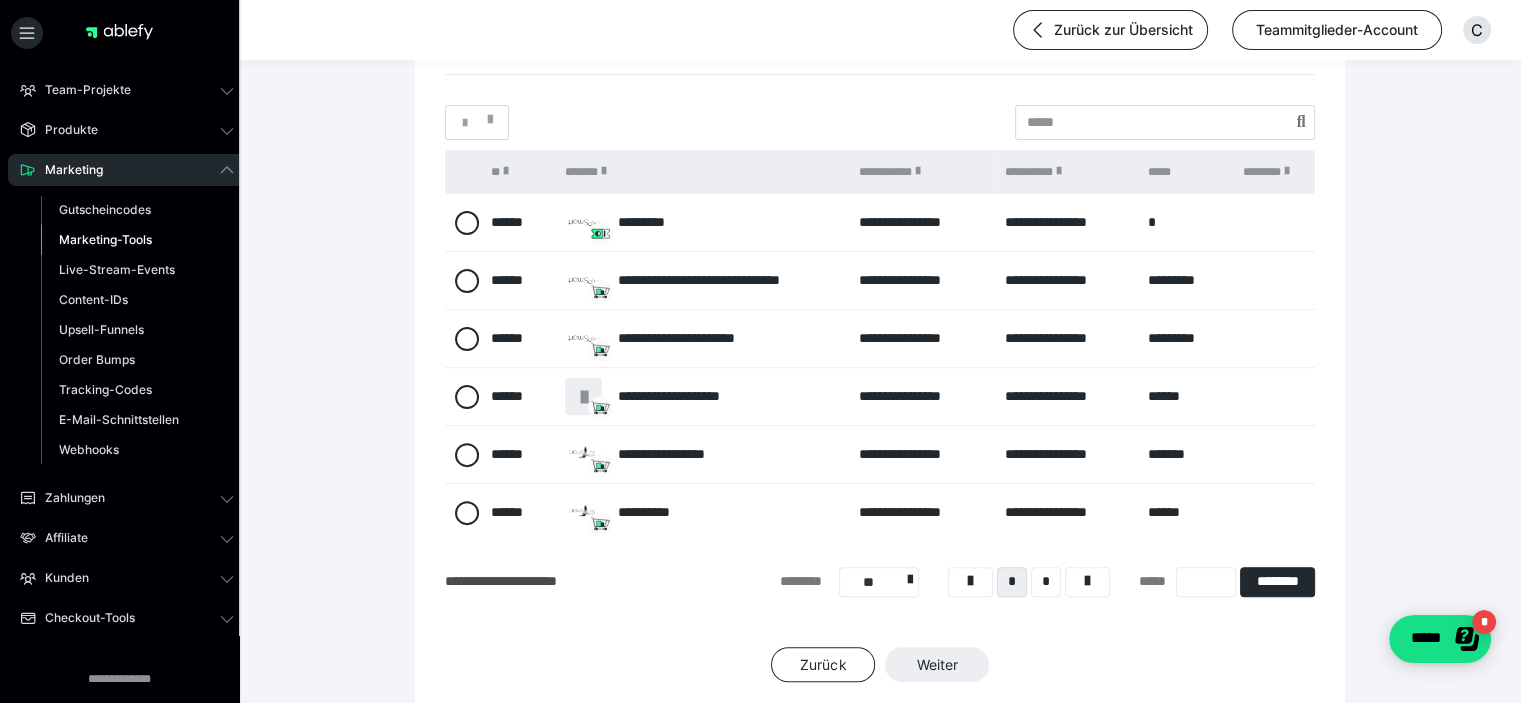 scroll, scrollTop: 560, scrollLeft: 0, axis: vertical 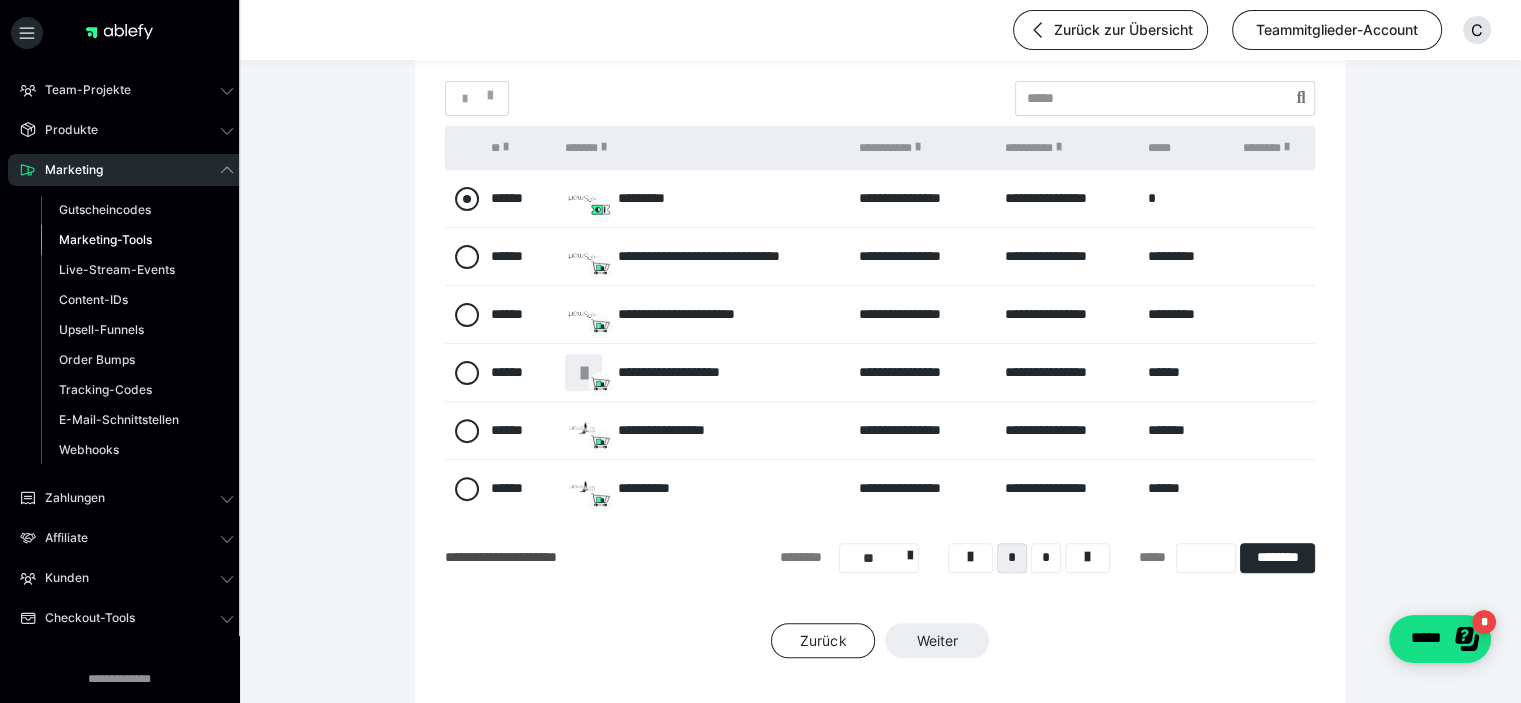 click at bounding box center [467, 199] 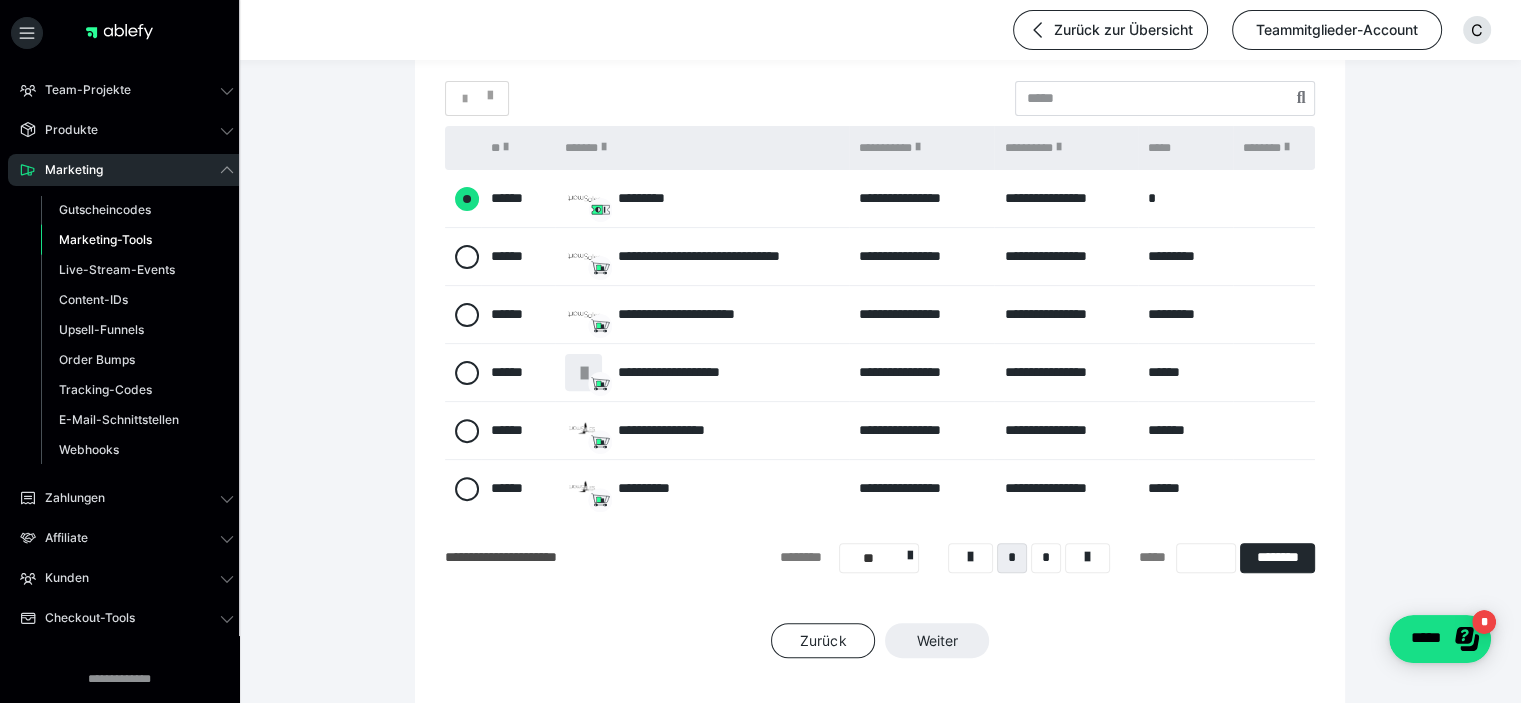 radio on "****" 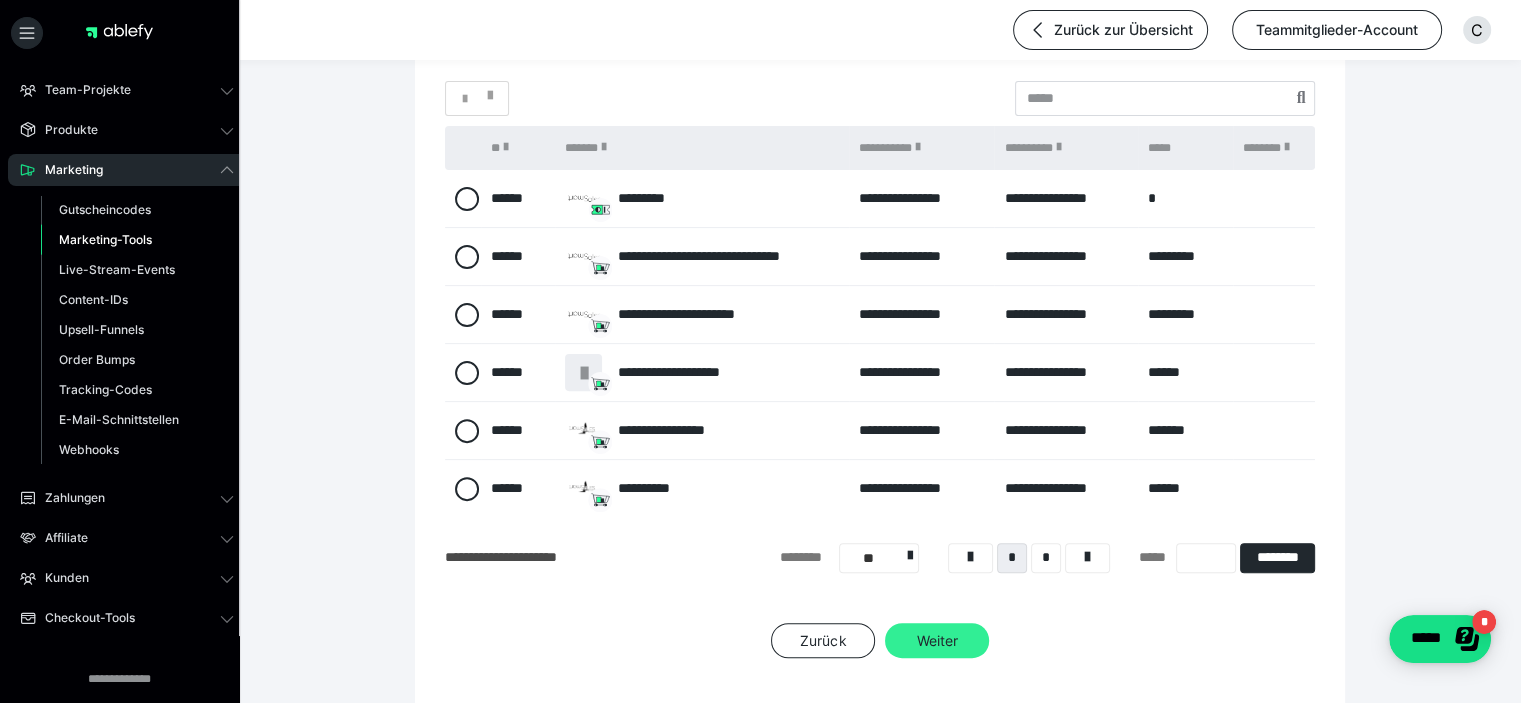 click on "Weiter" at bounding box center [937, 641] 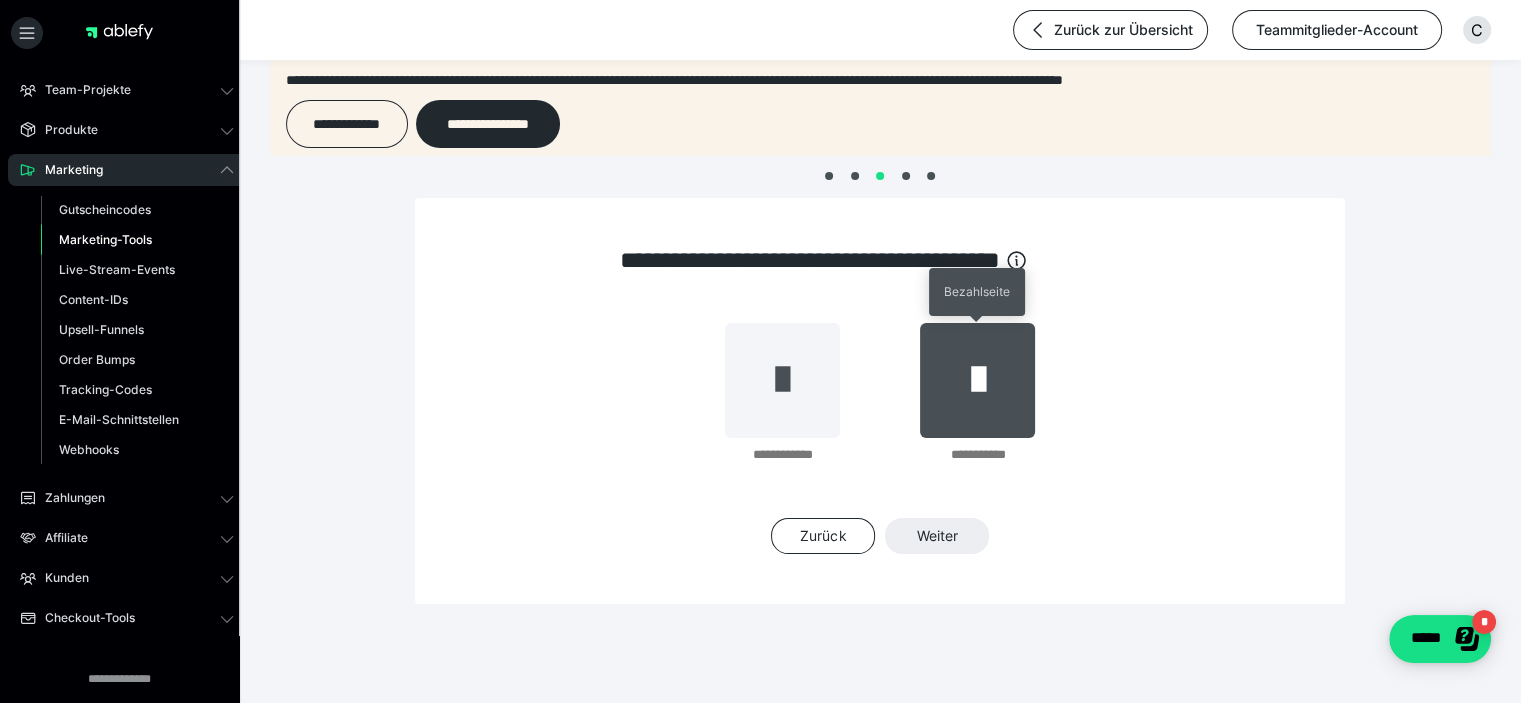 click at bounding box center [977, 380] 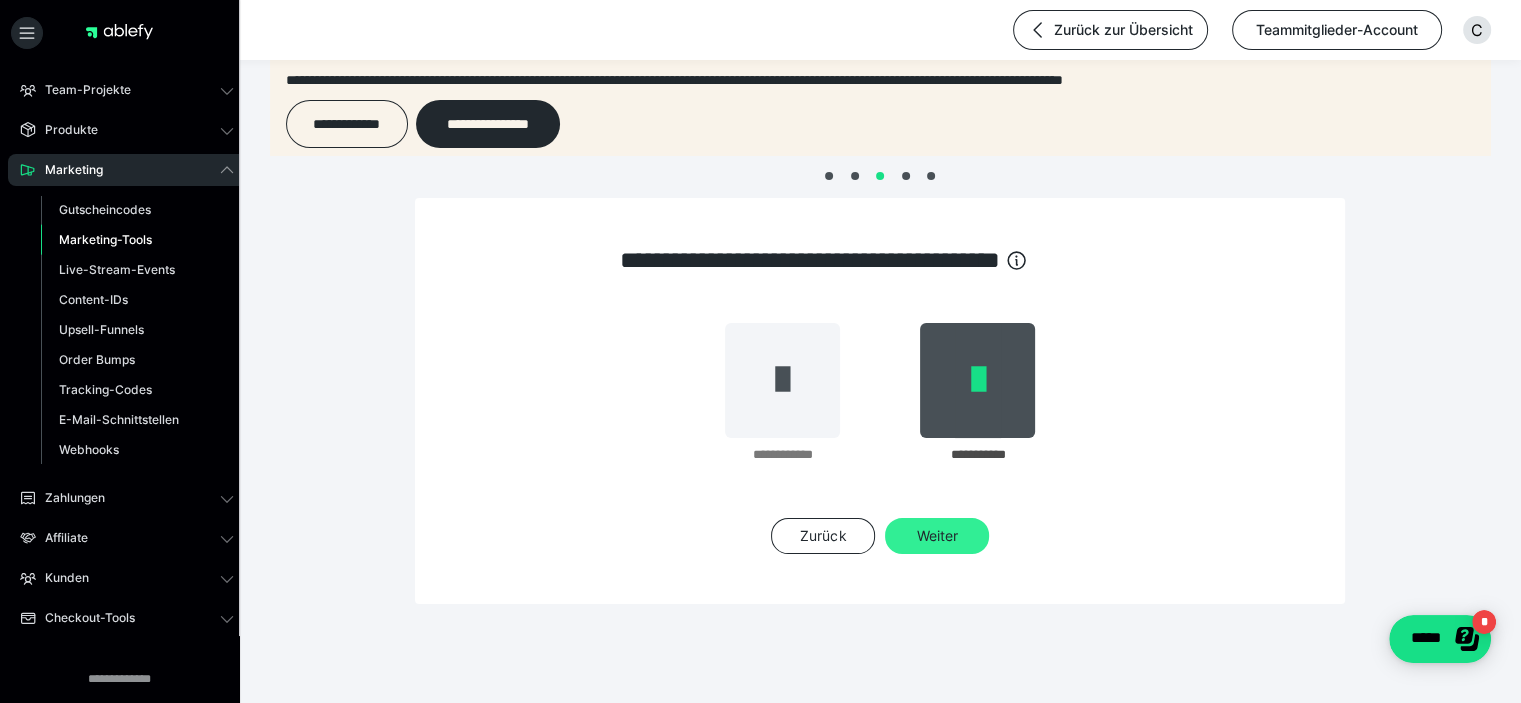 click on "Weiter" at bounding box center (937, 536) 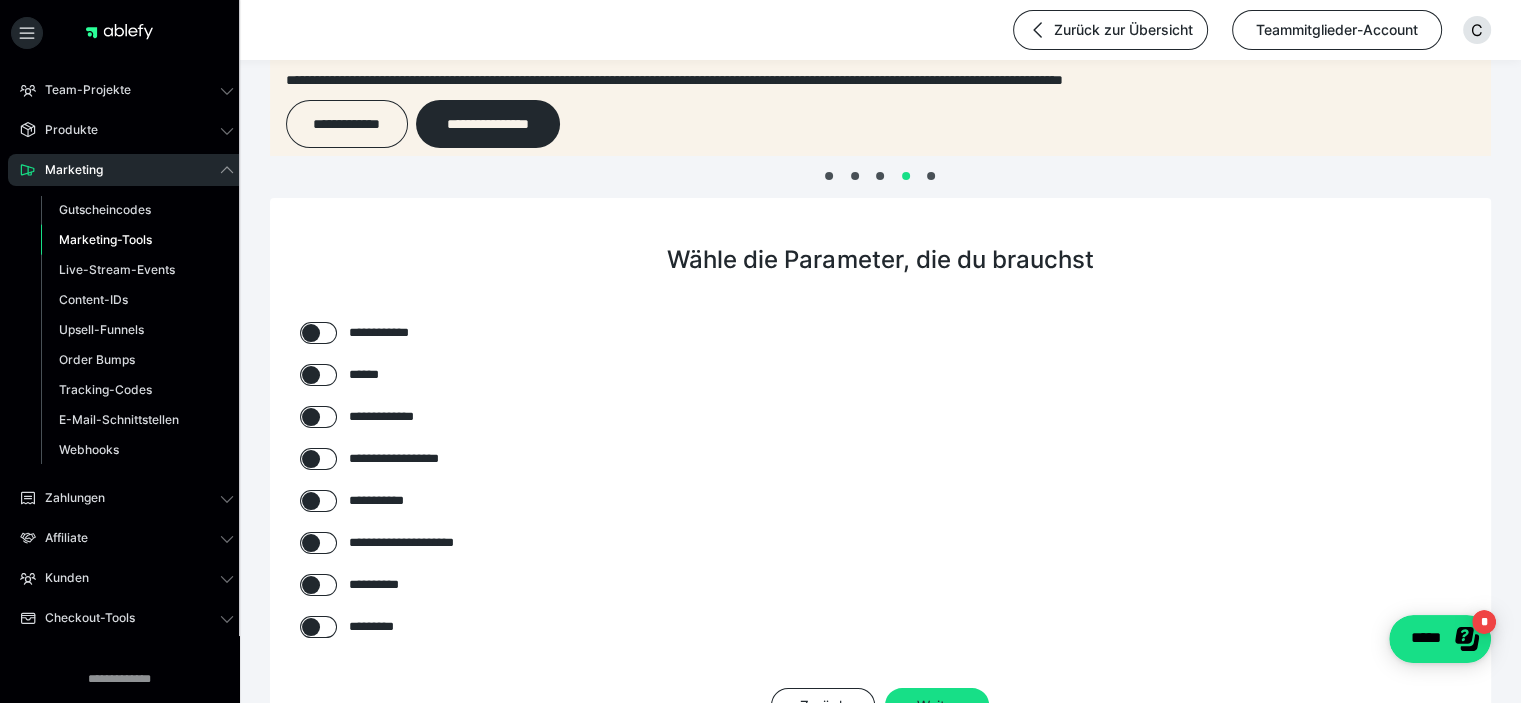 click on "**********" at bounding box center [390, 333] 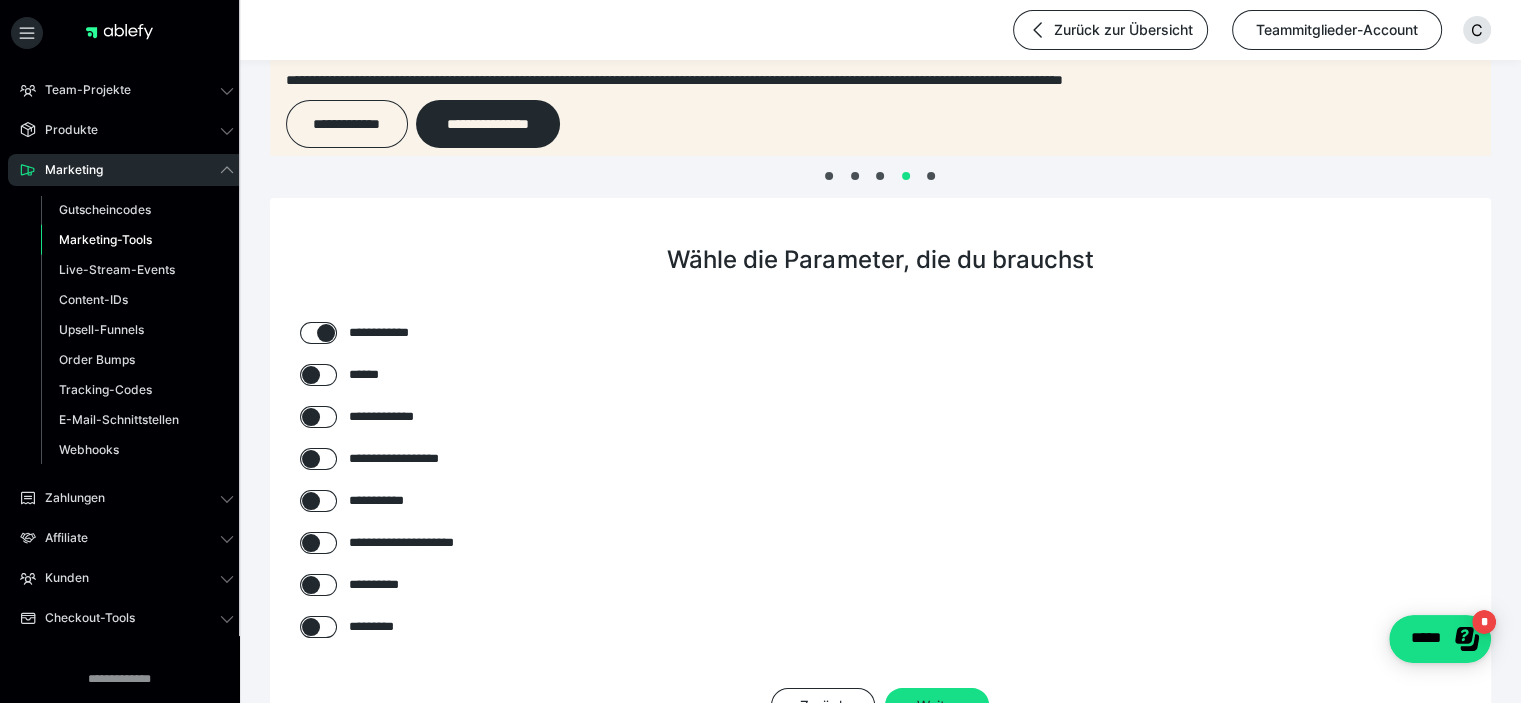 checkbox on "****" 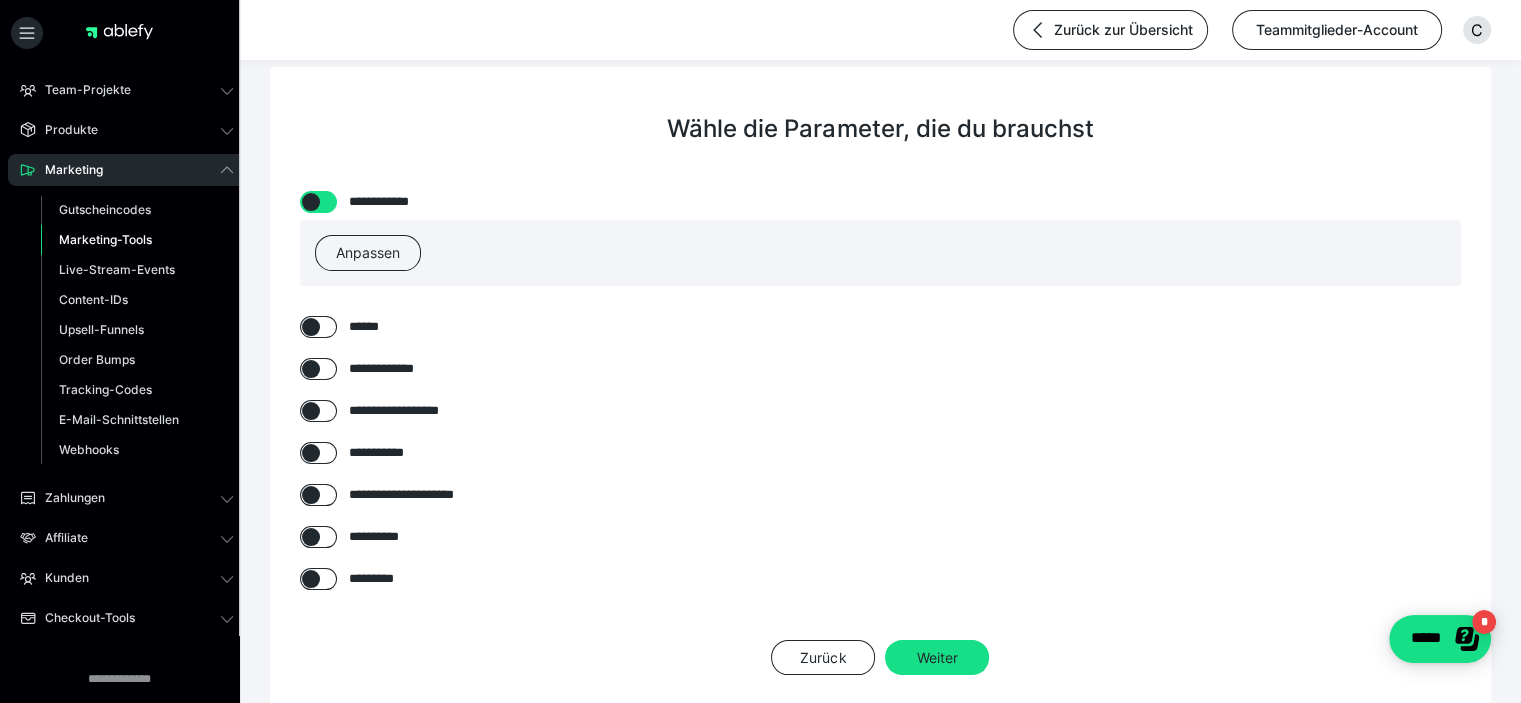 scroll, scrollTop: 272, scrollLeft: 0, axis: vertical 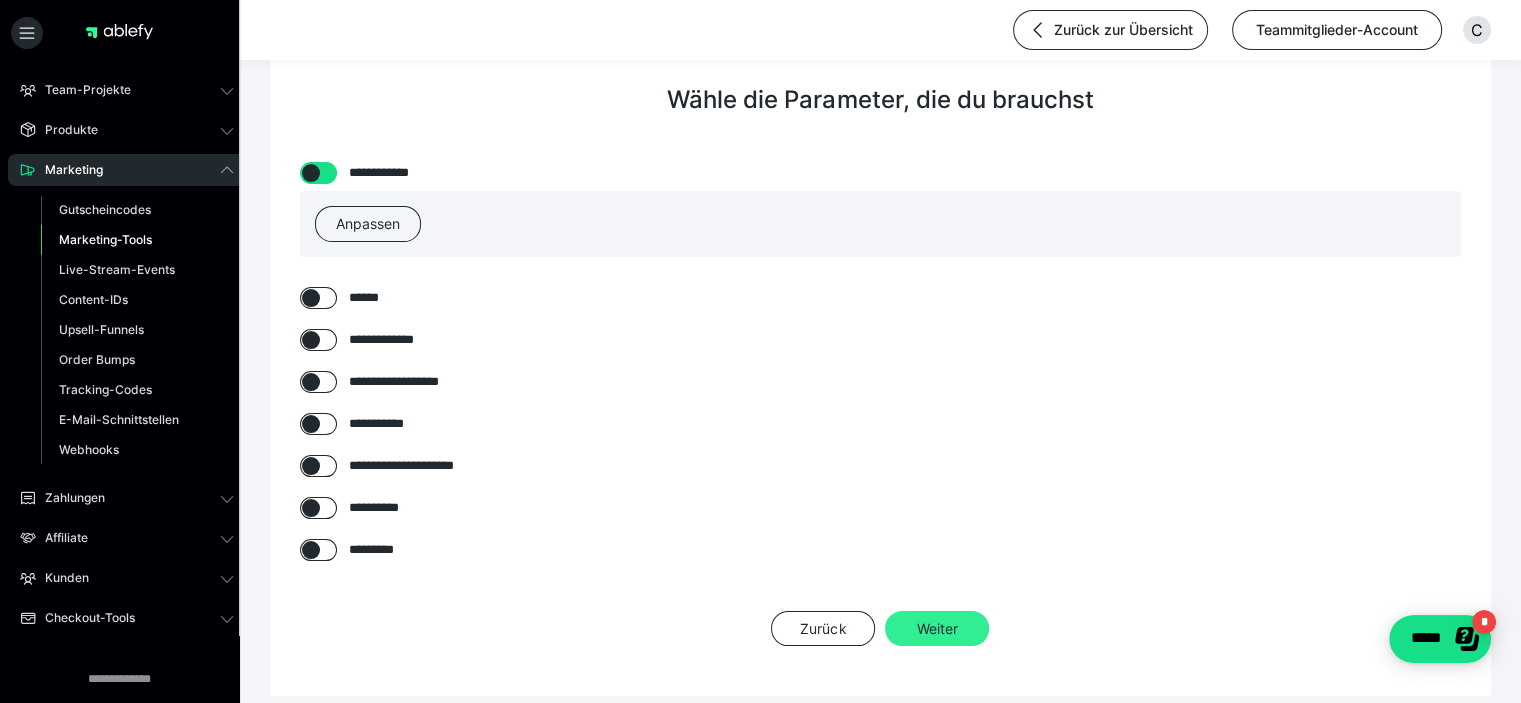 click on "Weiter" at bounding box center [937, 629] 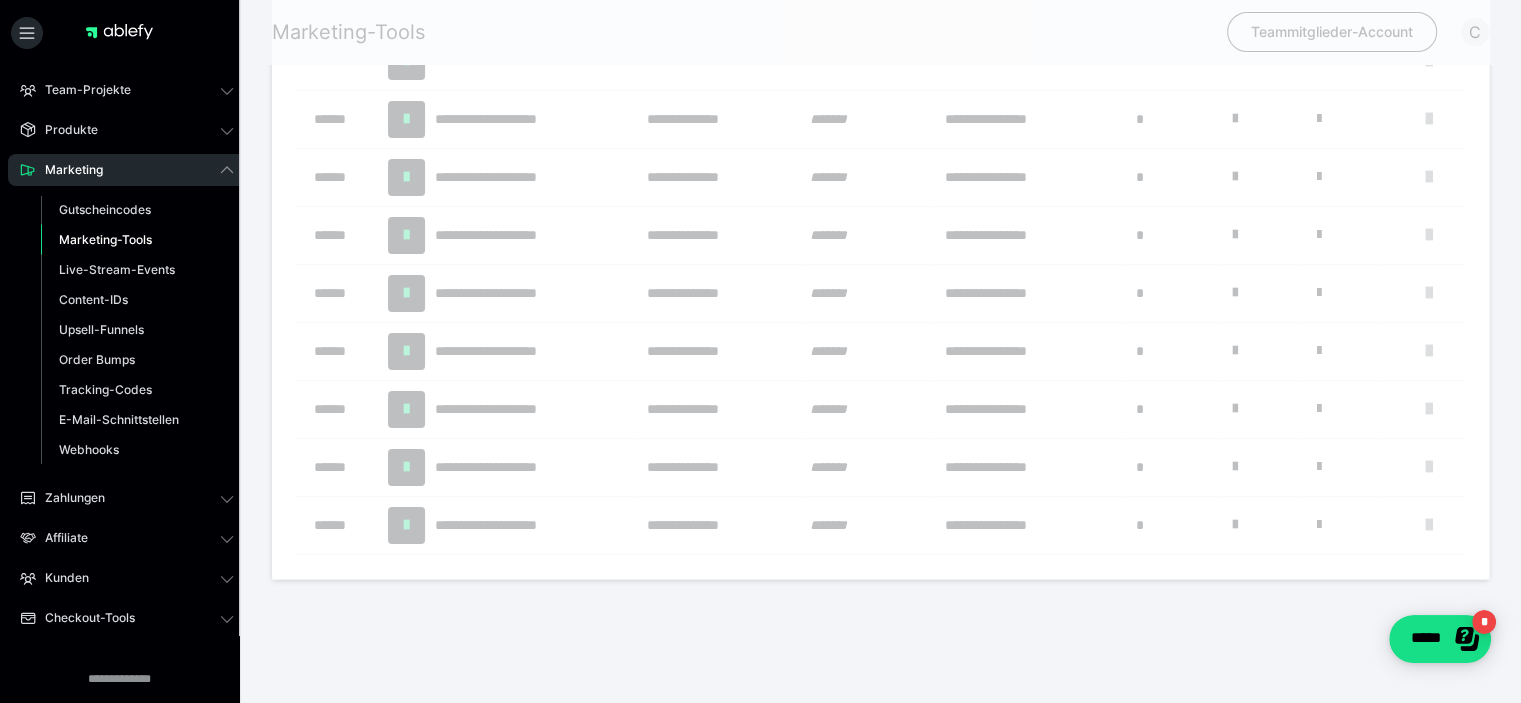 scroll, scrollTop: 0, scrollLeft: 0, axis: both 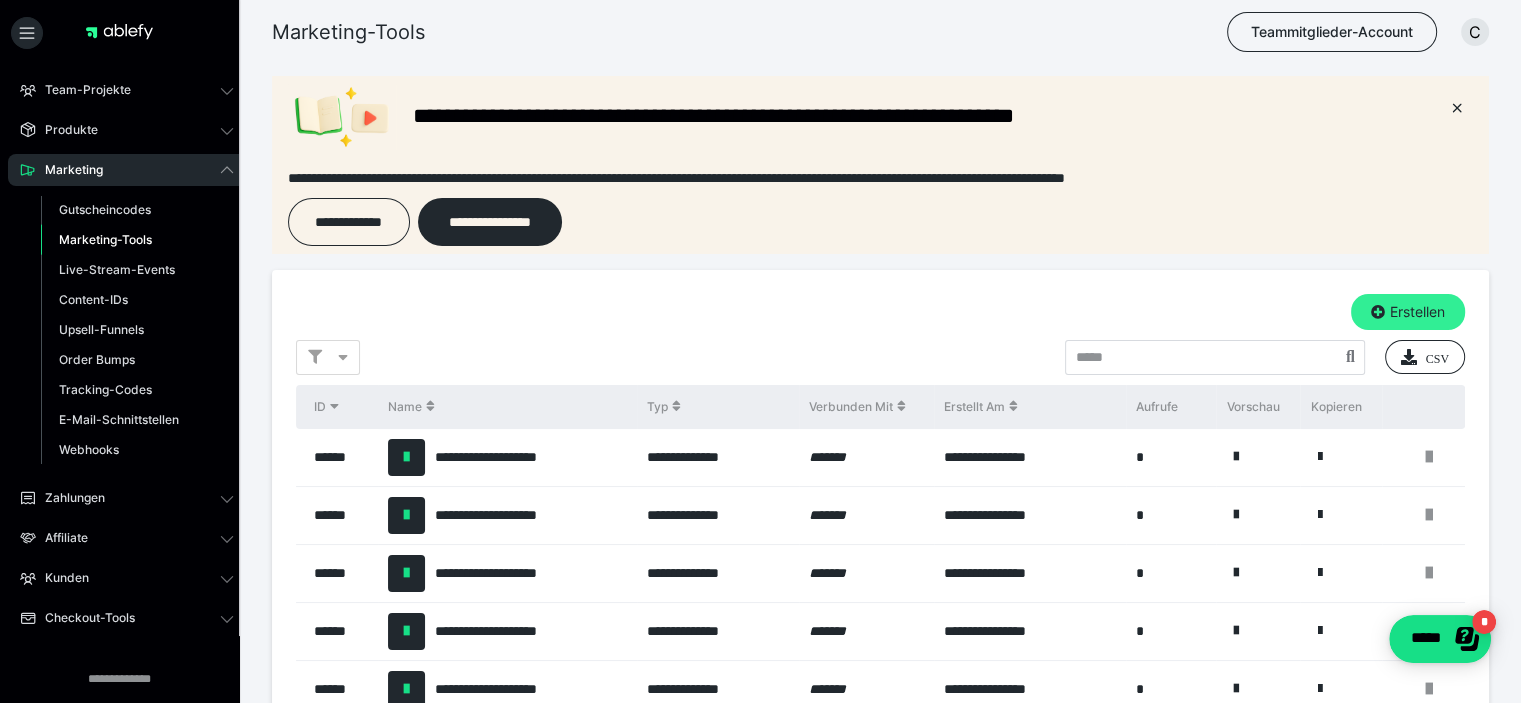 click on "Erstellen" at bounding box center [1408, 312] 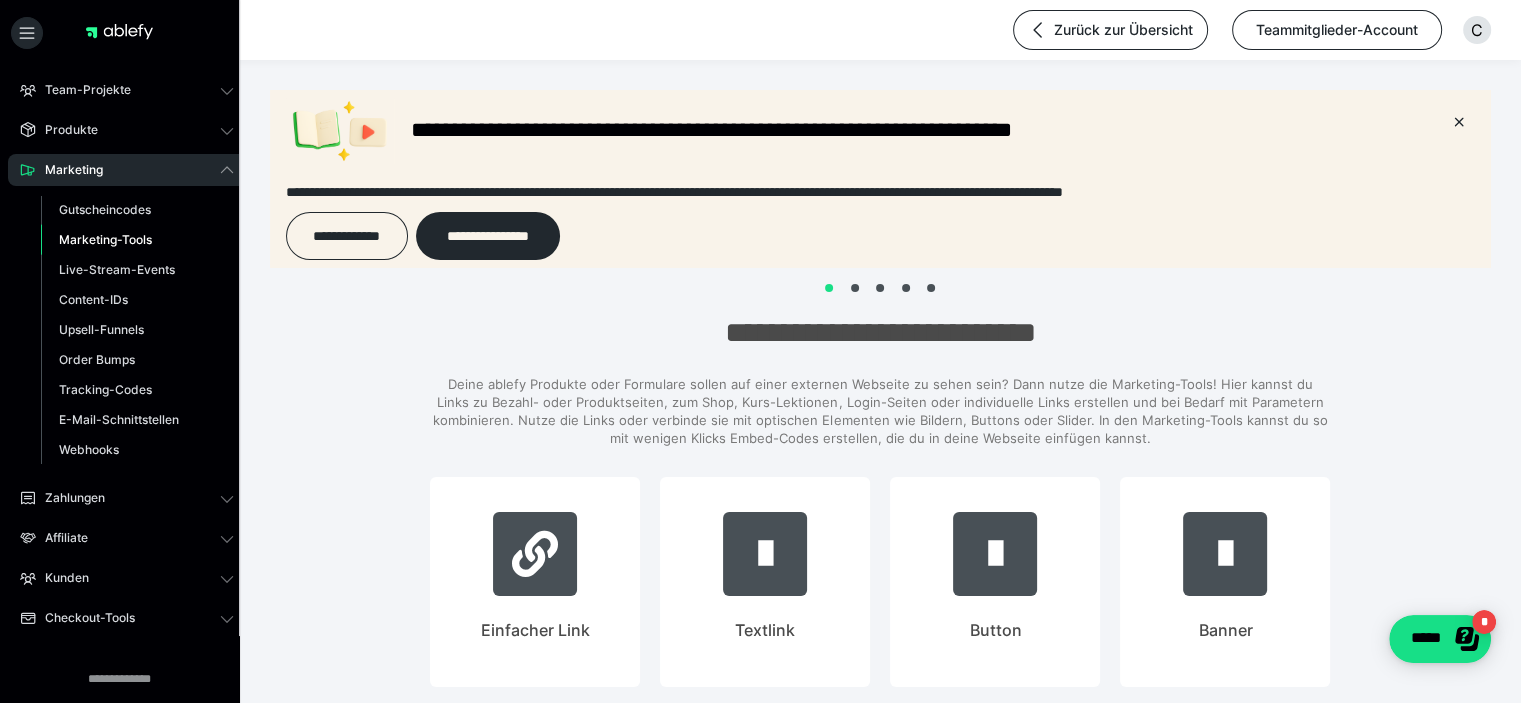 scroll, scrollTop: 0, scrollLeft: 0, axis: both 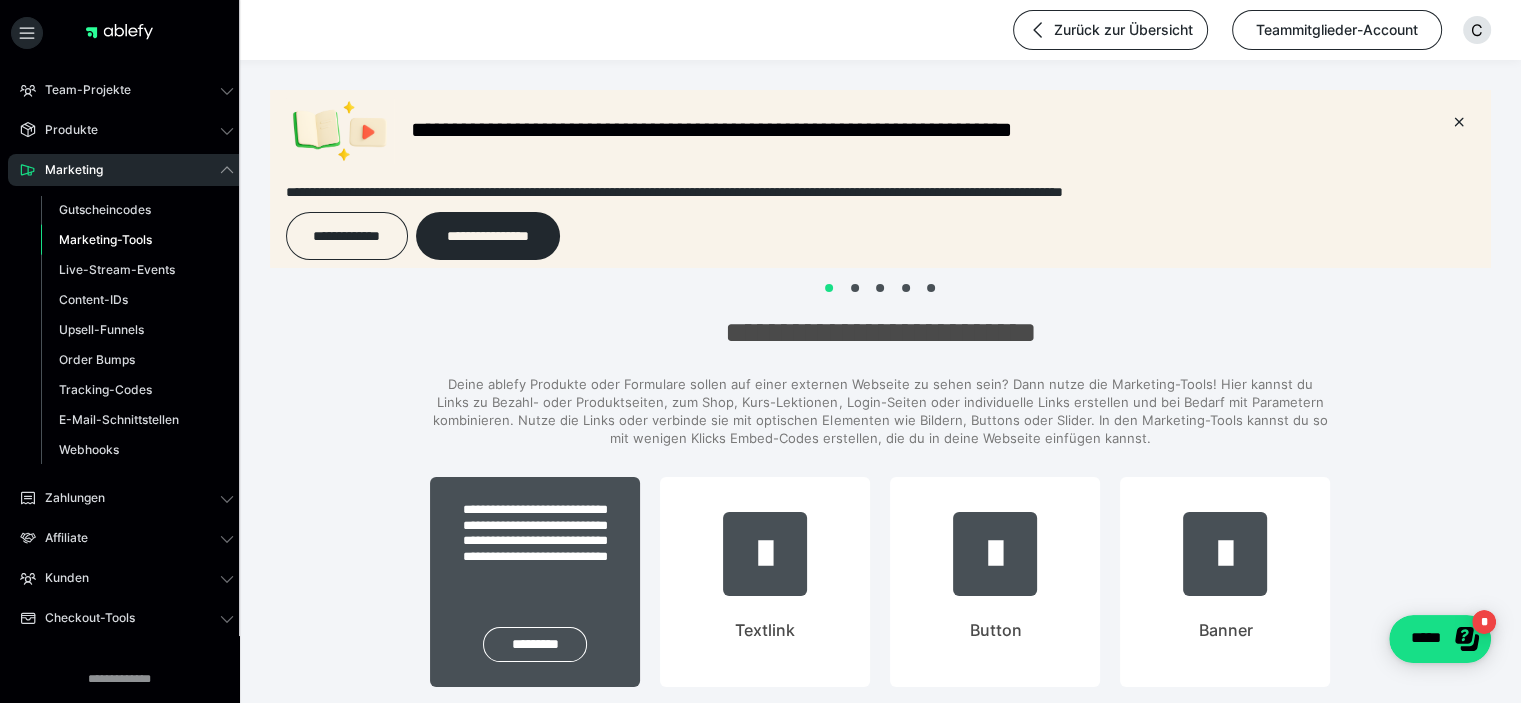 click on "**********" at bounding box center [535, 541] 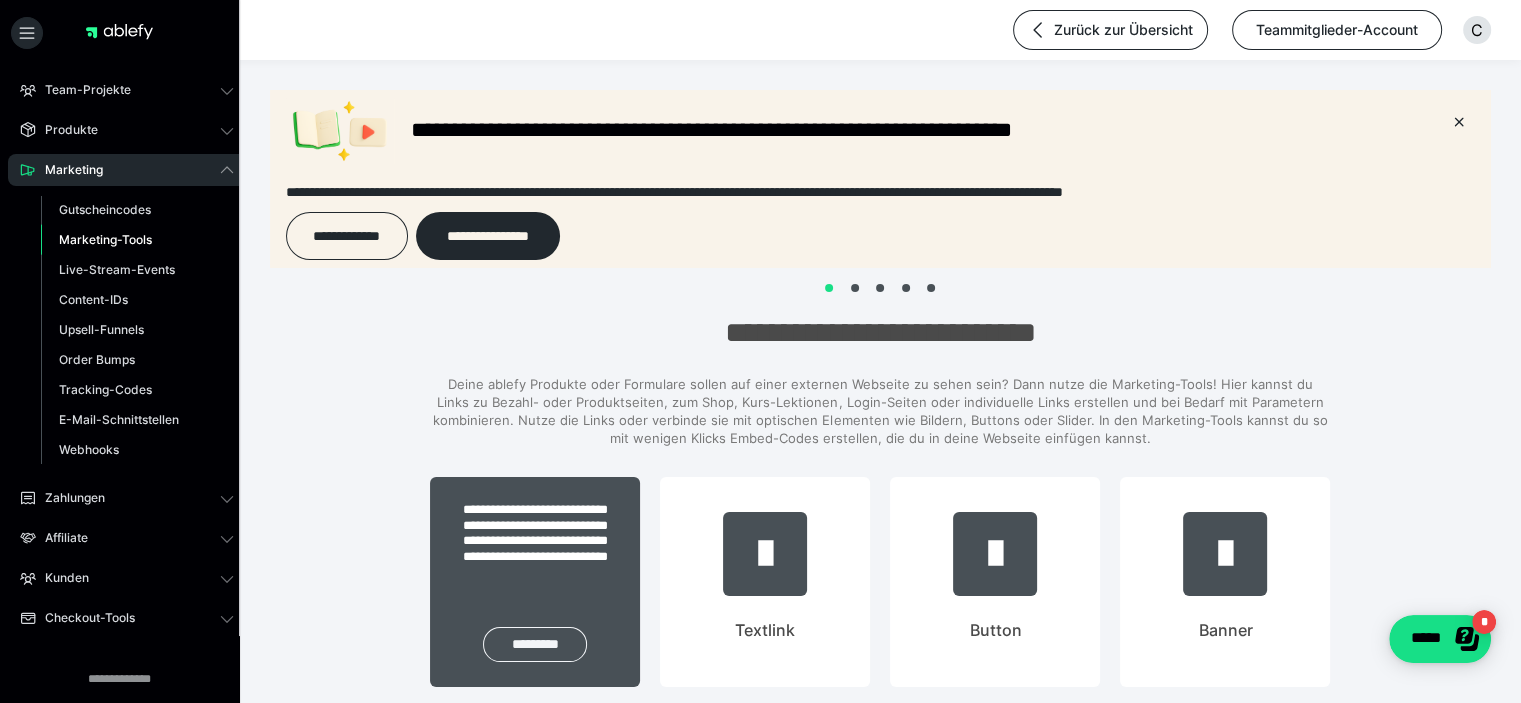 click on "*********" at bounding box center [535, 644] 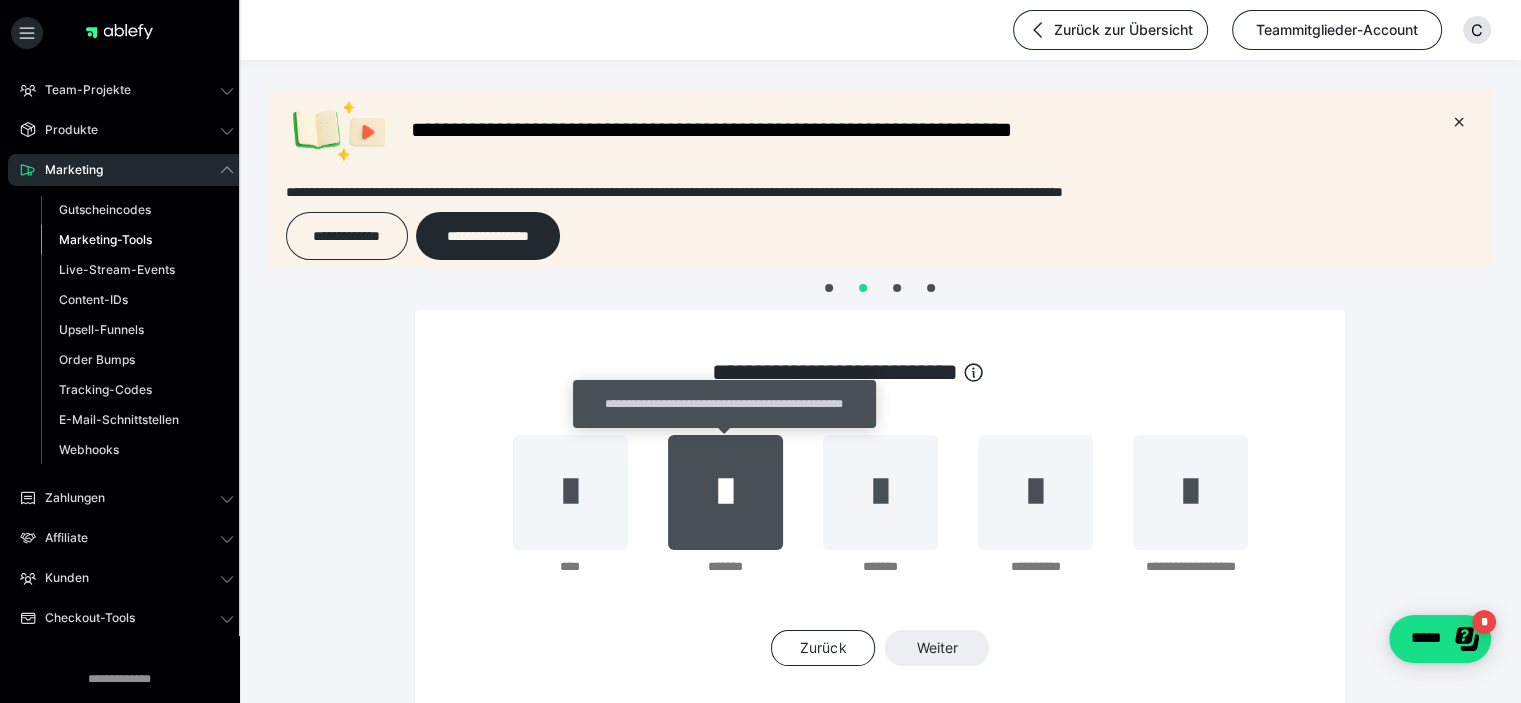 click at bounding box center (725, 492) 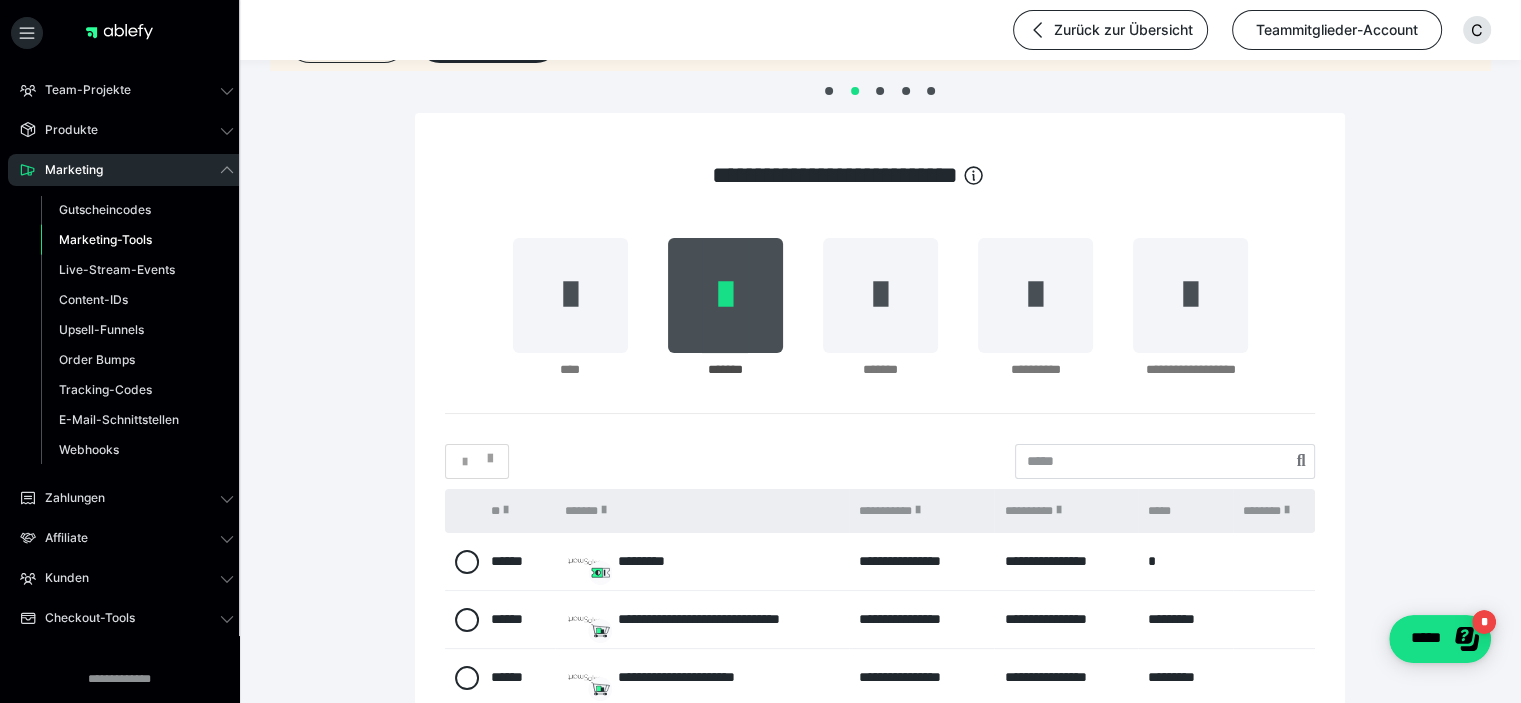 scroll, scrollTop: 200, scrollLeft: 0, axis: vertical 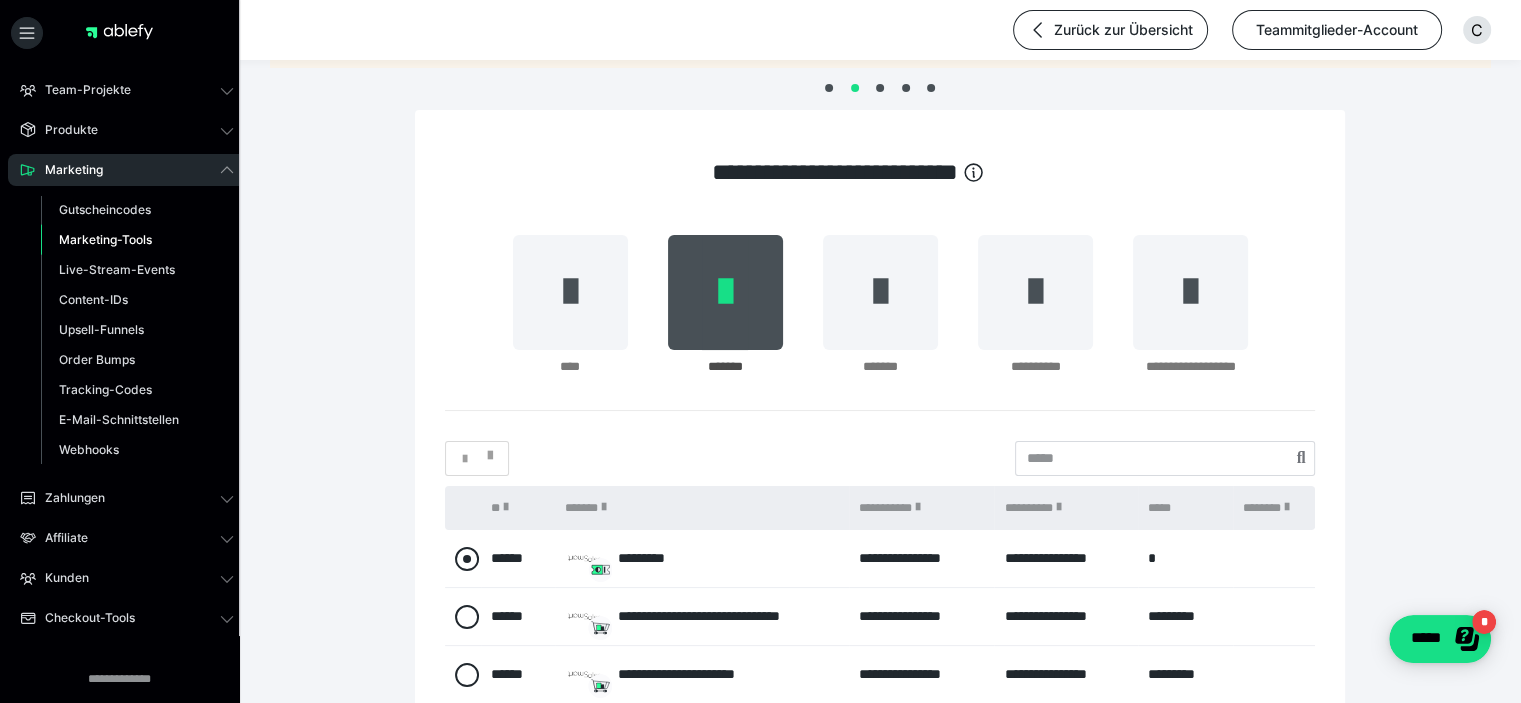 click at bounding box center [467, 559] 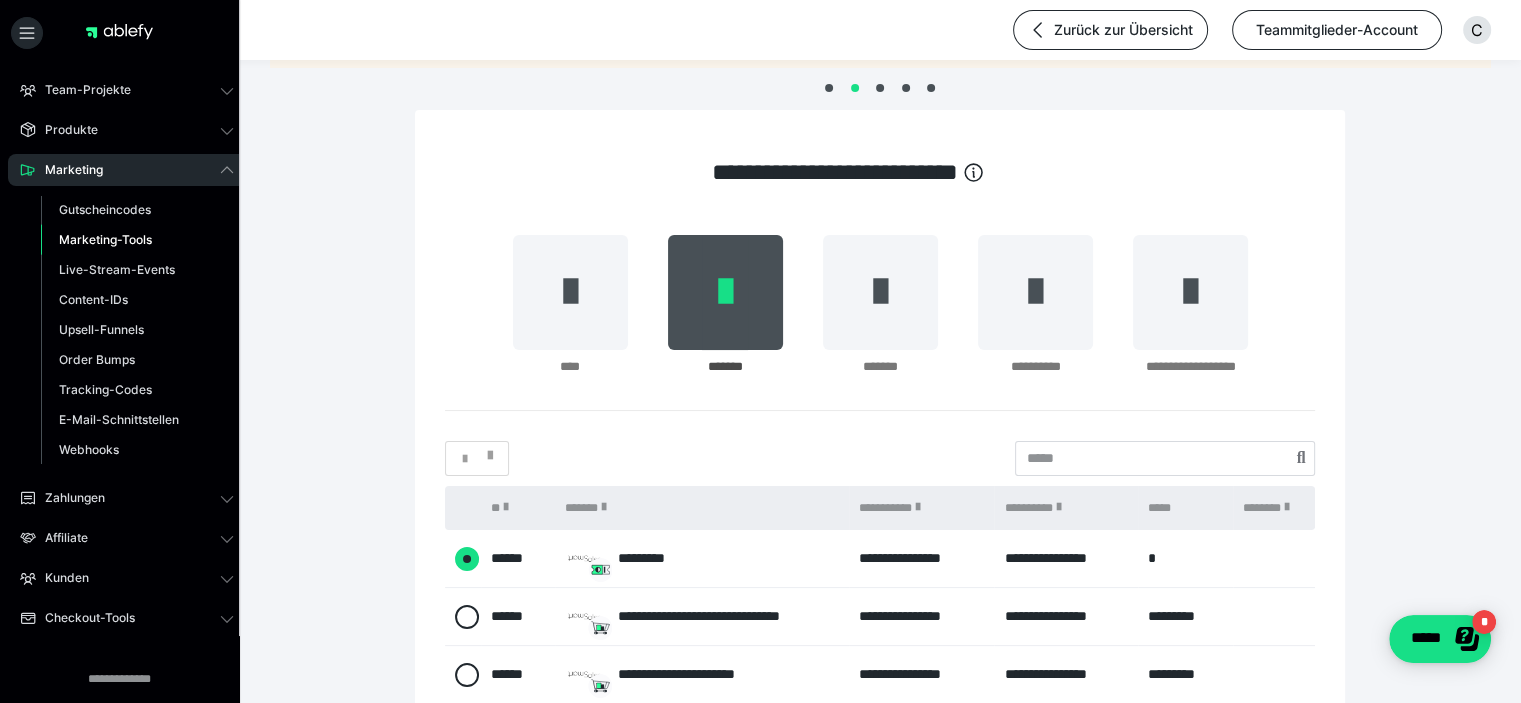 radio on "****" 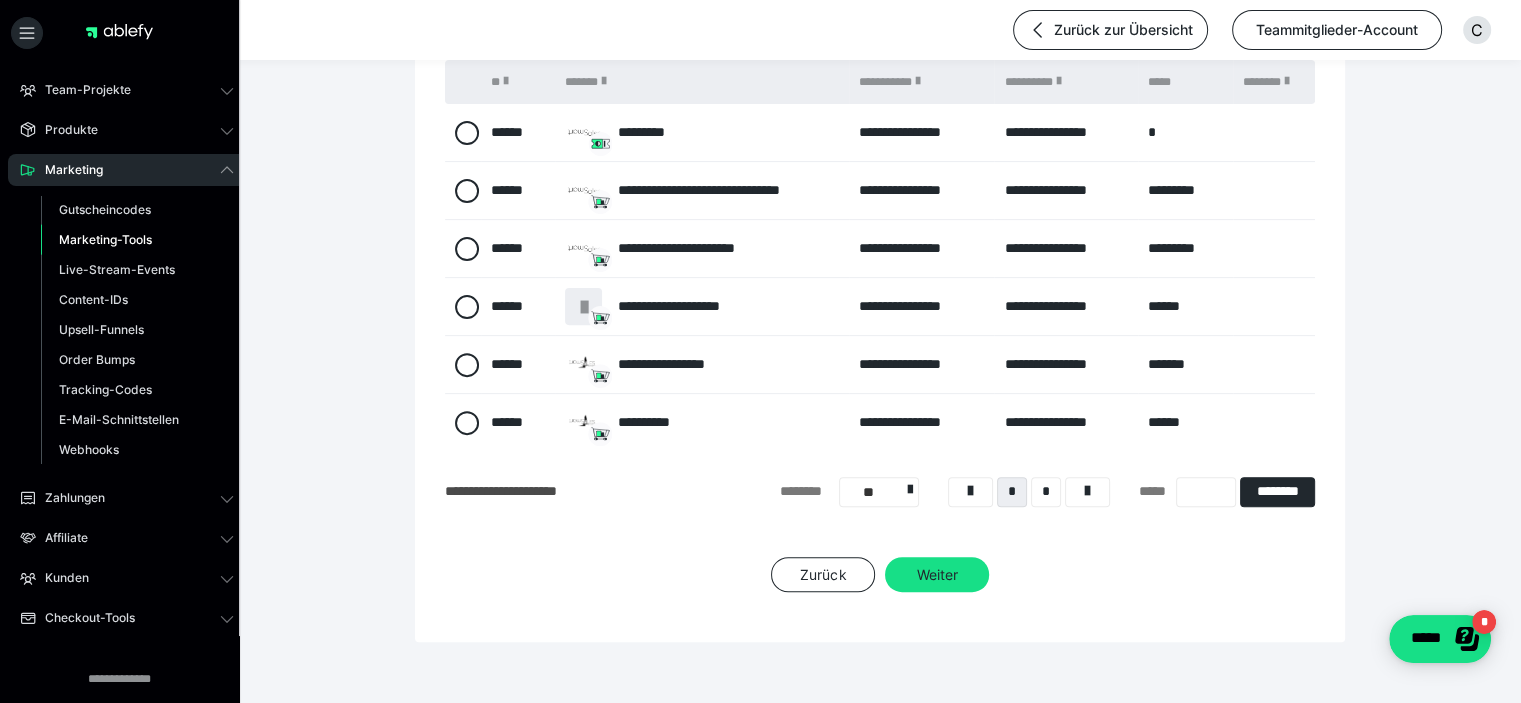 scroll, scrollTop: 665, scrollLeft: 0, axis: vertical 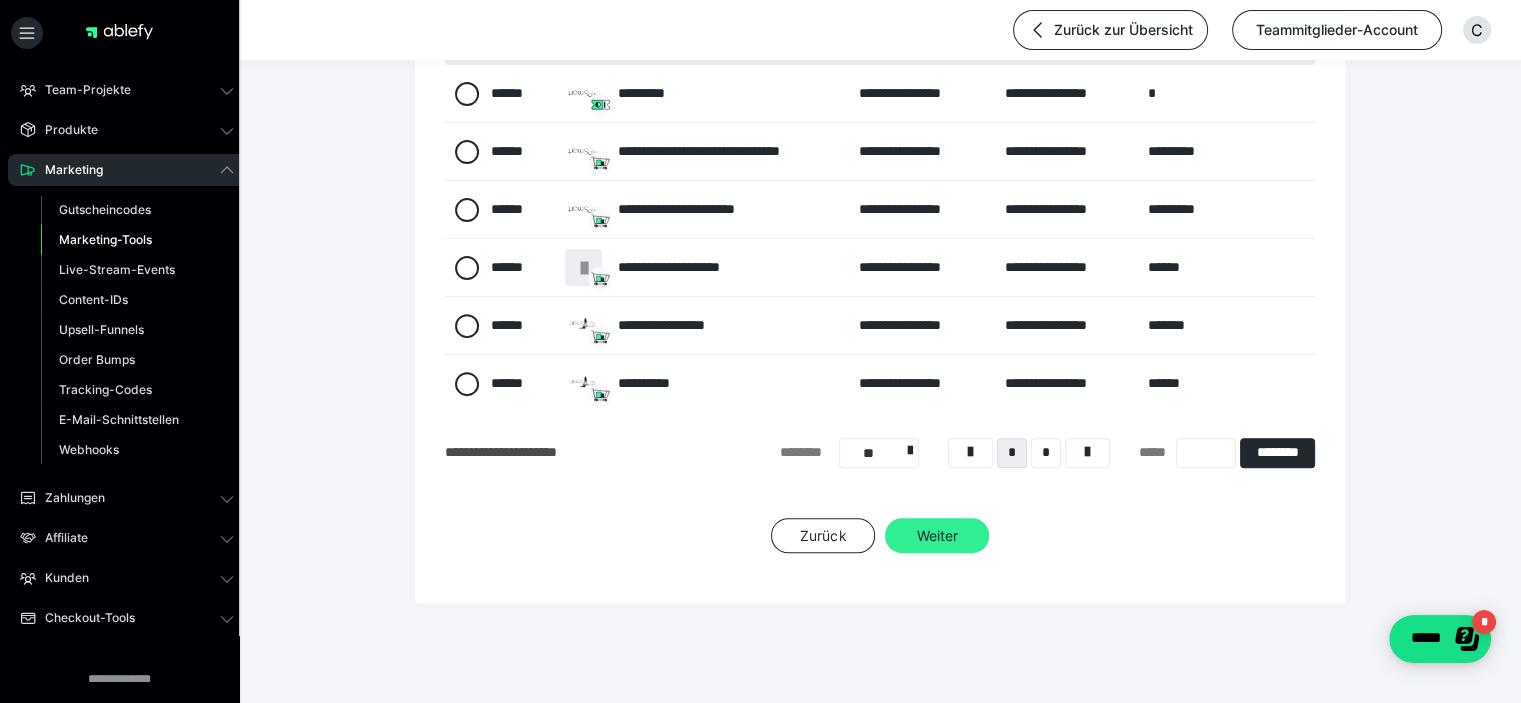click on "Weiter" at bounding box center (937, 536) 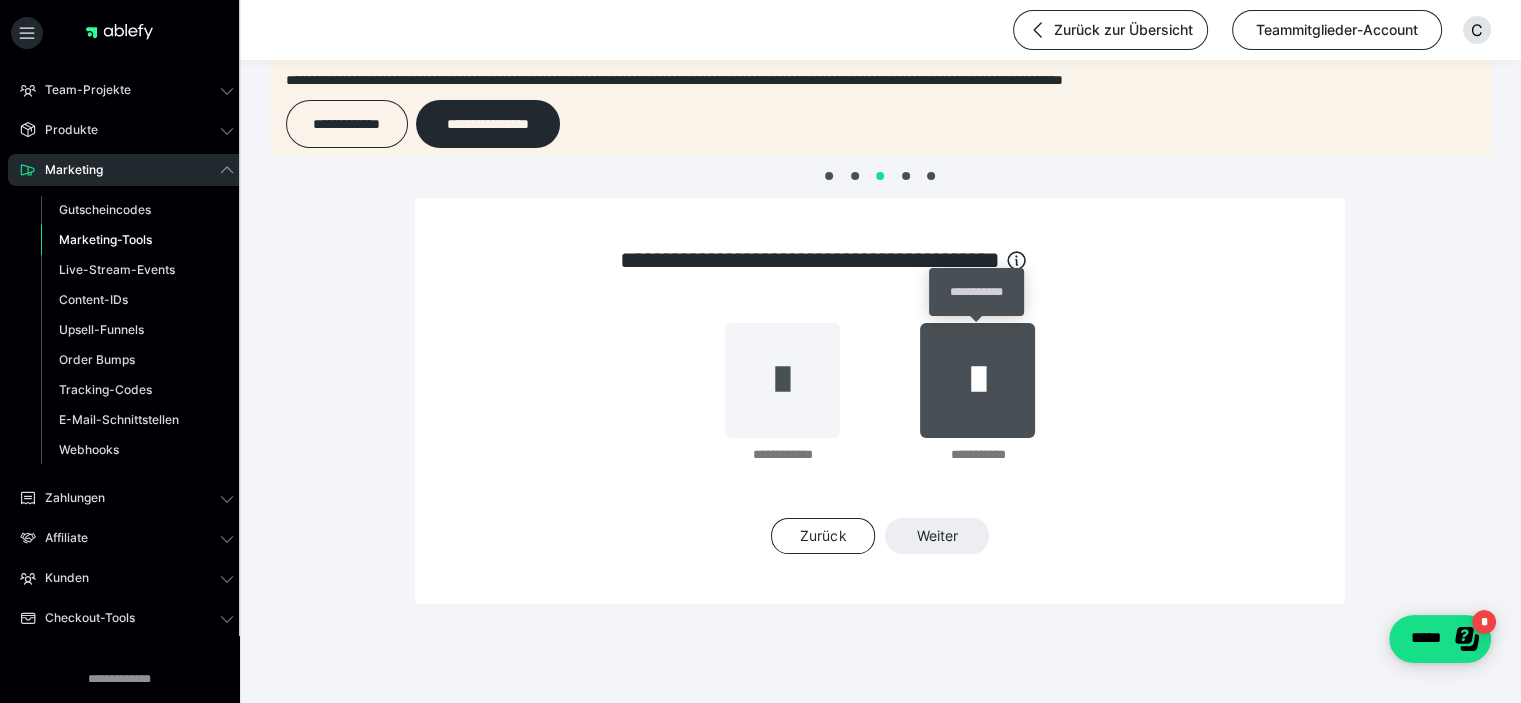 click at bounding box center [977, 380] 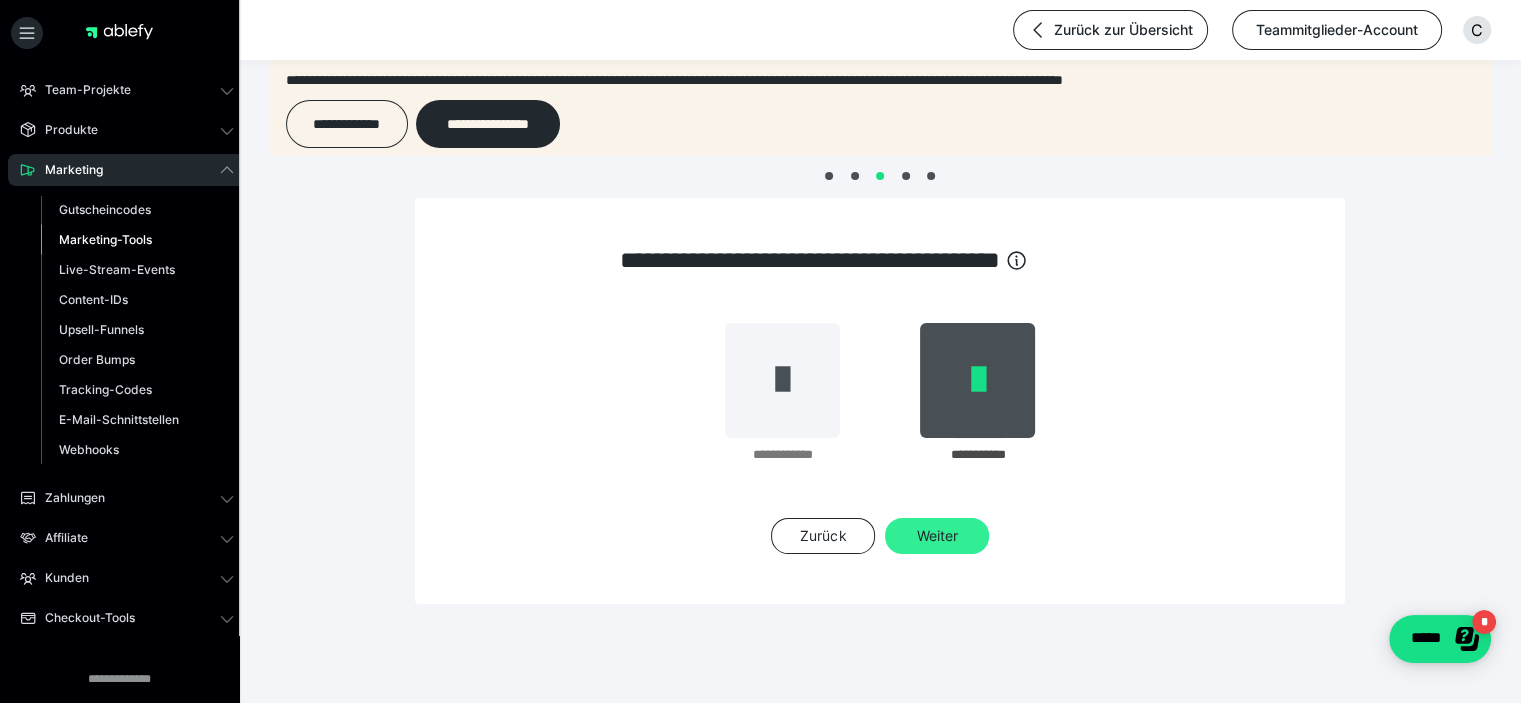 click on "Weiter" at bounding box center [937, 536] 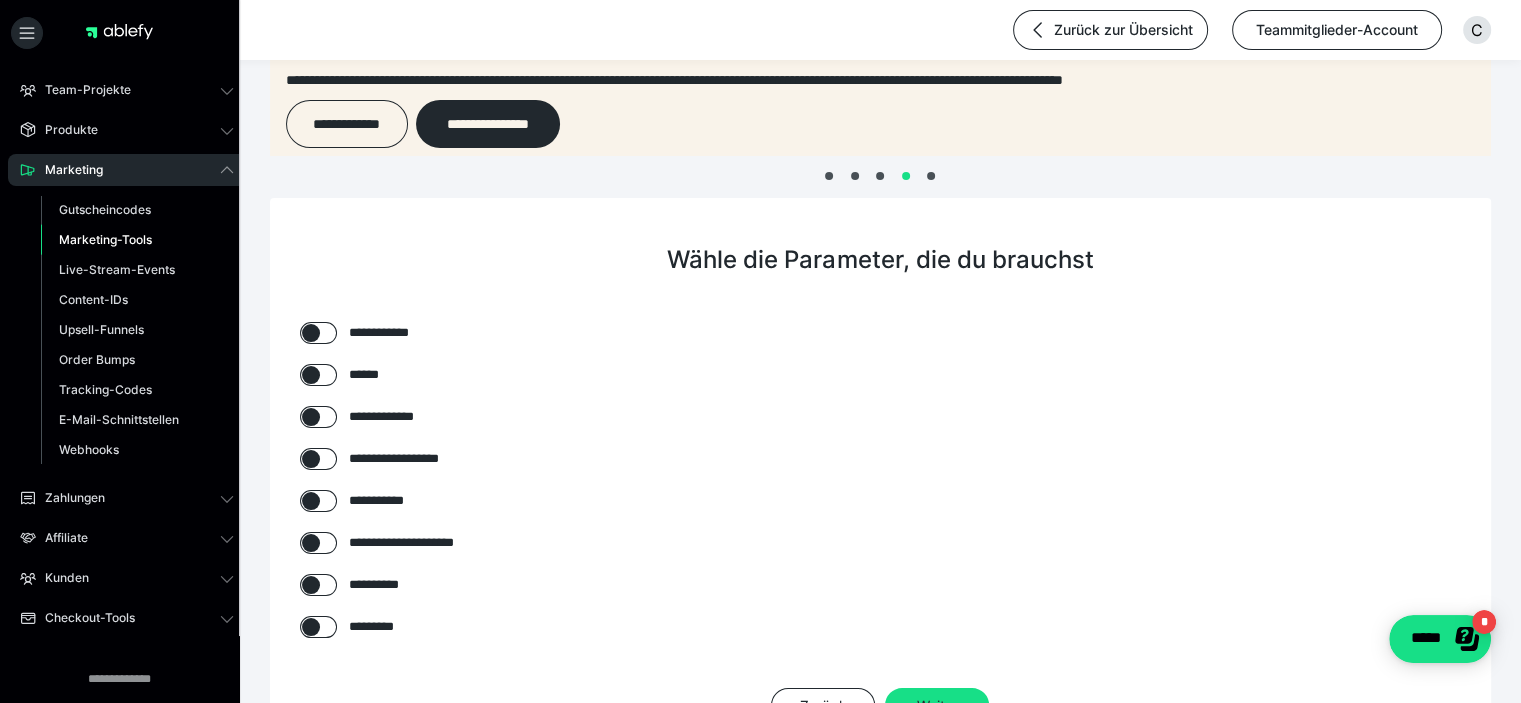 click on "**********" at bounding box center [406, 459] 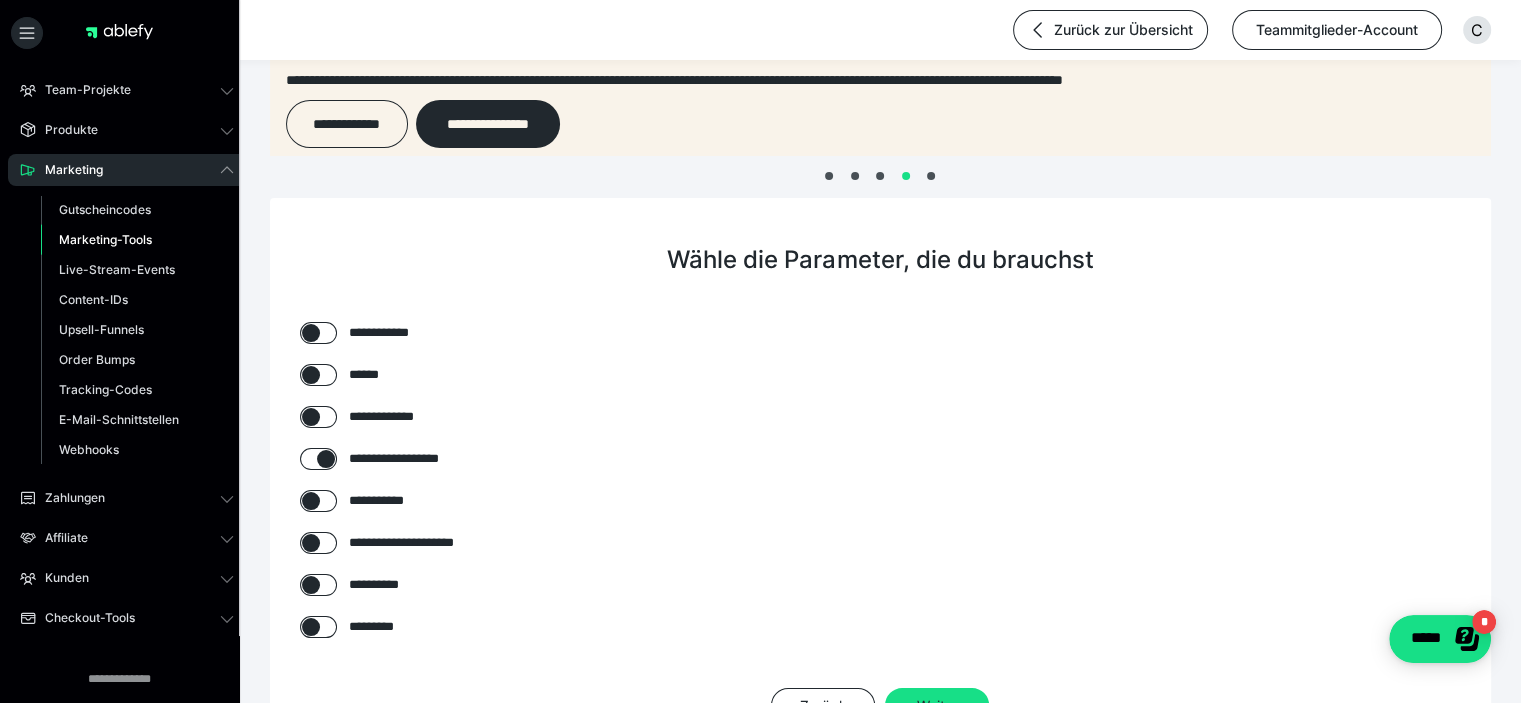 checkbox on "****" 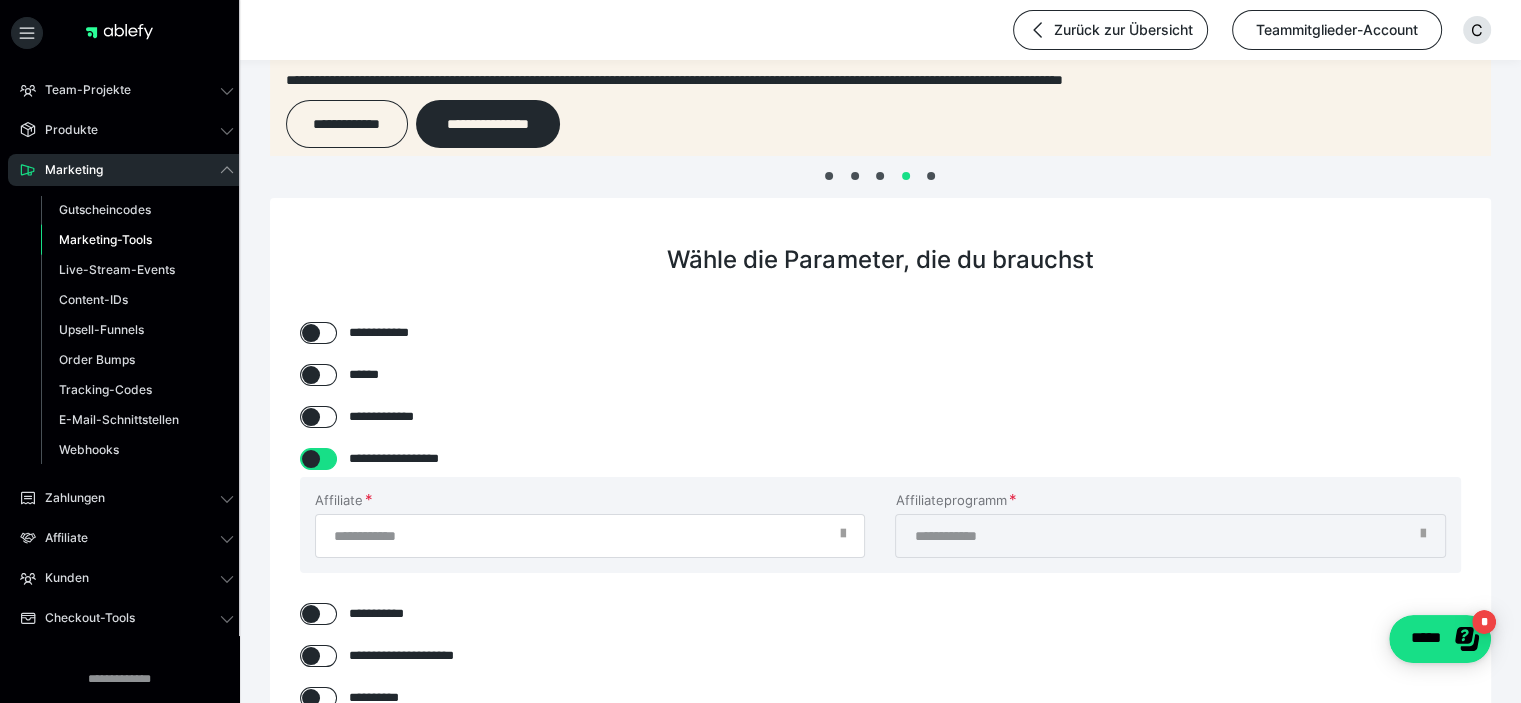 click at bounding box center [842, 539] 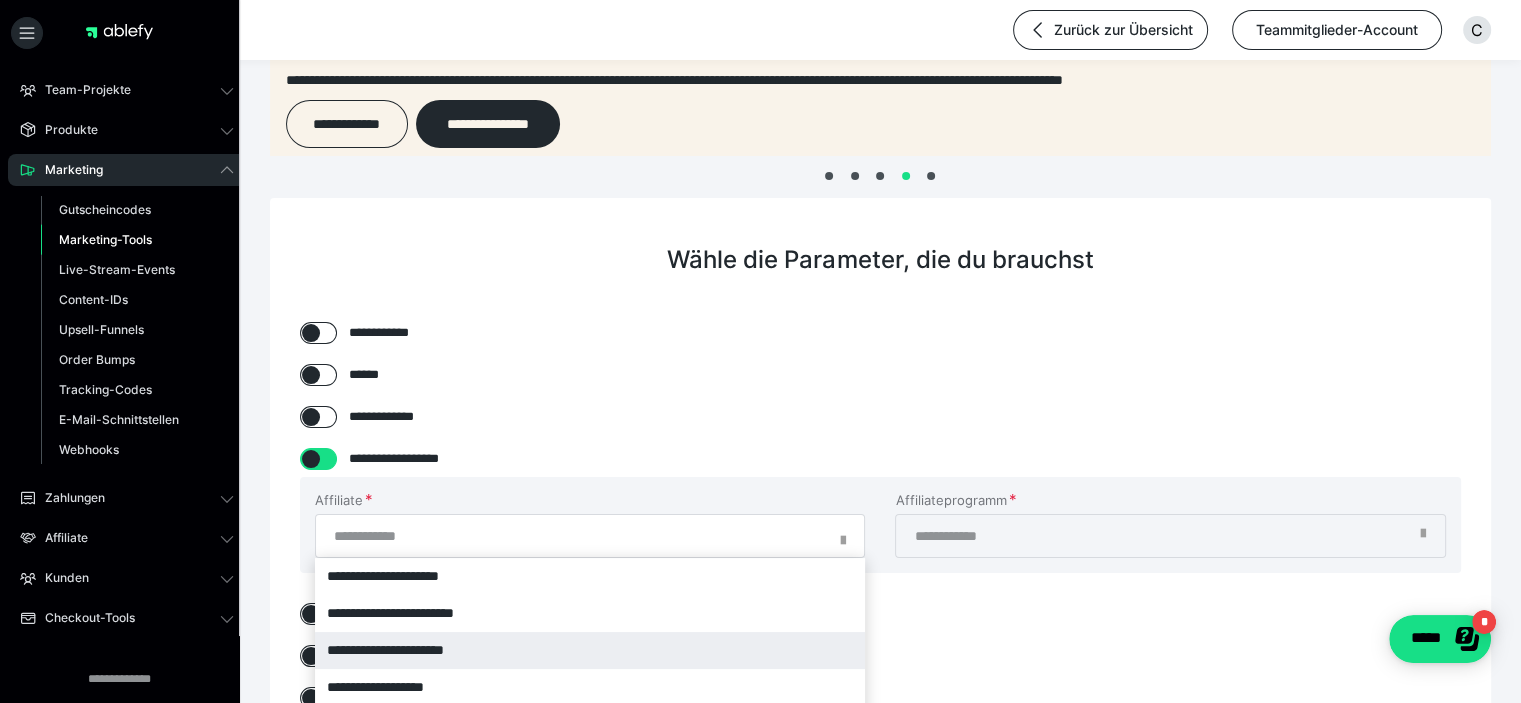 click on "**********" at bounding box center [590, 650] 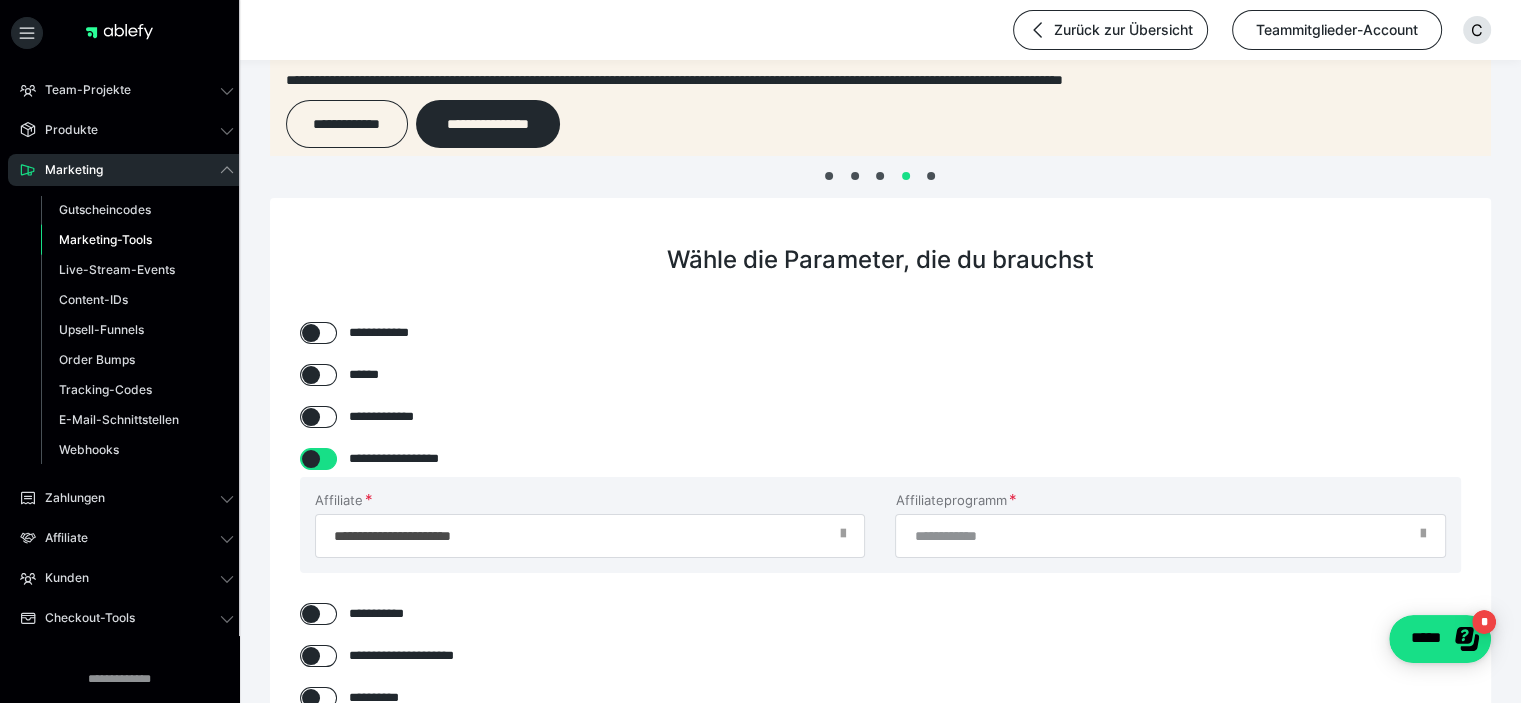 click at bounding box center [1423, 539] 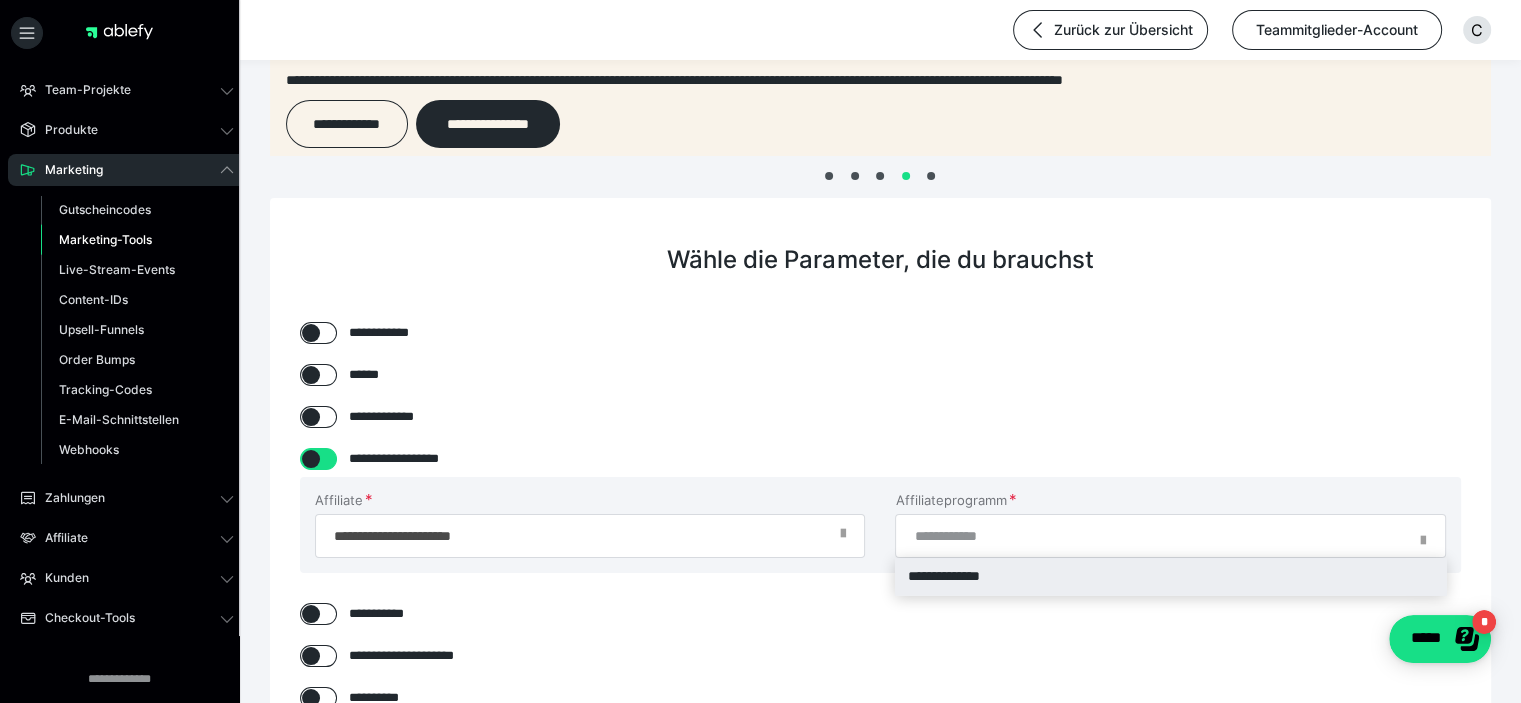 click on "**********" at bounding box center (1170, 576) 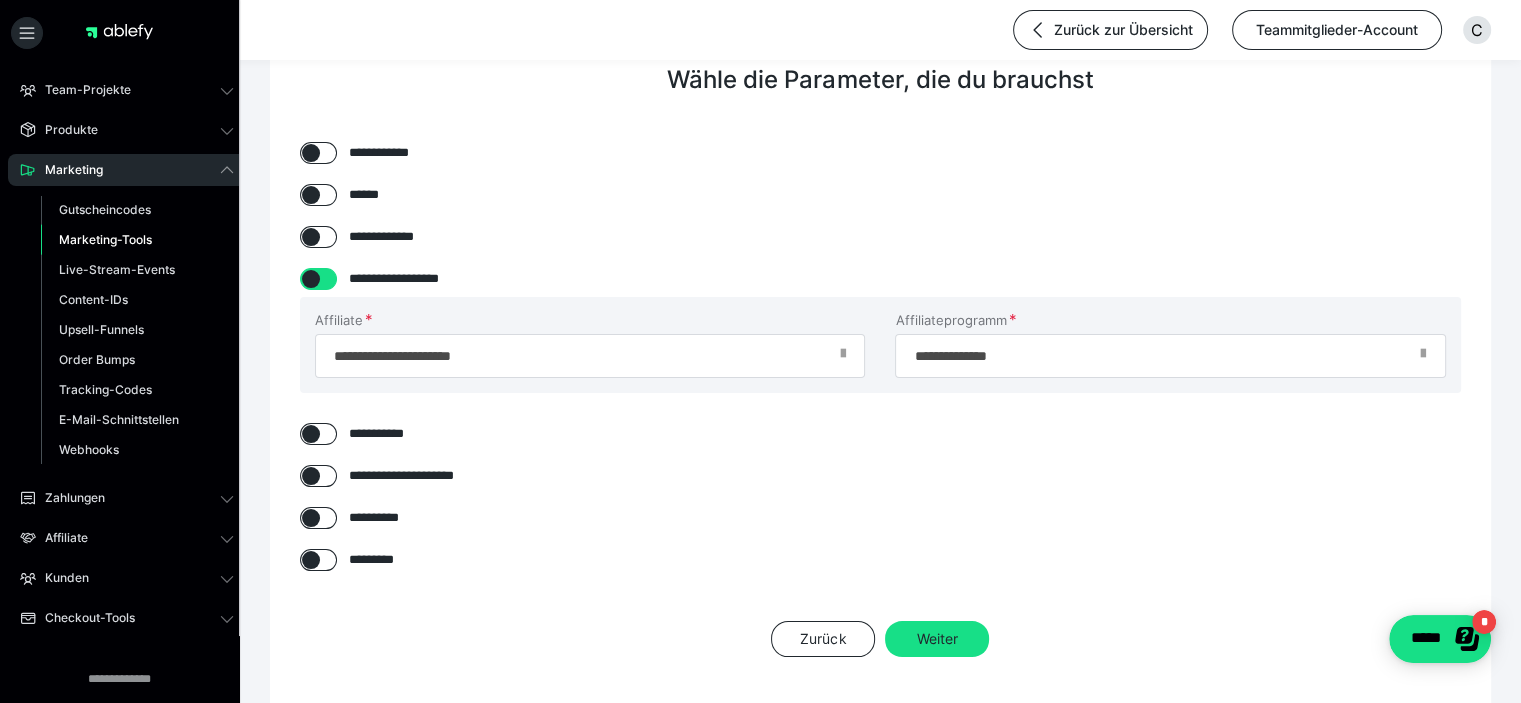 scroll, scrollTop: 312, scrollLeft: 0, axis: vertical 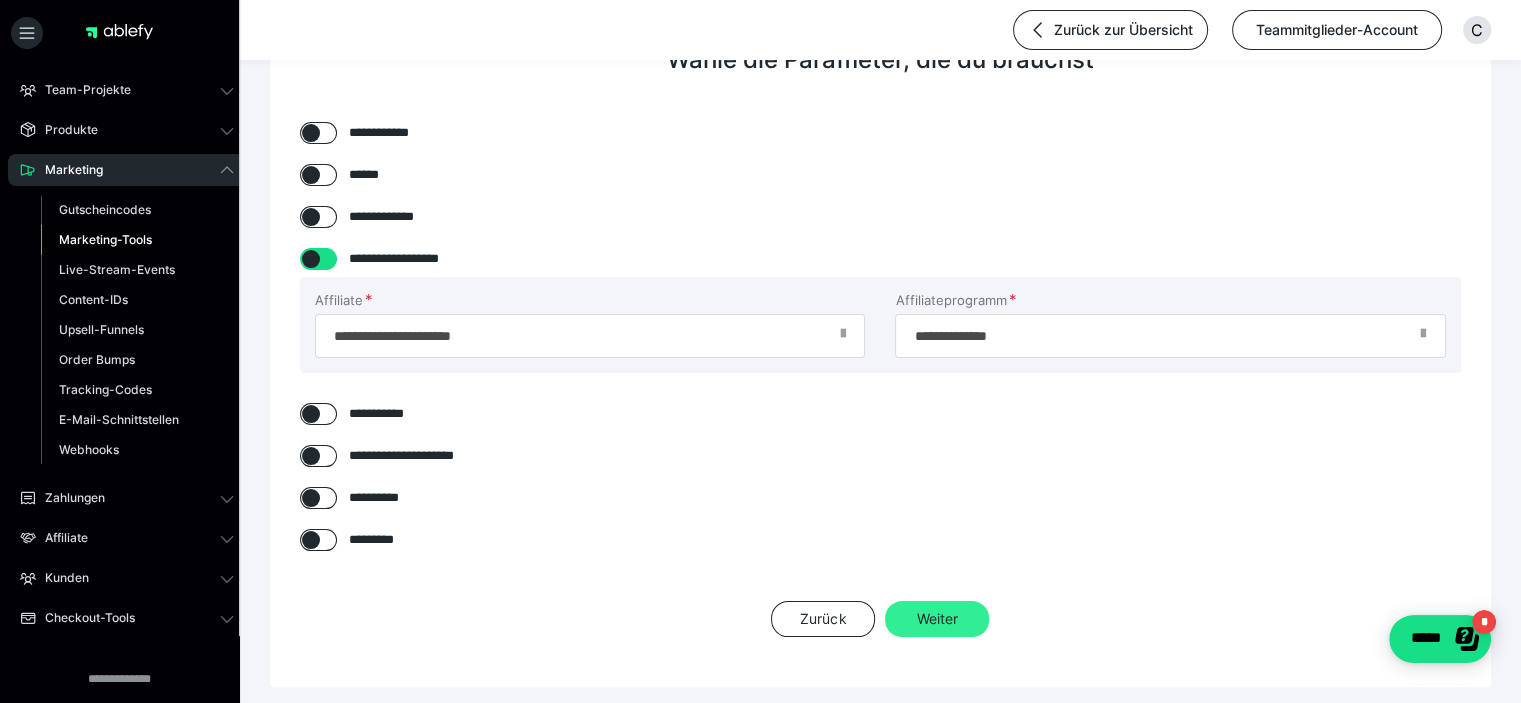 click on "Weiter" at bounding box center (937, 619) 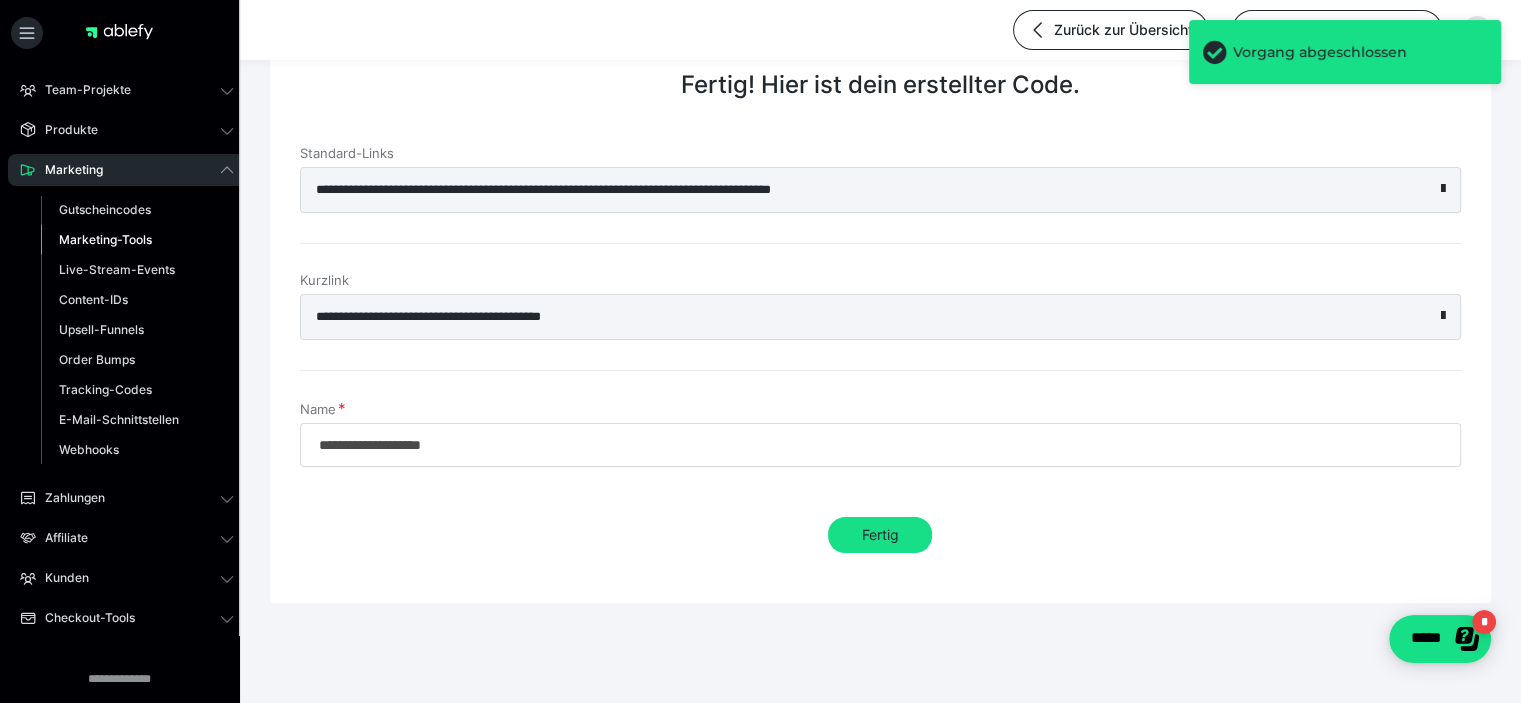 scroll, scrollTop: 285, scrollLeft: 0, axis: vertical 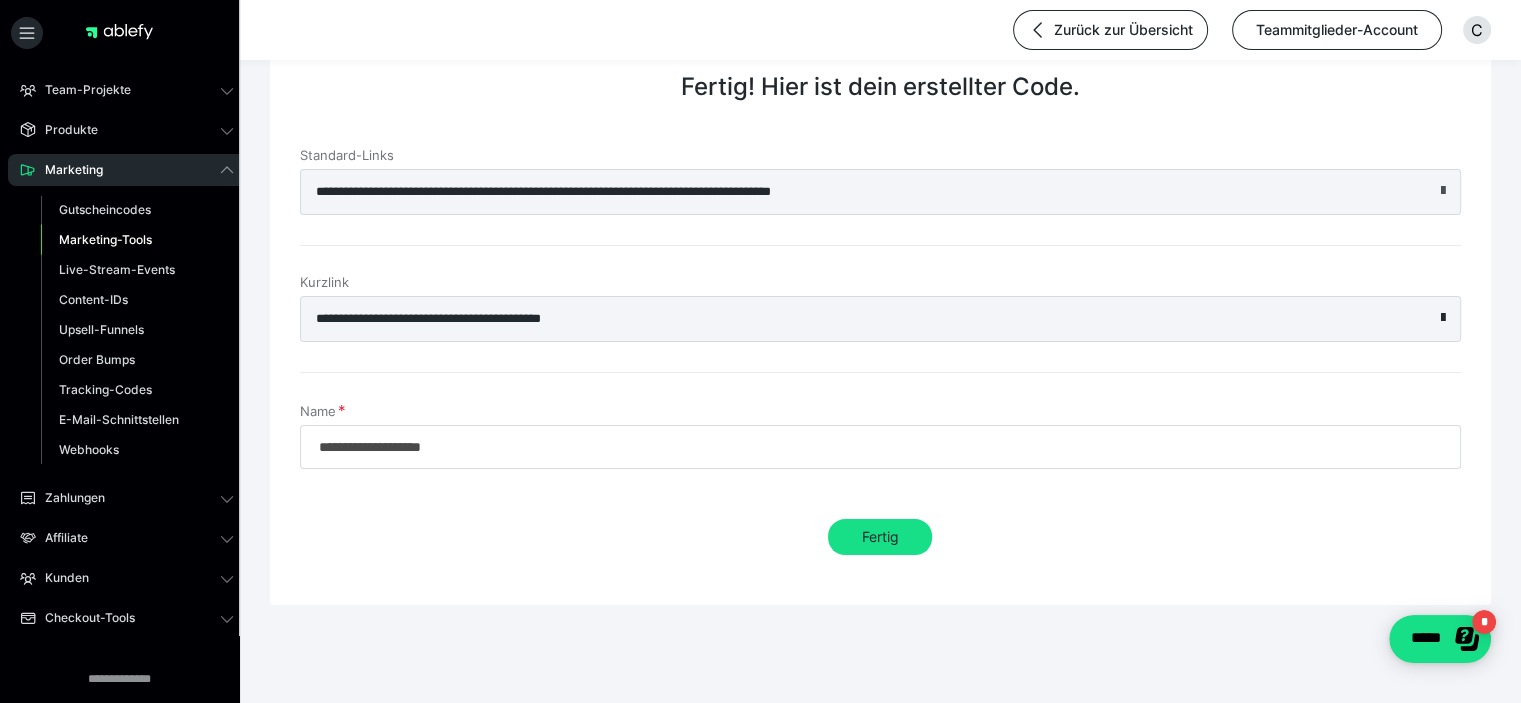 click at bounding box center (1443, 191) 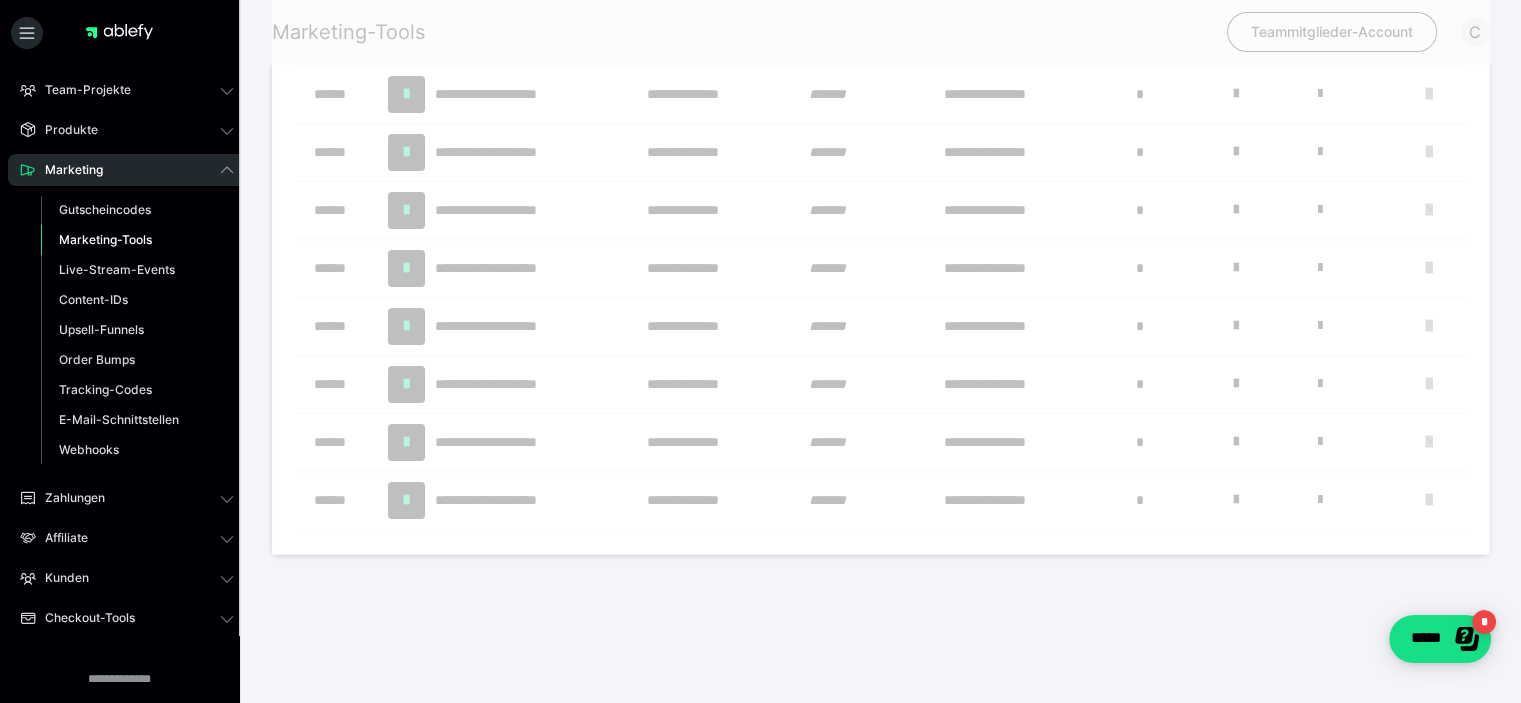 scroll, scrollTop: 0, scrollLeft: 0, axis: both 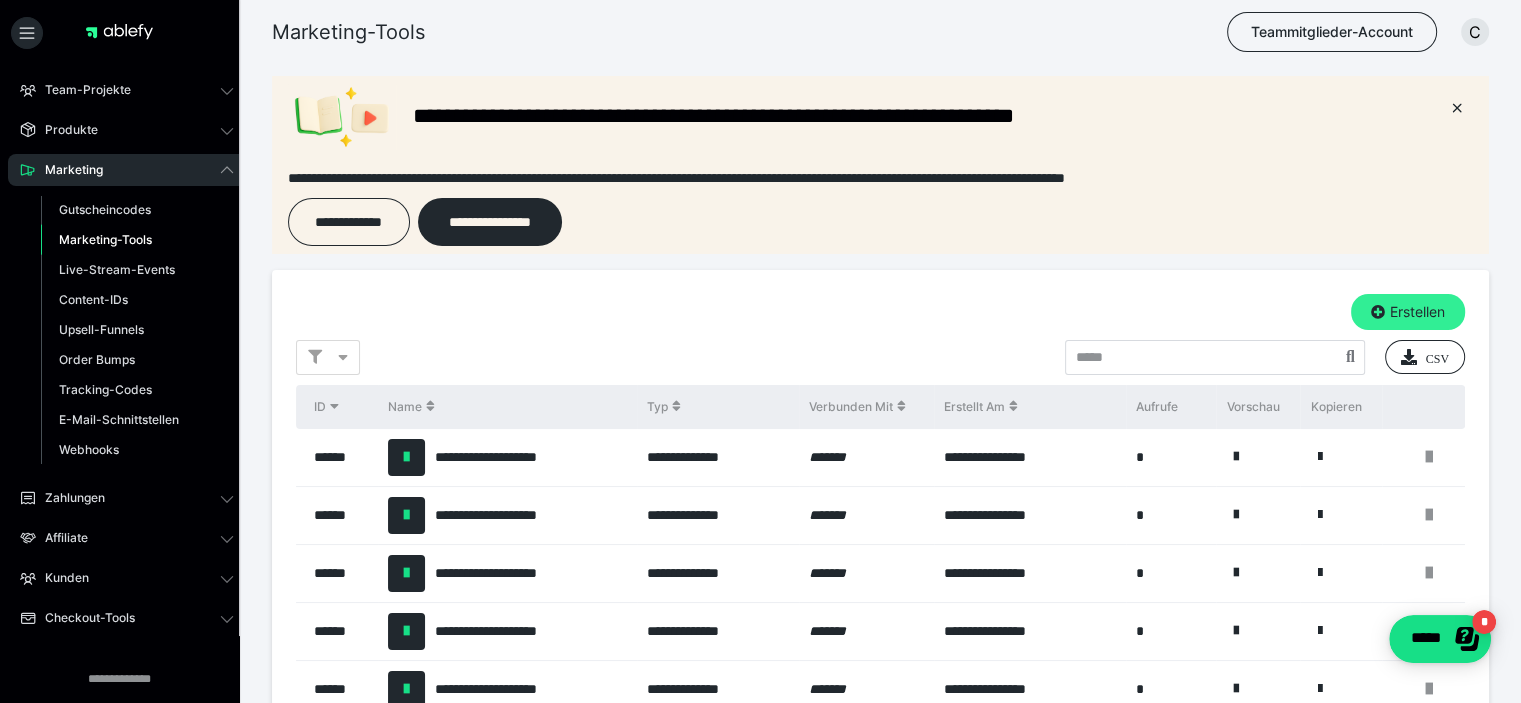 click on "Erstellen" at bounding box center [1408, 312] 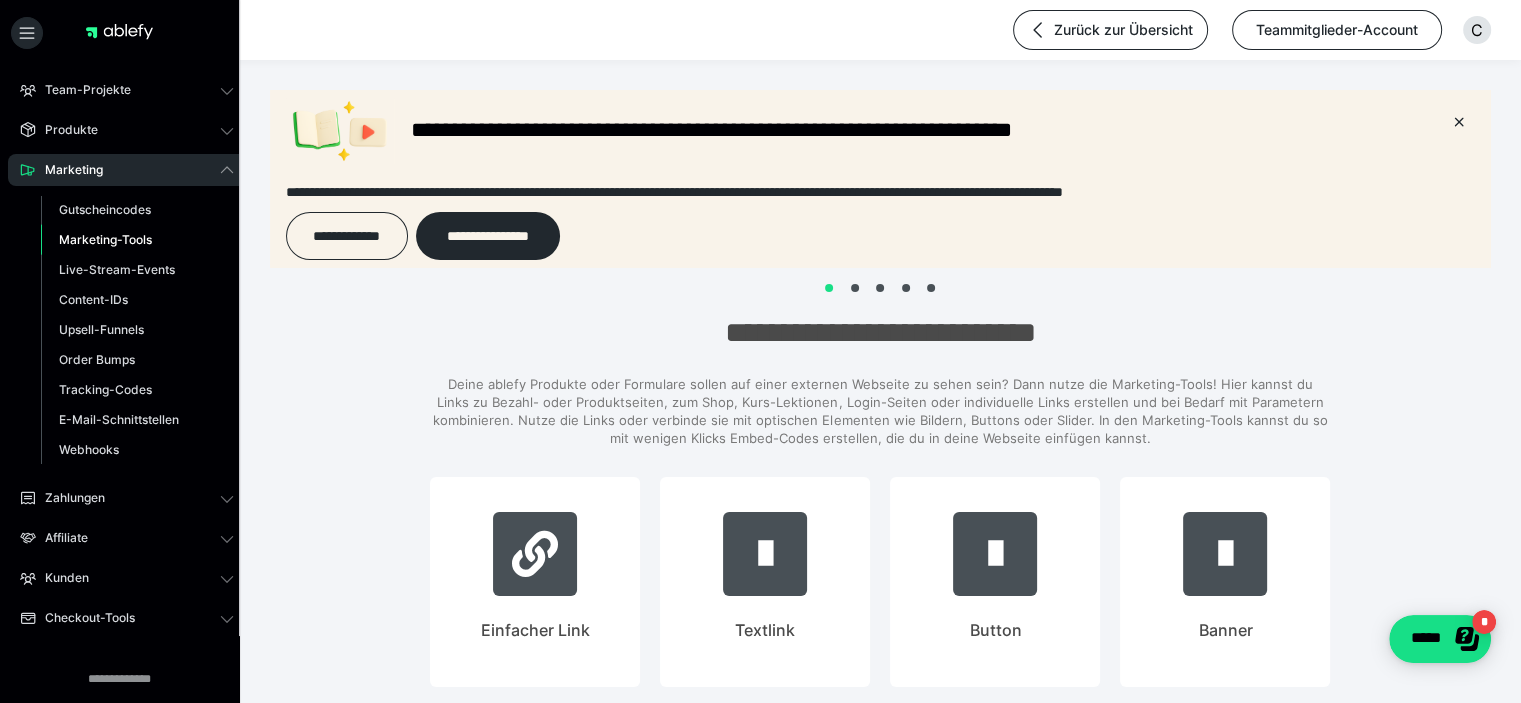 scroll, scrollTop: 0, scrollLeft: 0, axis: both 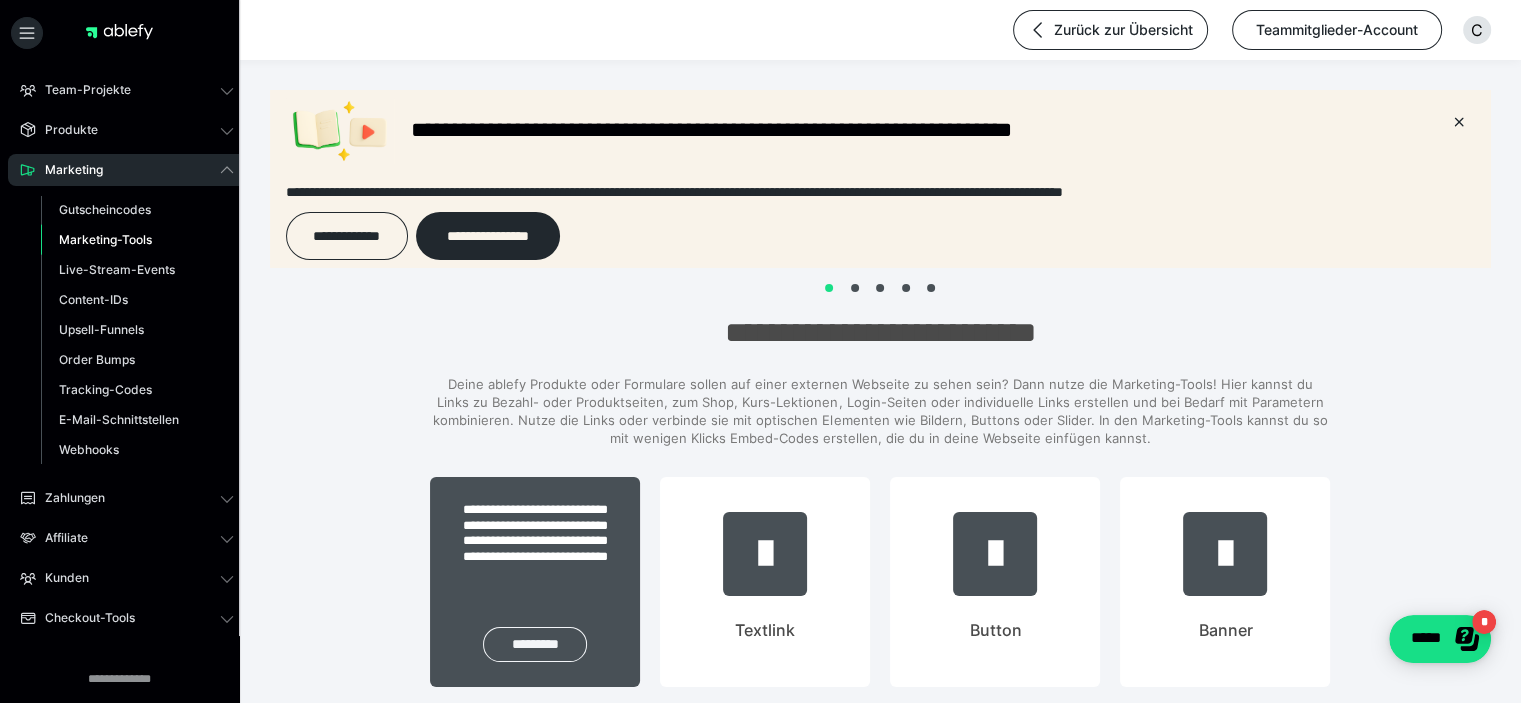 click on "*********" at bounding box center (535, 644) 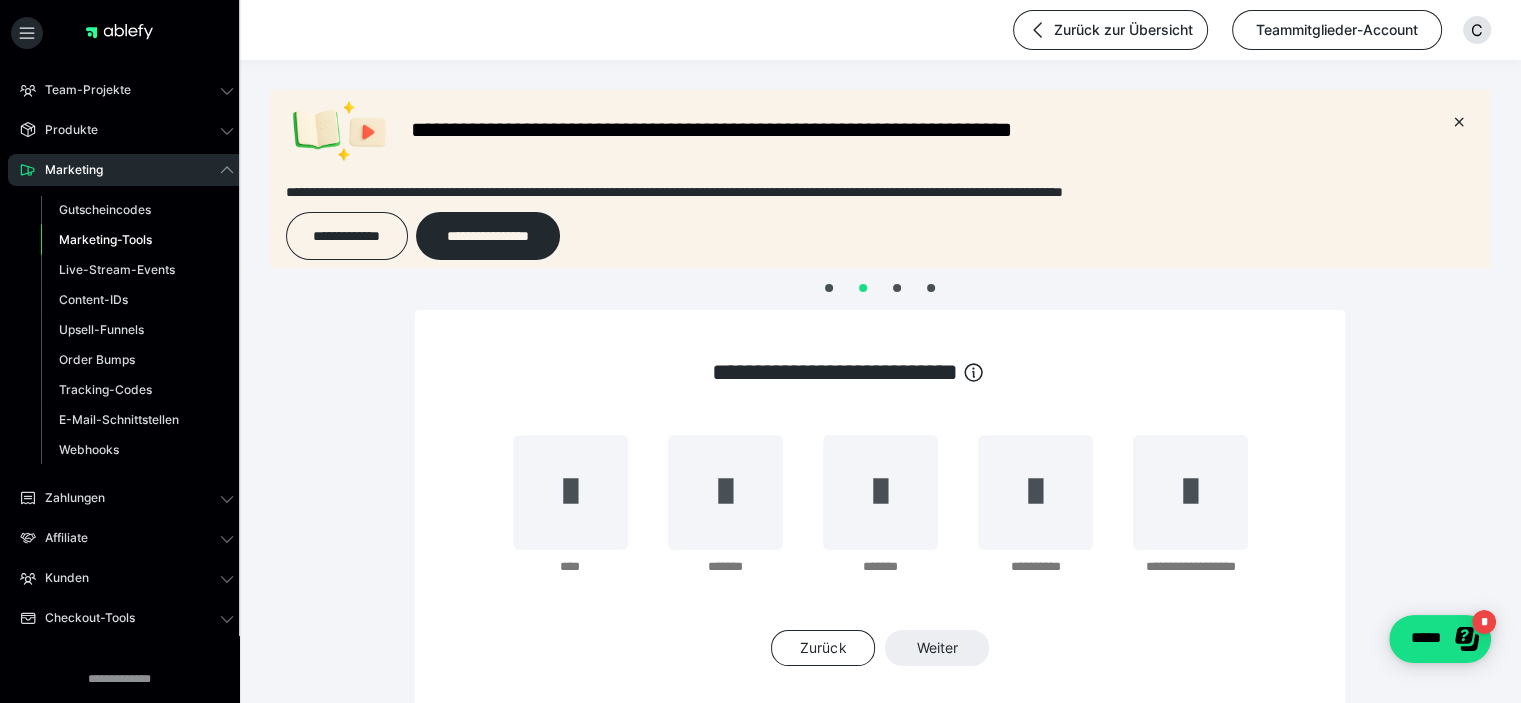 scroll, scrollTop: 112, scrollLeft: 0, axis: vertical 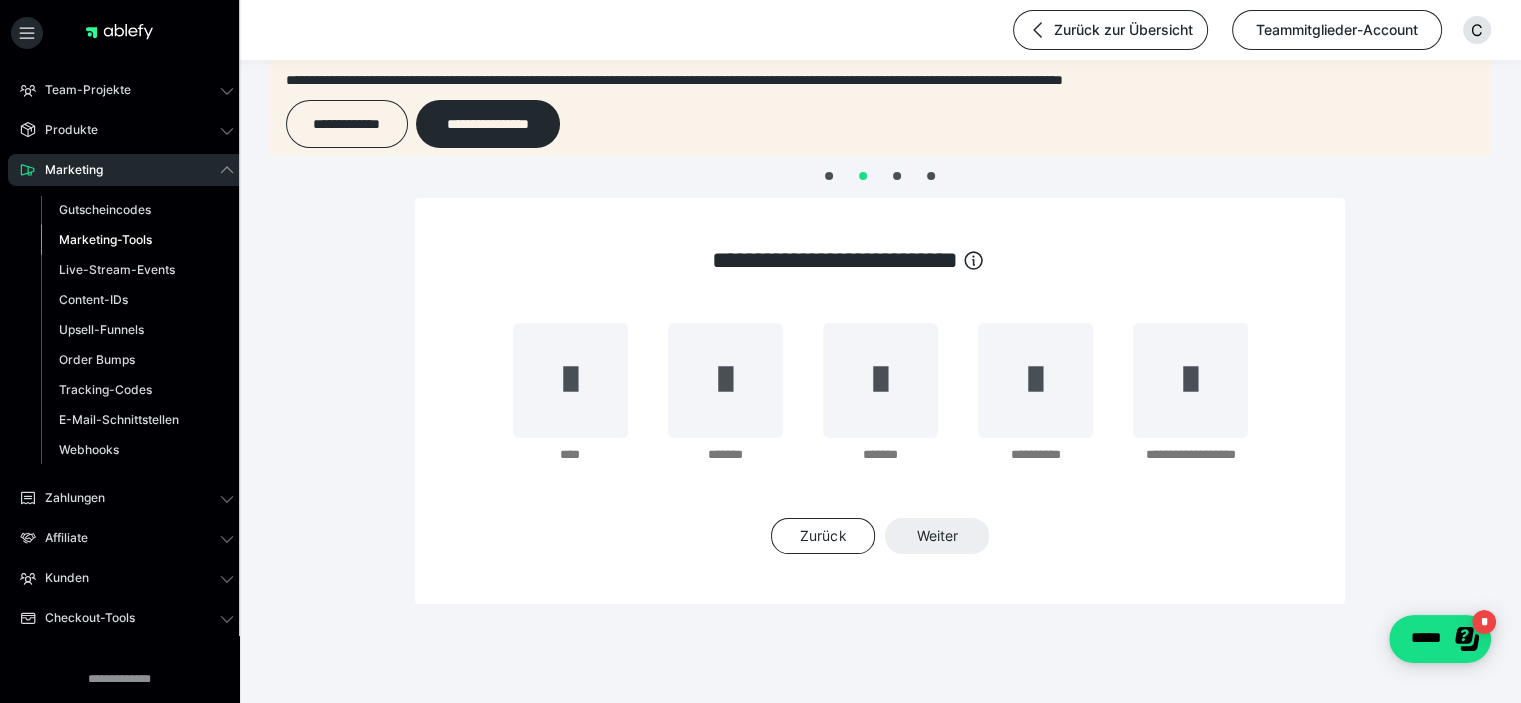 click on "Zurück Weiter" at bounding box center (880, 536) 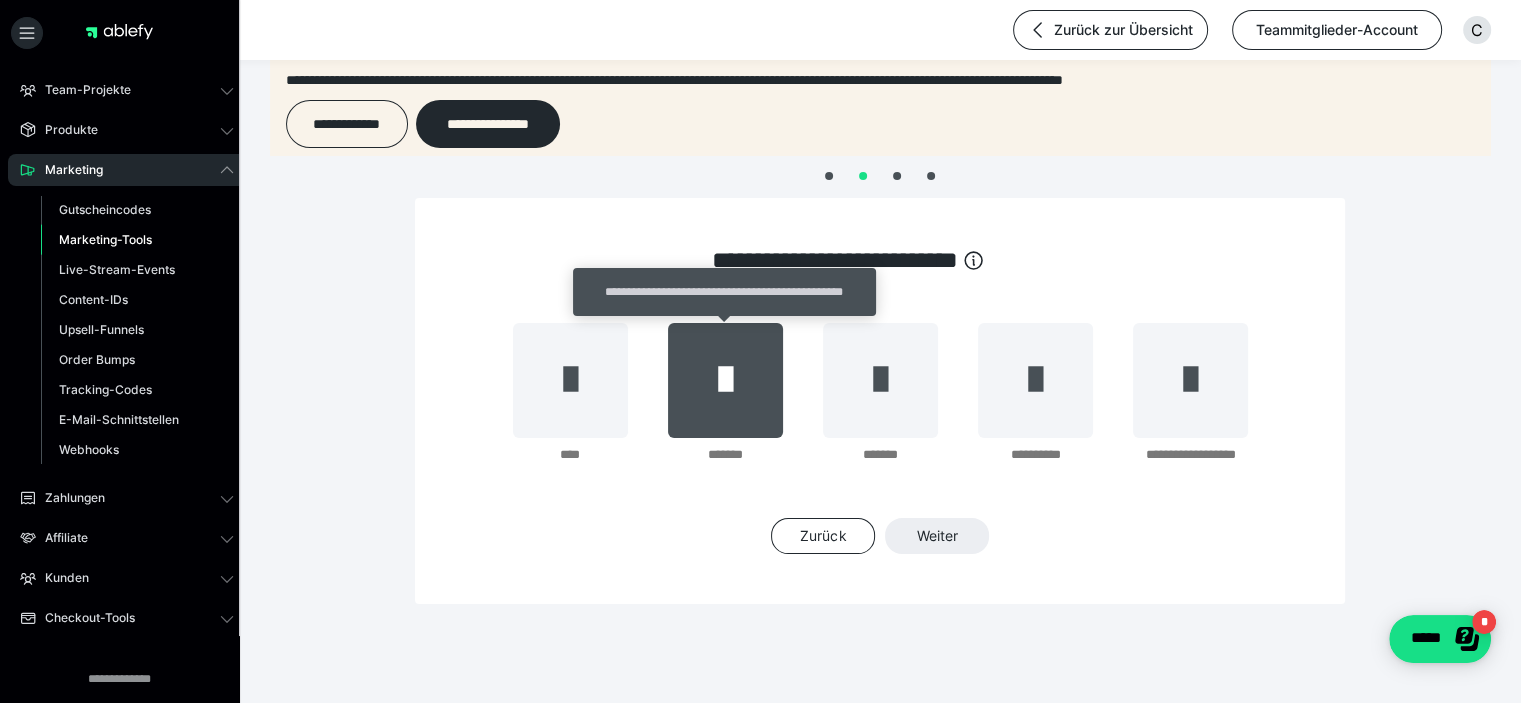 click at bounding box center (725, 380) 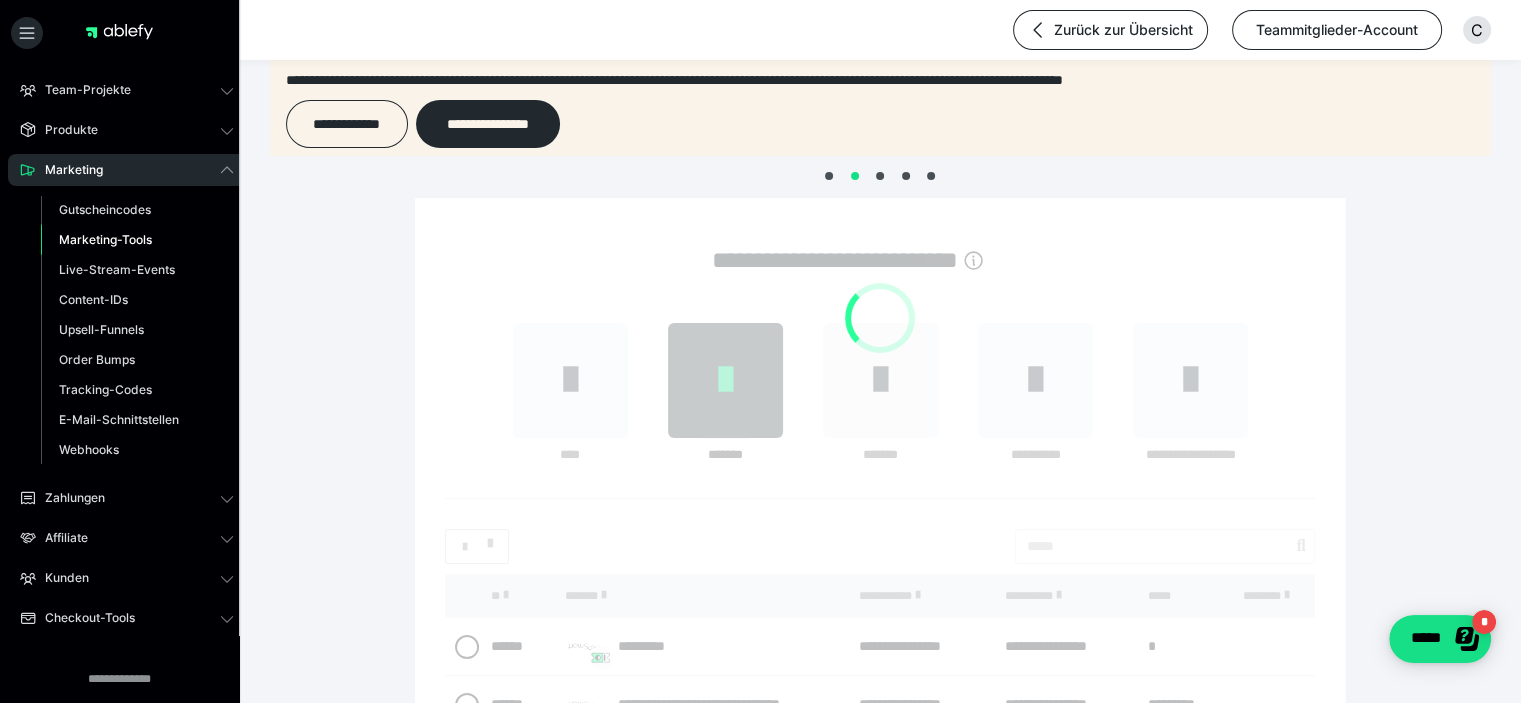 scroll, scrollTop: 0, scrollLeft: 0, axis: both 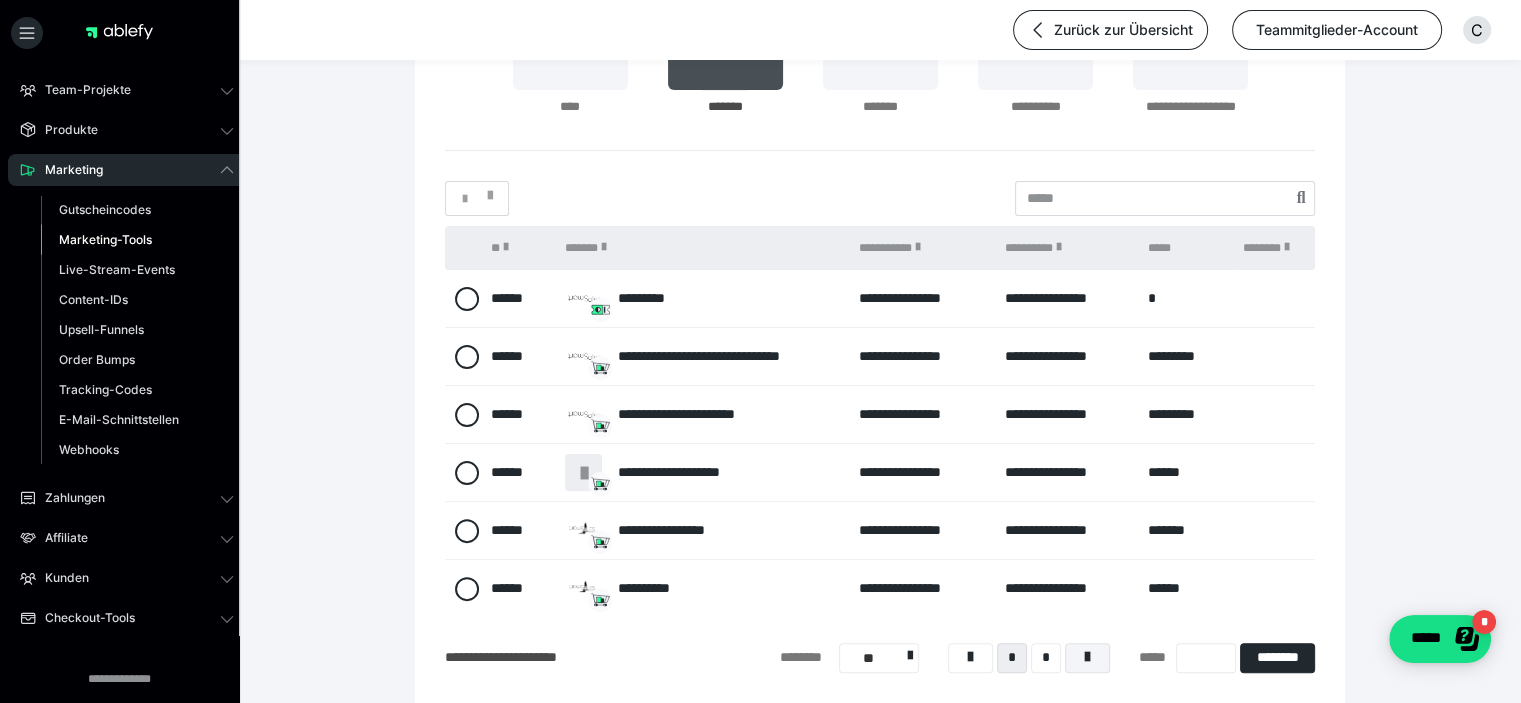 click at bounding box center [1087, 657] 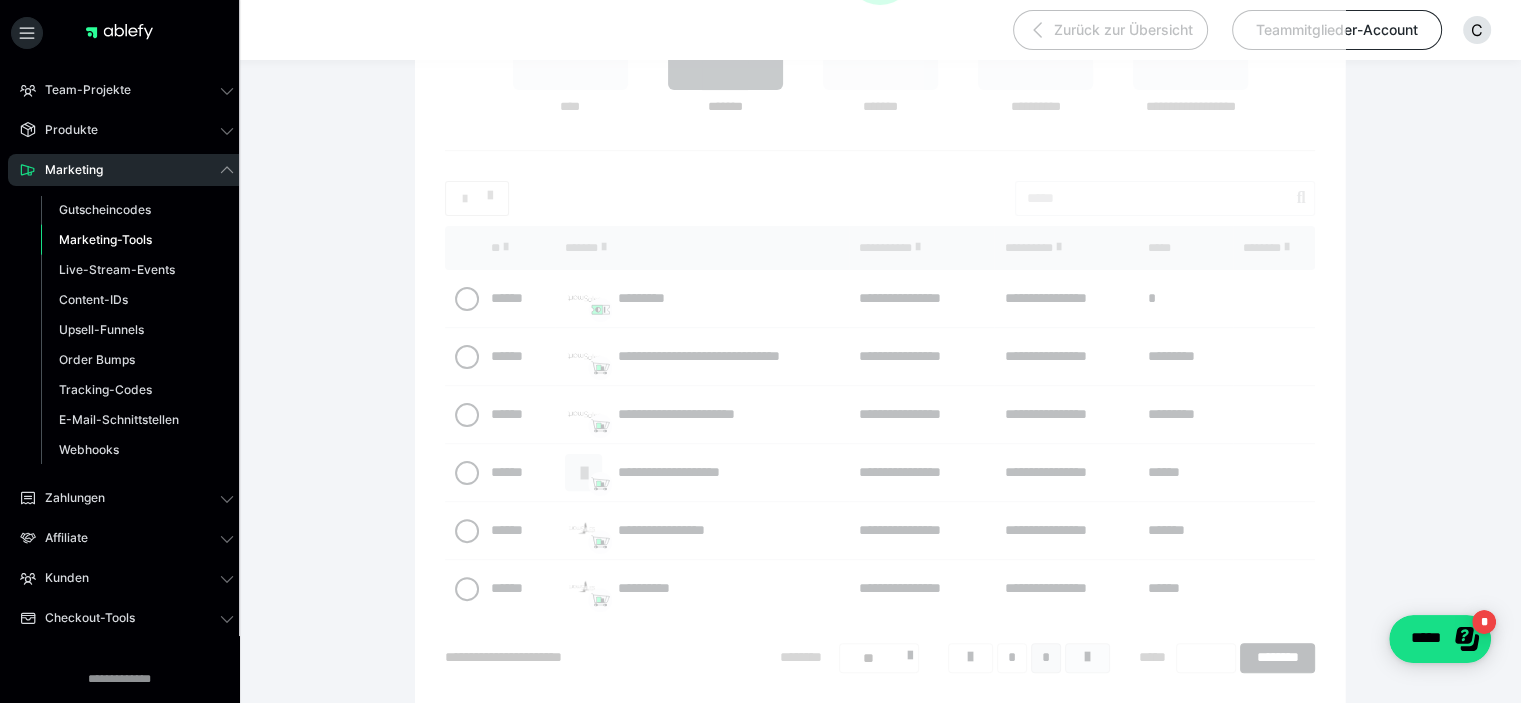 scroll, scrollTop: 250, scrollLeft: 0, axis: vertical 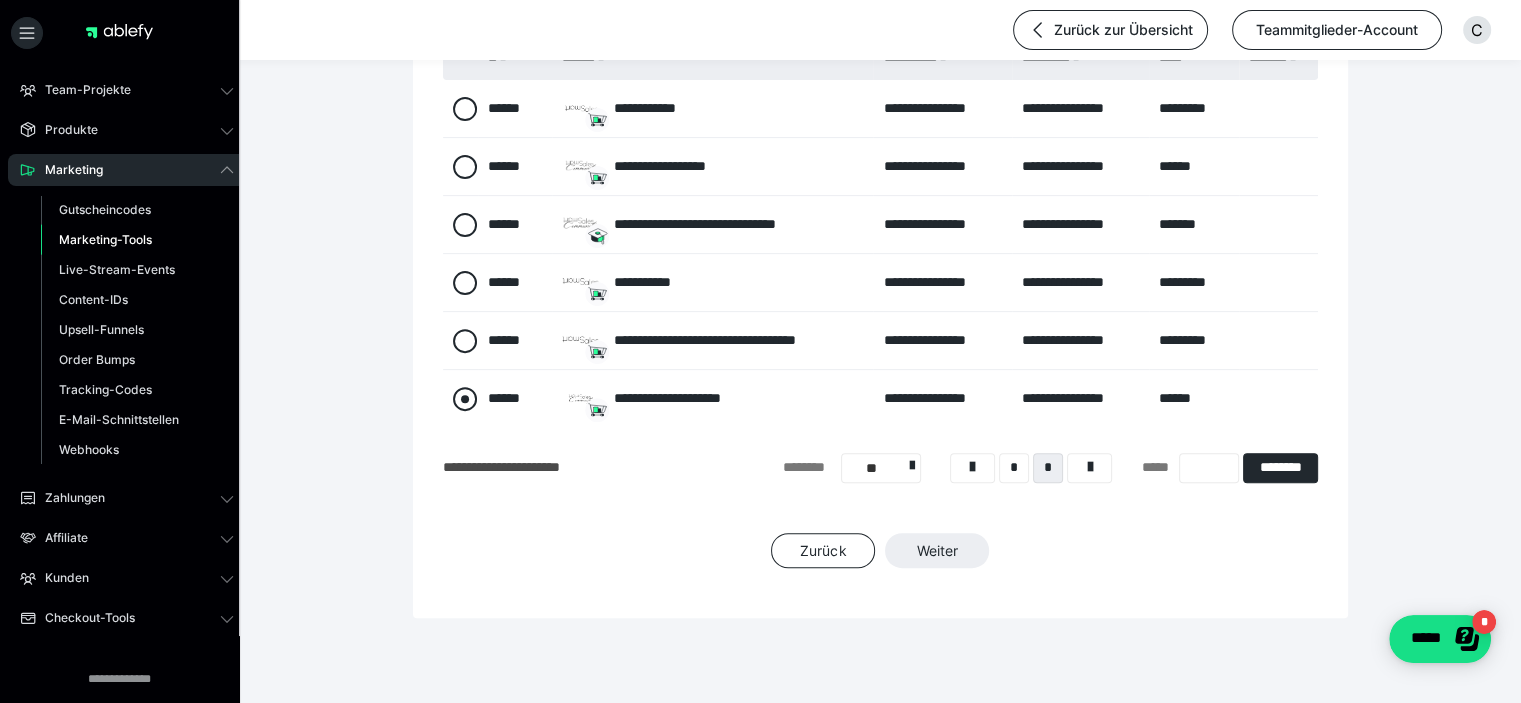 click at bounding box center [465, 399] 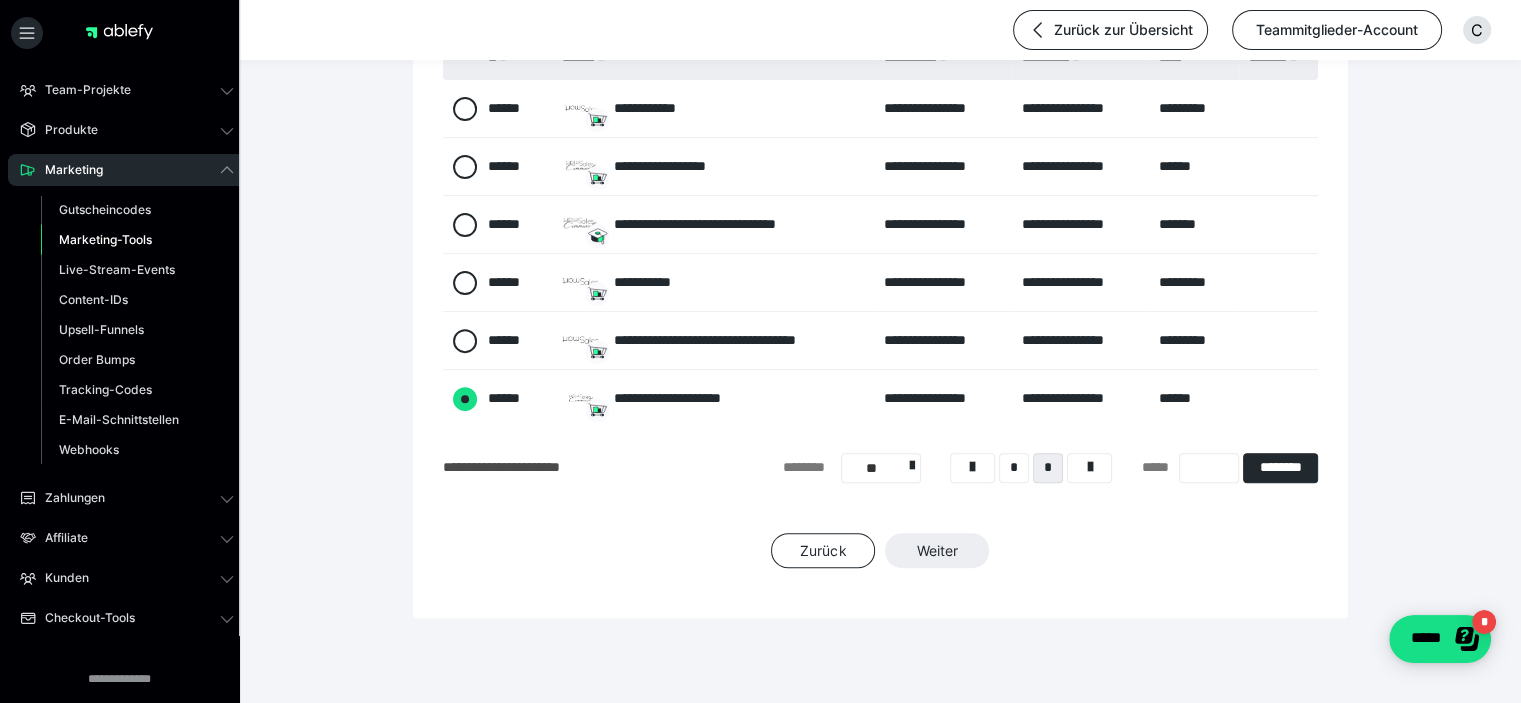 radio on "****" 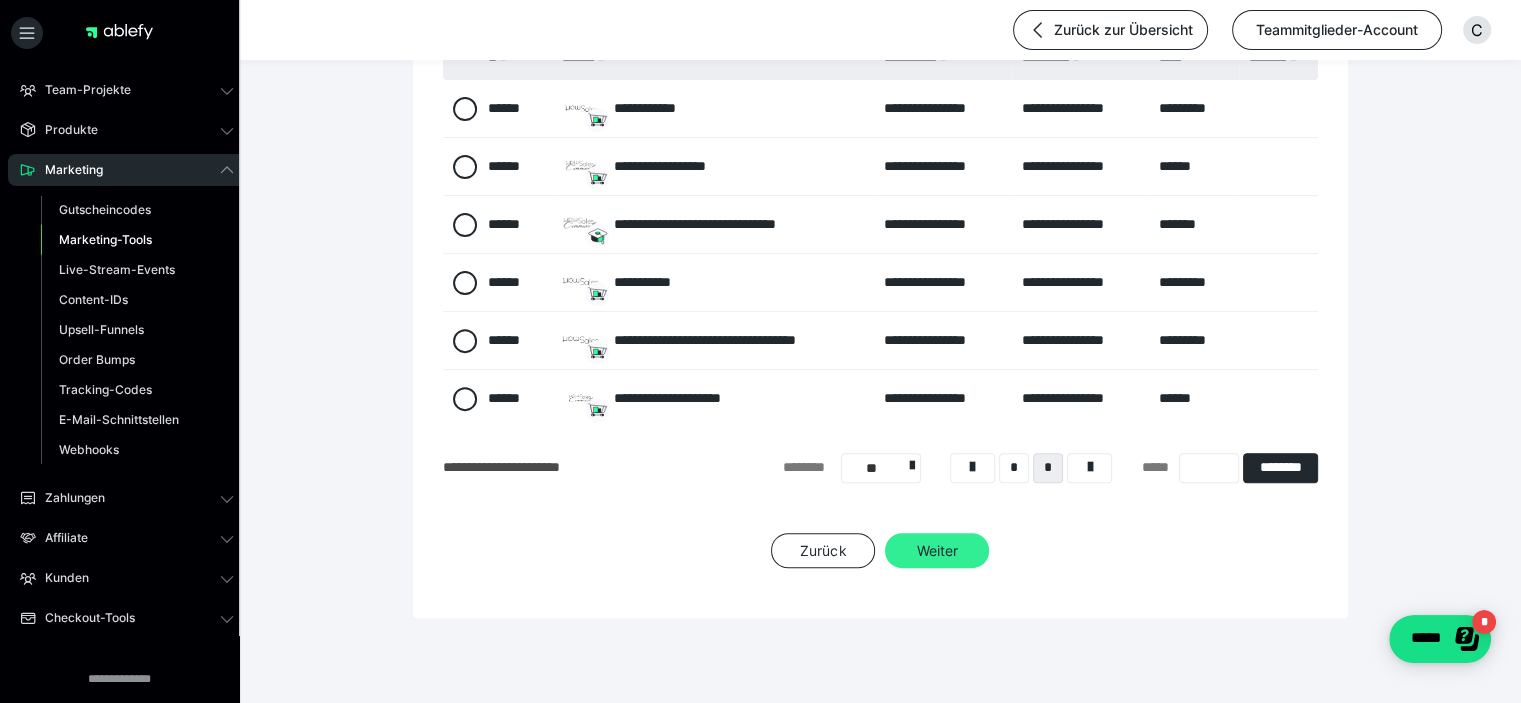 click on "Weiter" at bounding box center [937, 551] 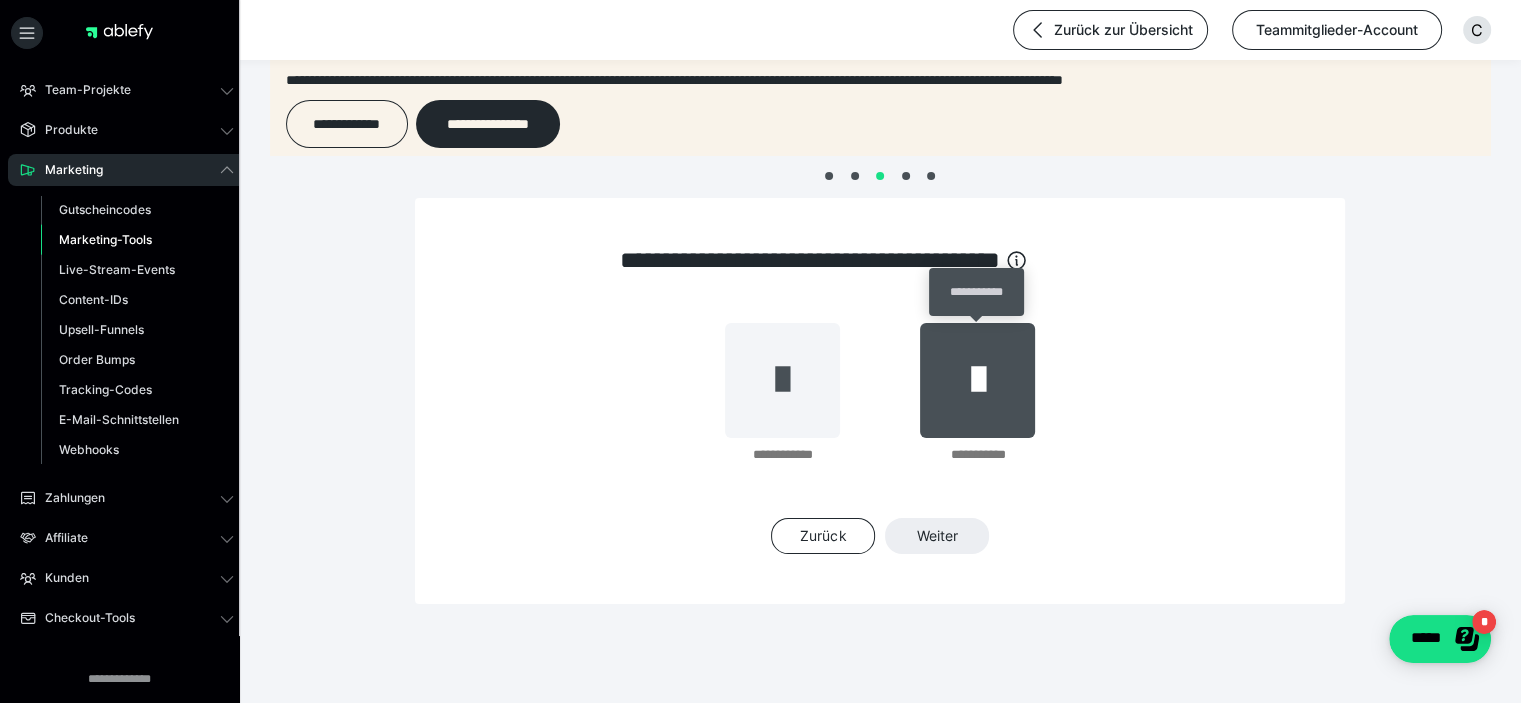 click at bounding box center [977, 380] 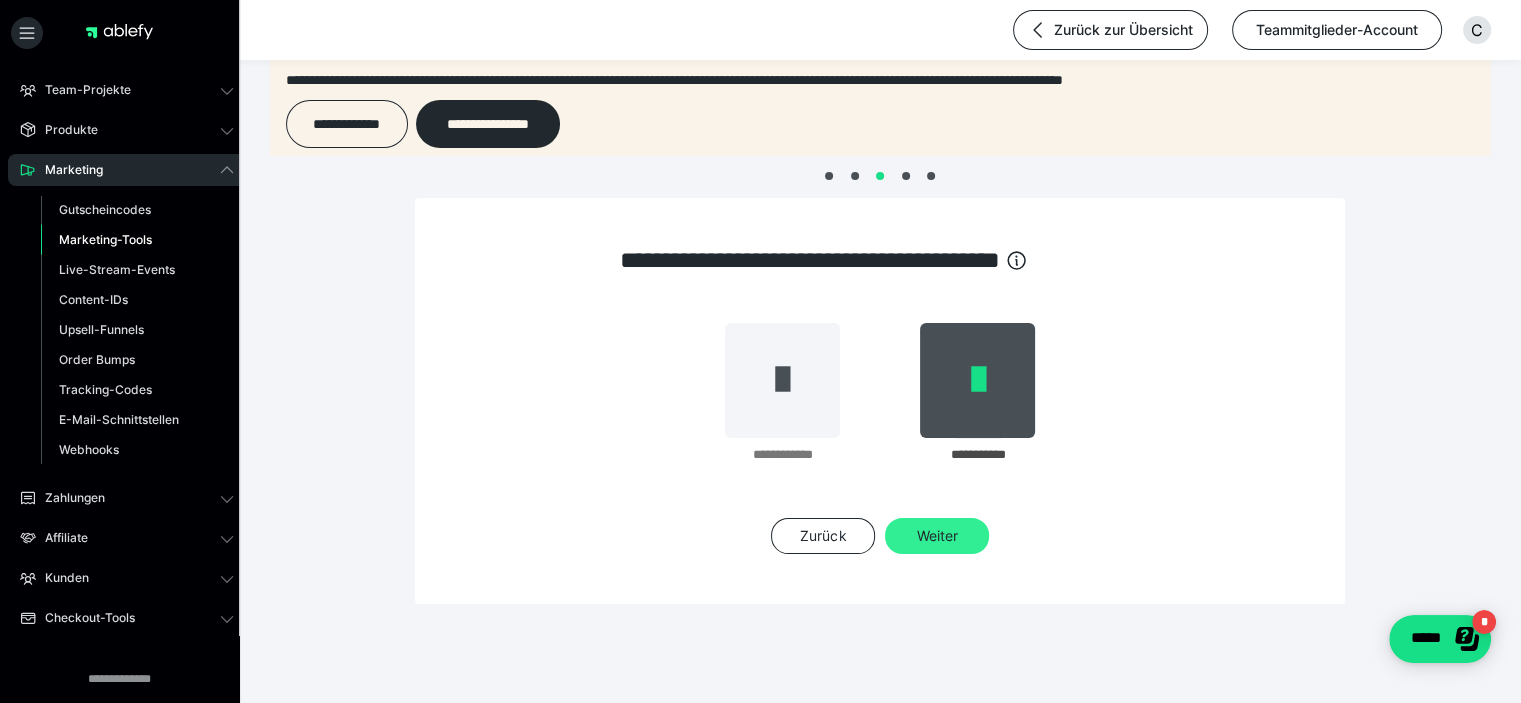click on "Weiter" at bounding box center [937, 536] 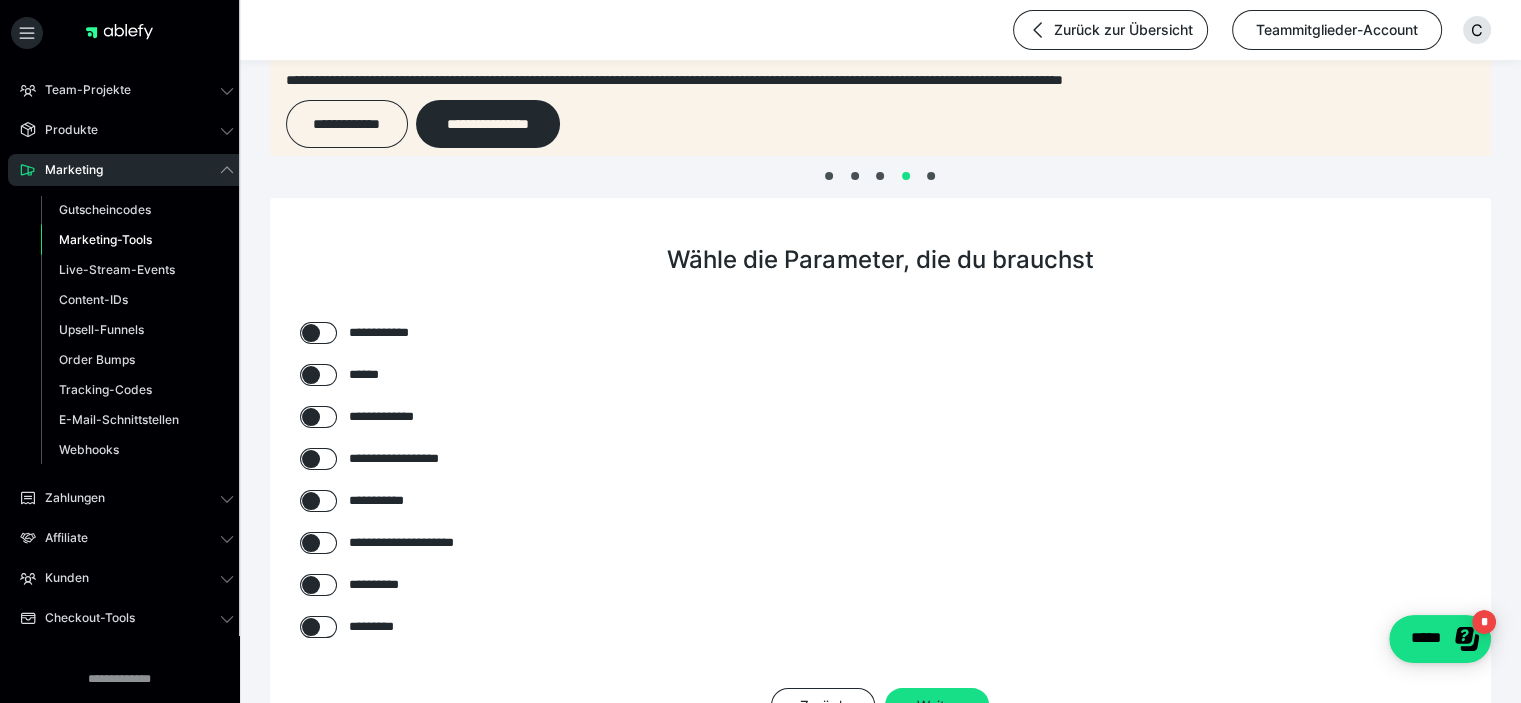 click on "**********" at bounding box center (406, 459) 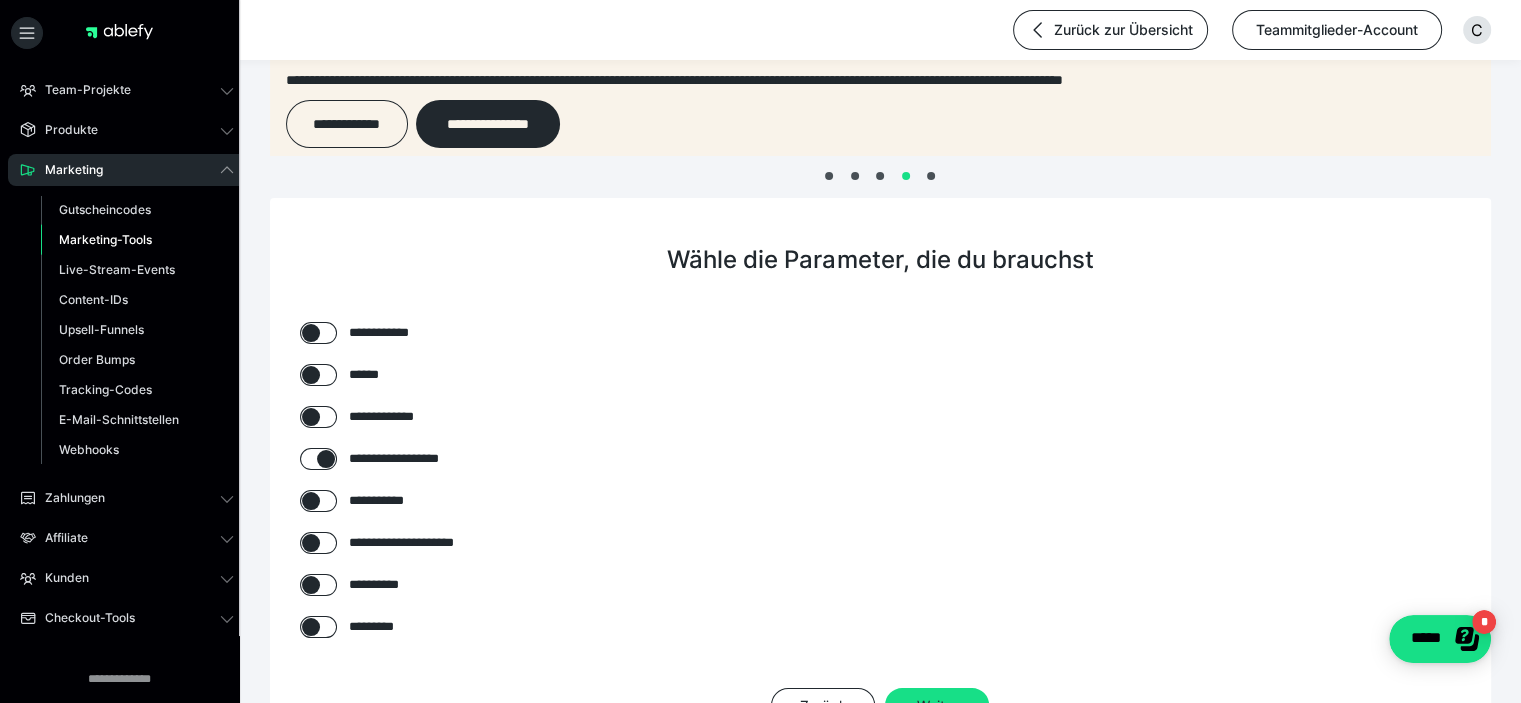 checkbox on "****" 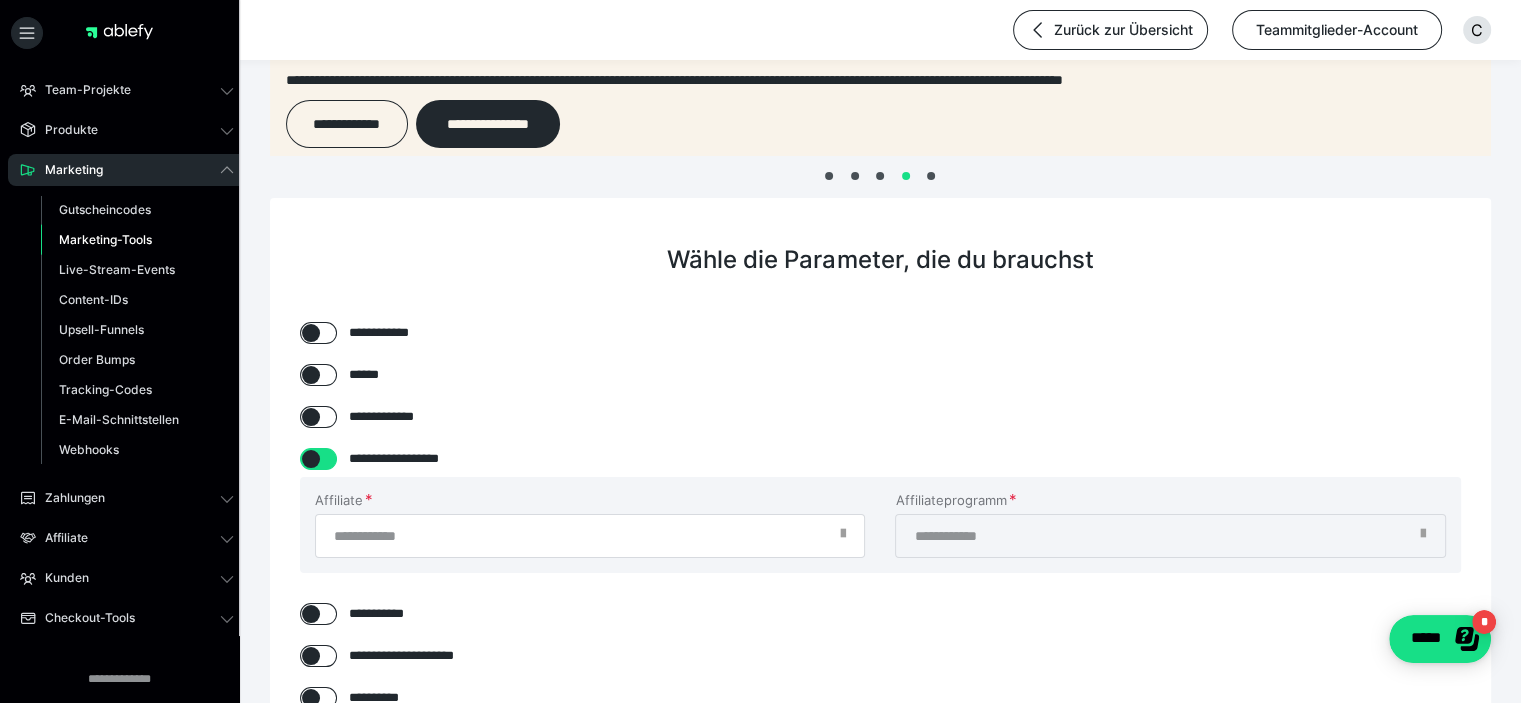 click at bounding box center [842, 539] 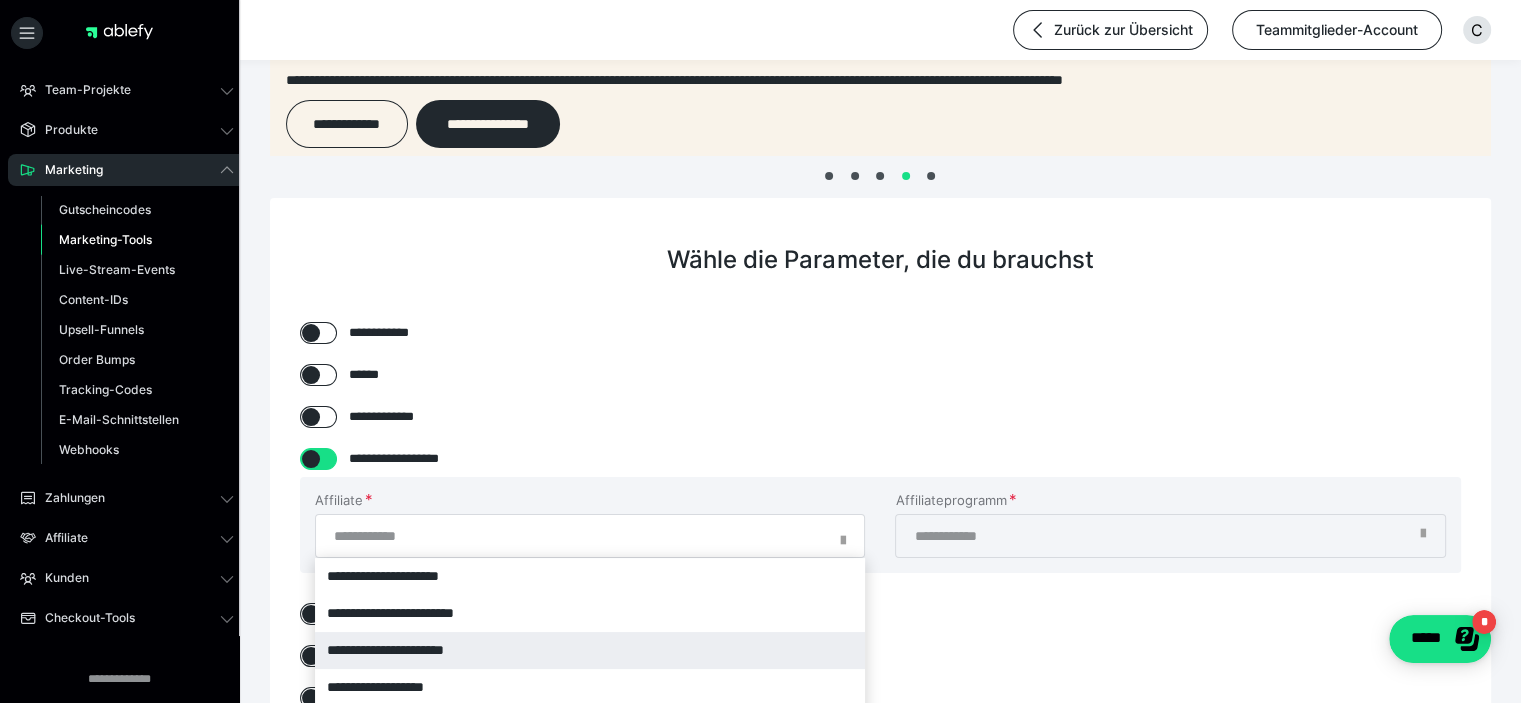 click on "**********" at bounding box center [590, 650] 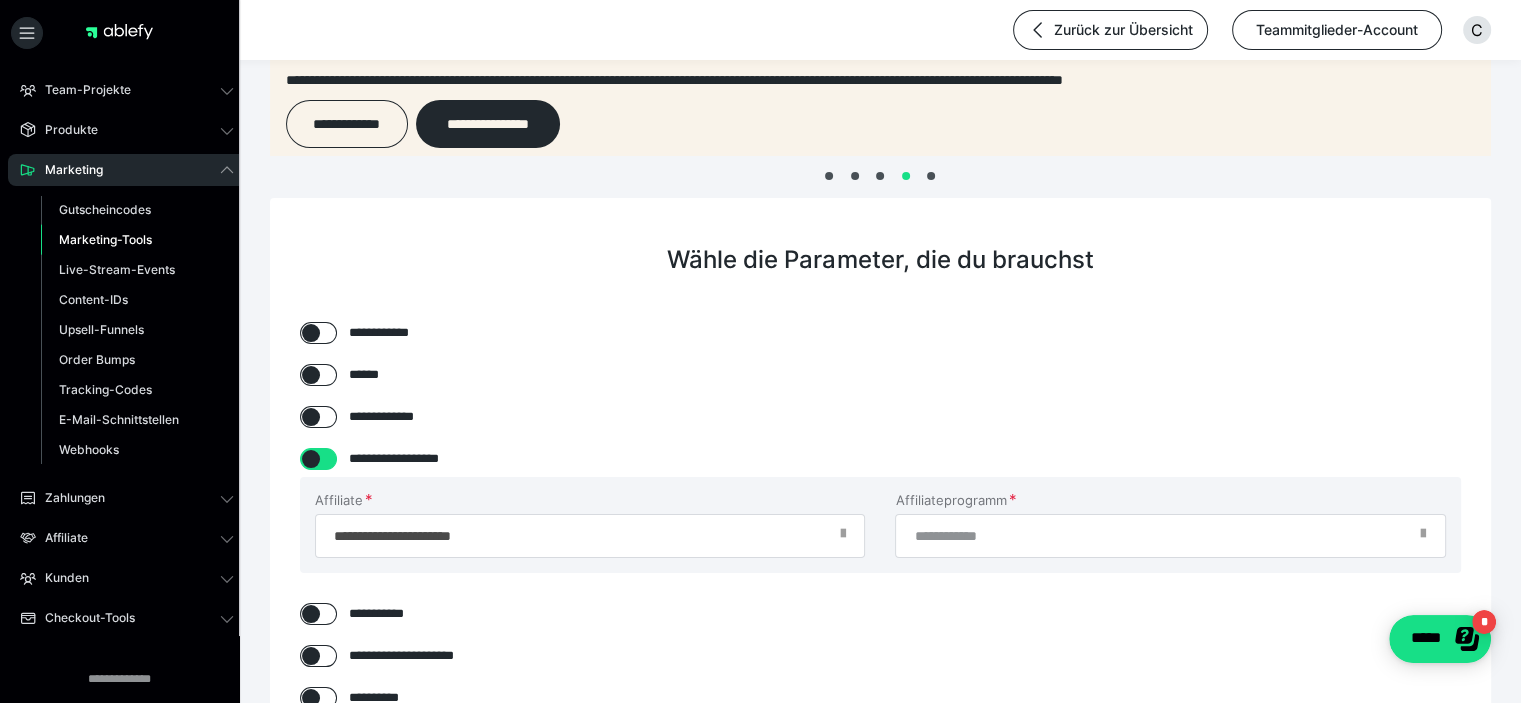 click at bounding box center (1423, 539) 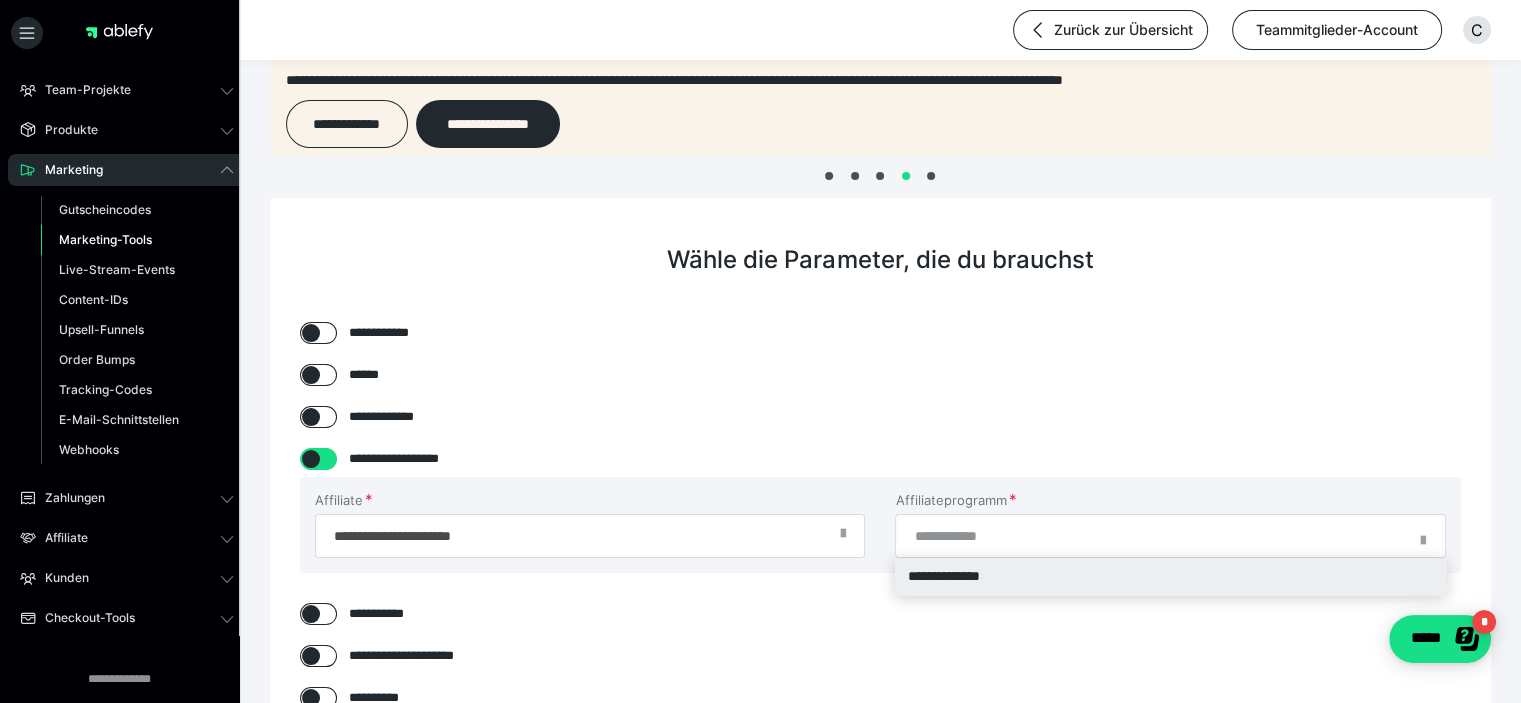 click on "**********" at bounding box center [1170, 576] 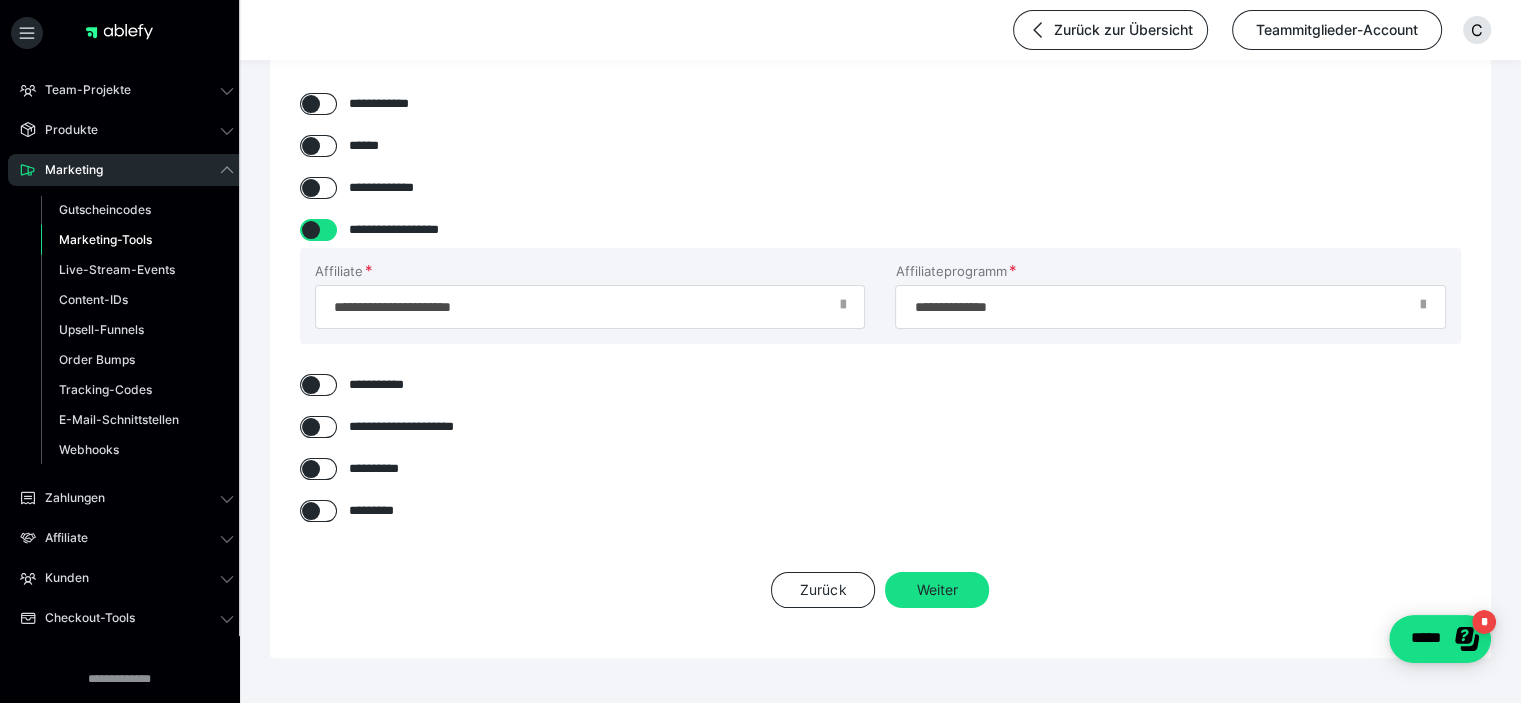 scroll, scrollTop: 352, scrollLeft: 0, axis: vertical 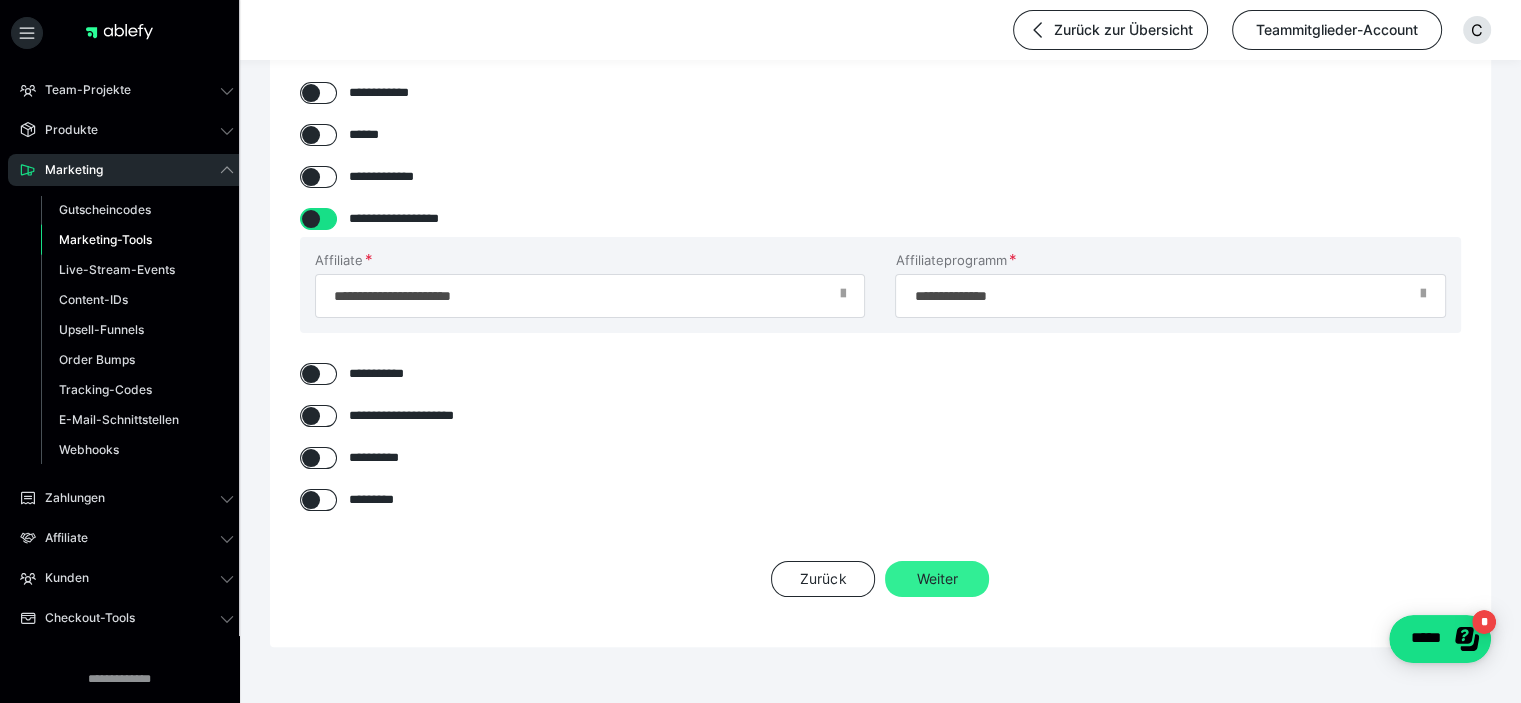 click on "Weiter" at bounding box center [937, 579] 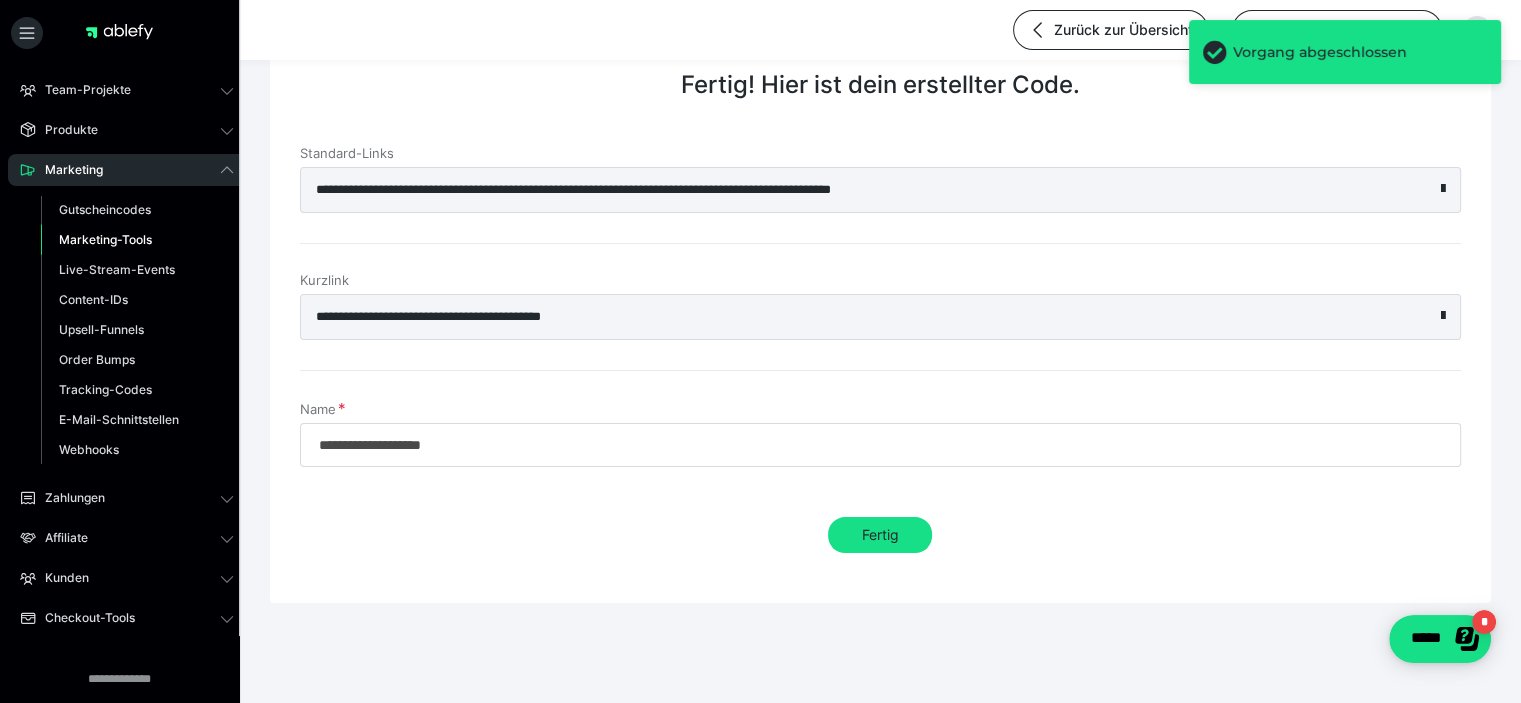 scroll, scrollTop: 285, scrollLeft: 0, axis: vertical 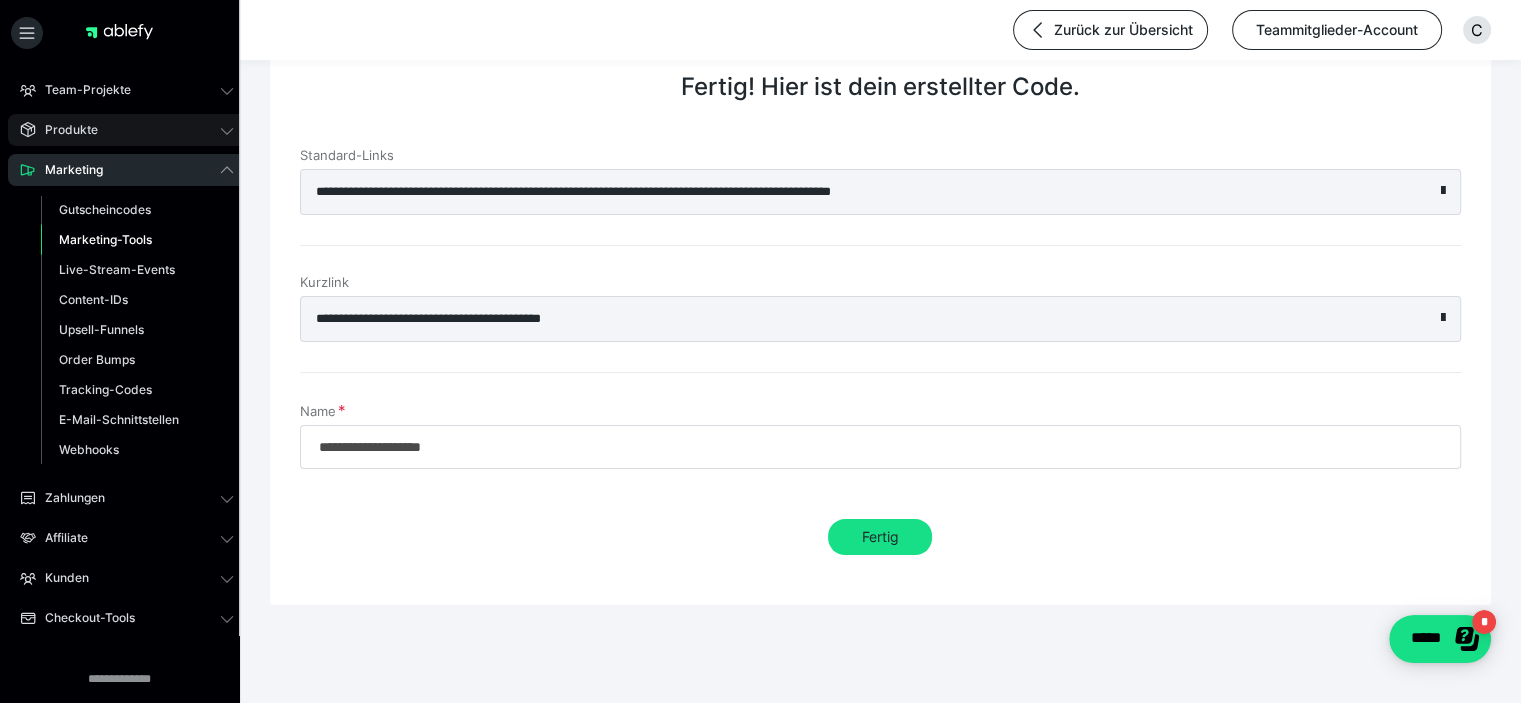 click 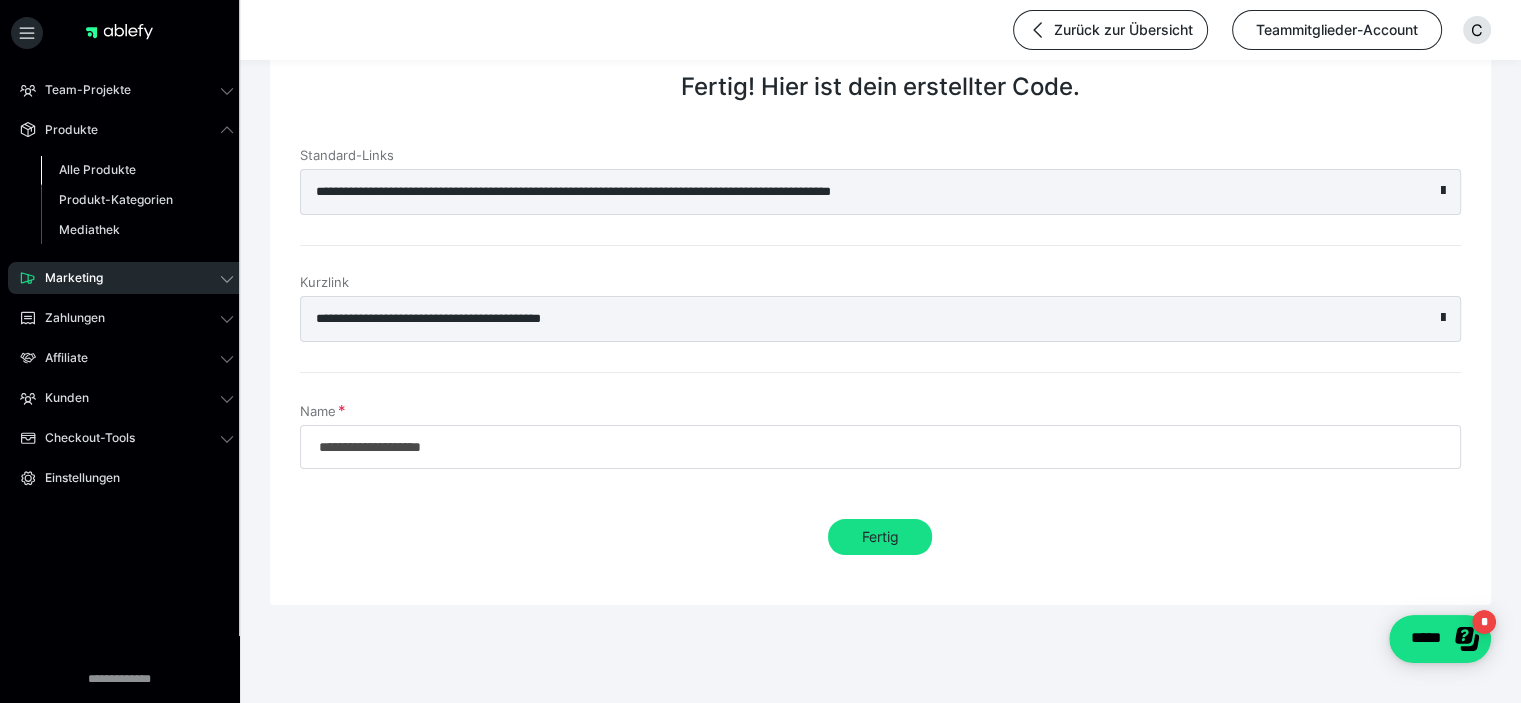 click on "Alle Produkte" at bounding box center [97, 169] 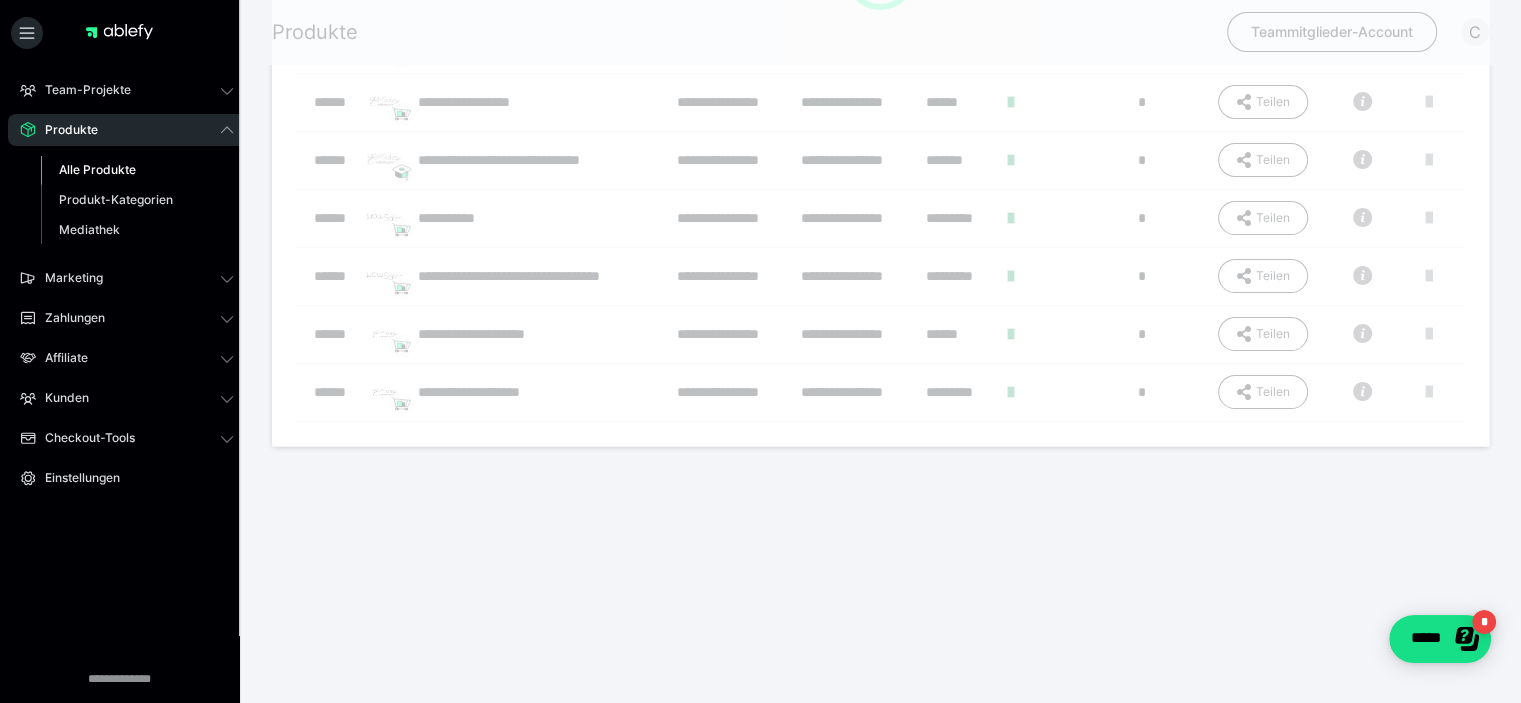 scroll, scrollTop: 0, scrollLeft: 0, axis: both 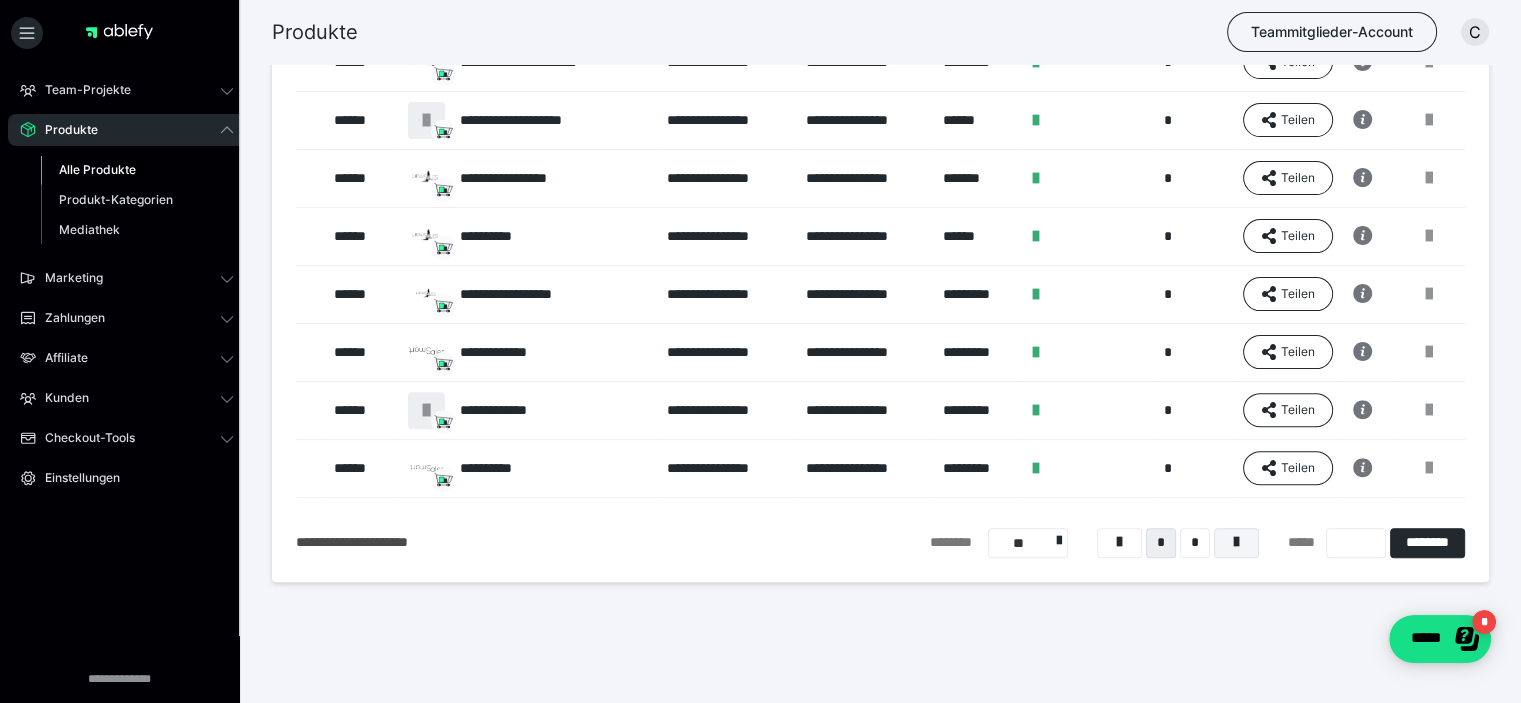 click at bounding box center [1236, 543] 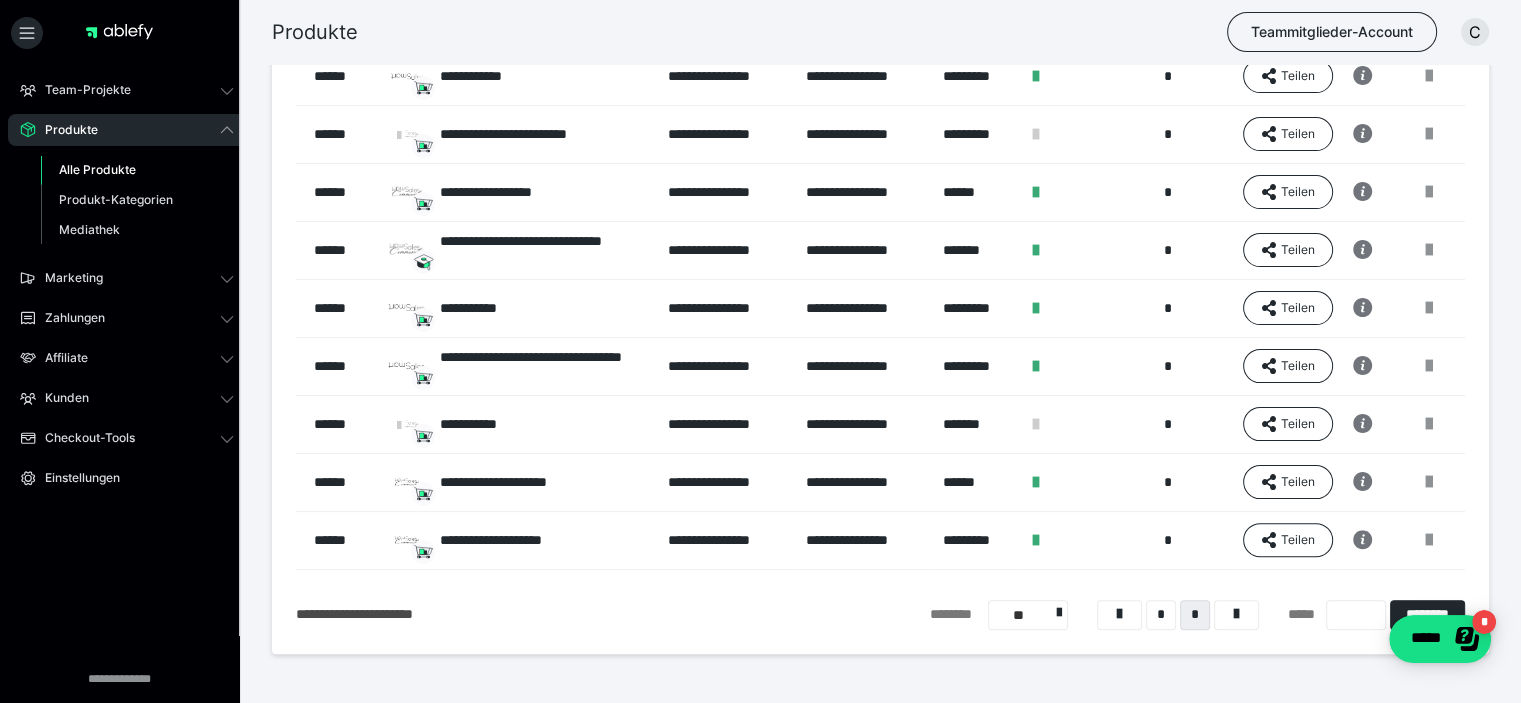 scroll, scrollTop: 474, scrollLeft: 0, axis: vertical 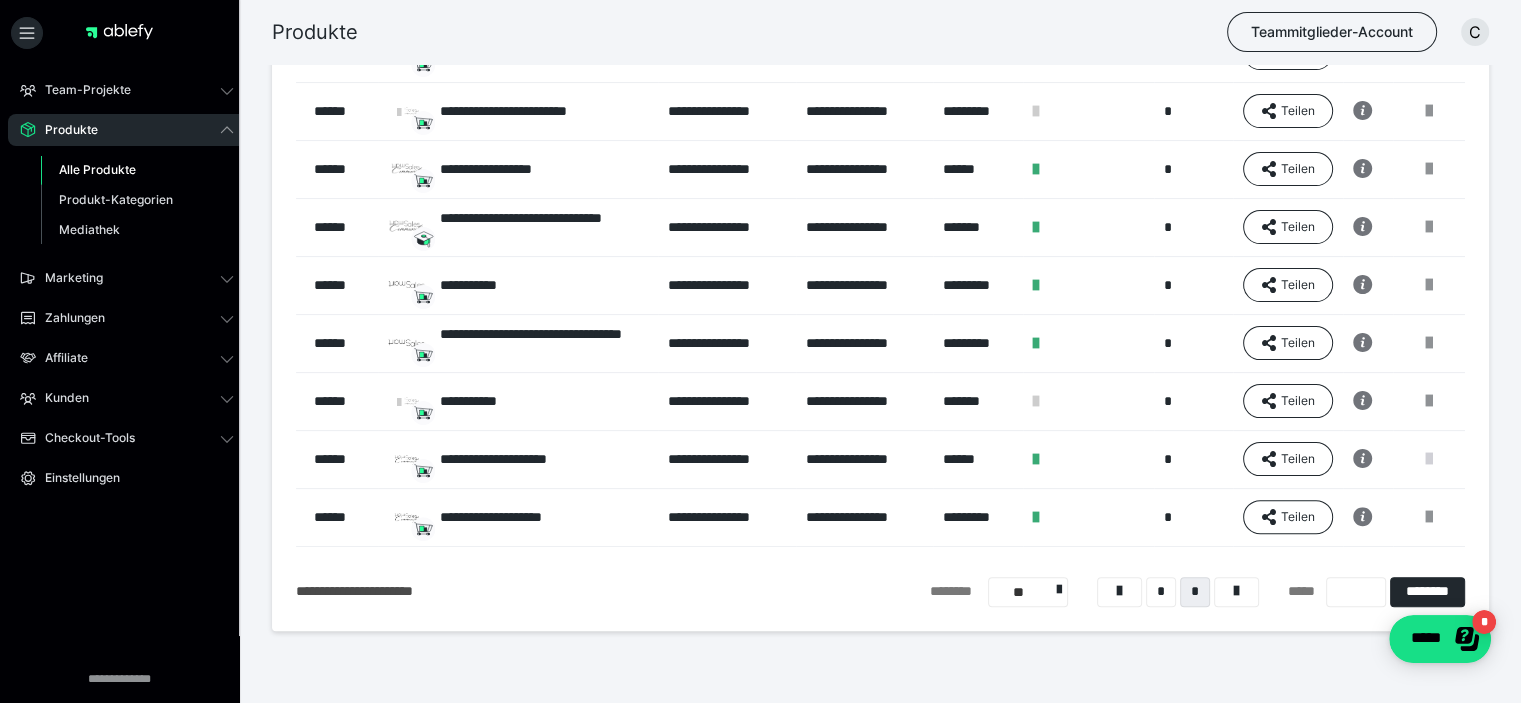 click at bounding box center [1429, 459] 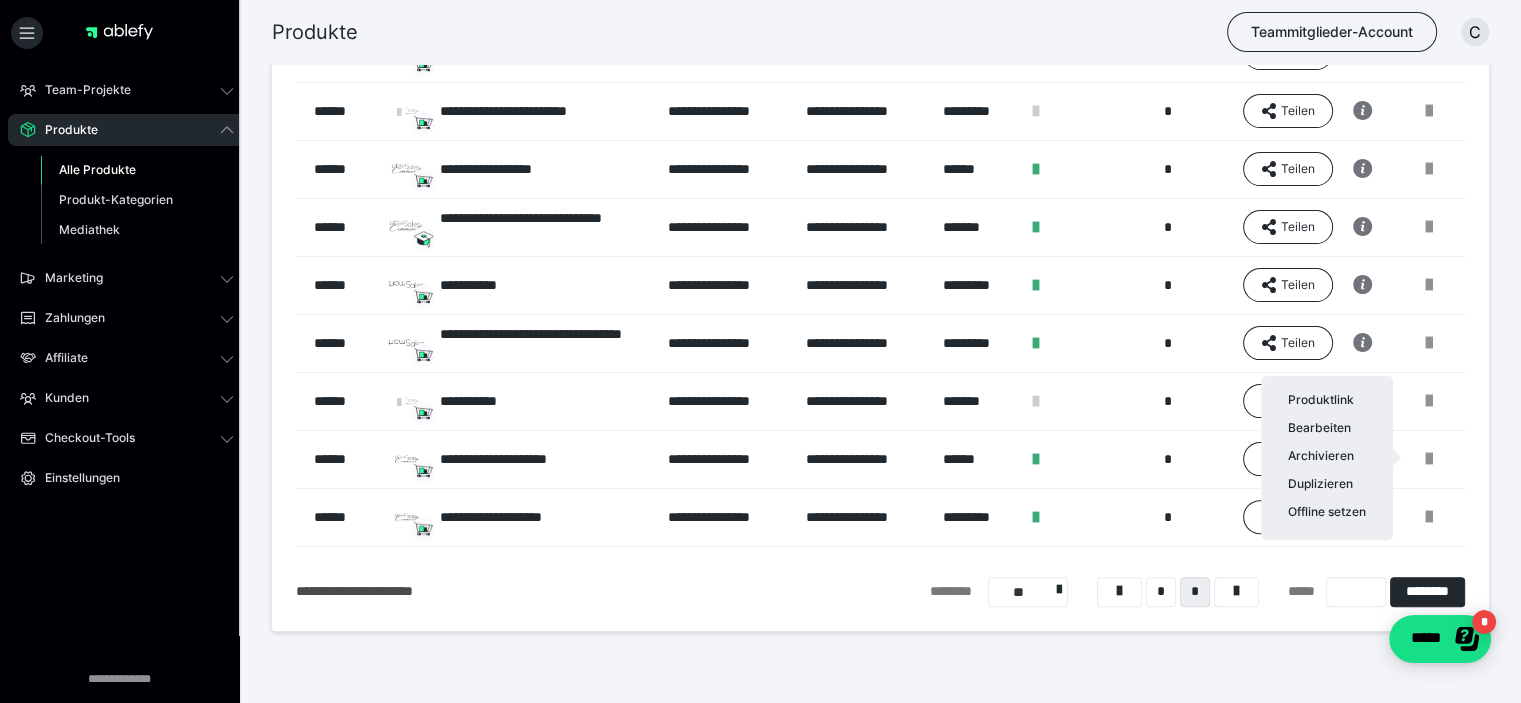 click at bounding box center [760, 351] 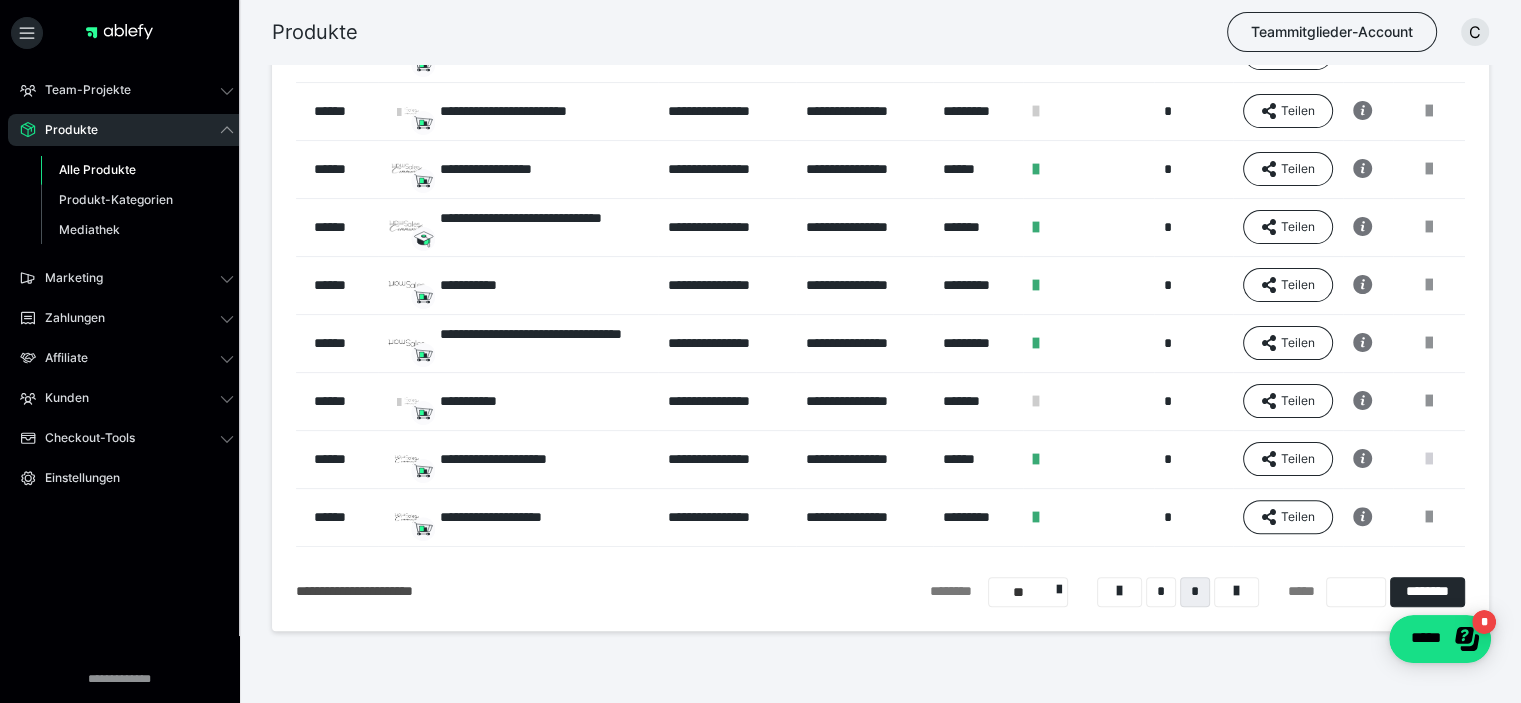click at bounding box center [1429, 459] 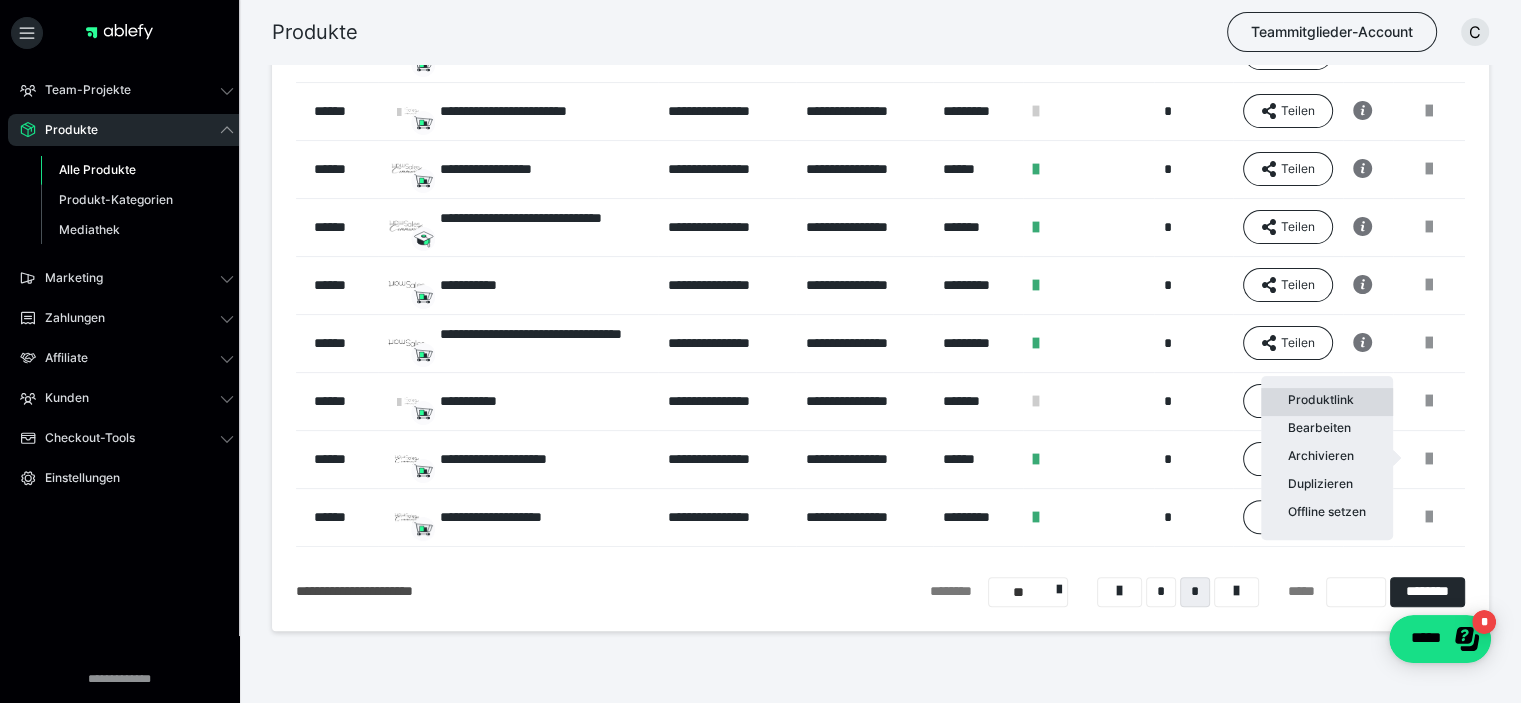 click on "Produktlink" at bounding box center (1327, 402) 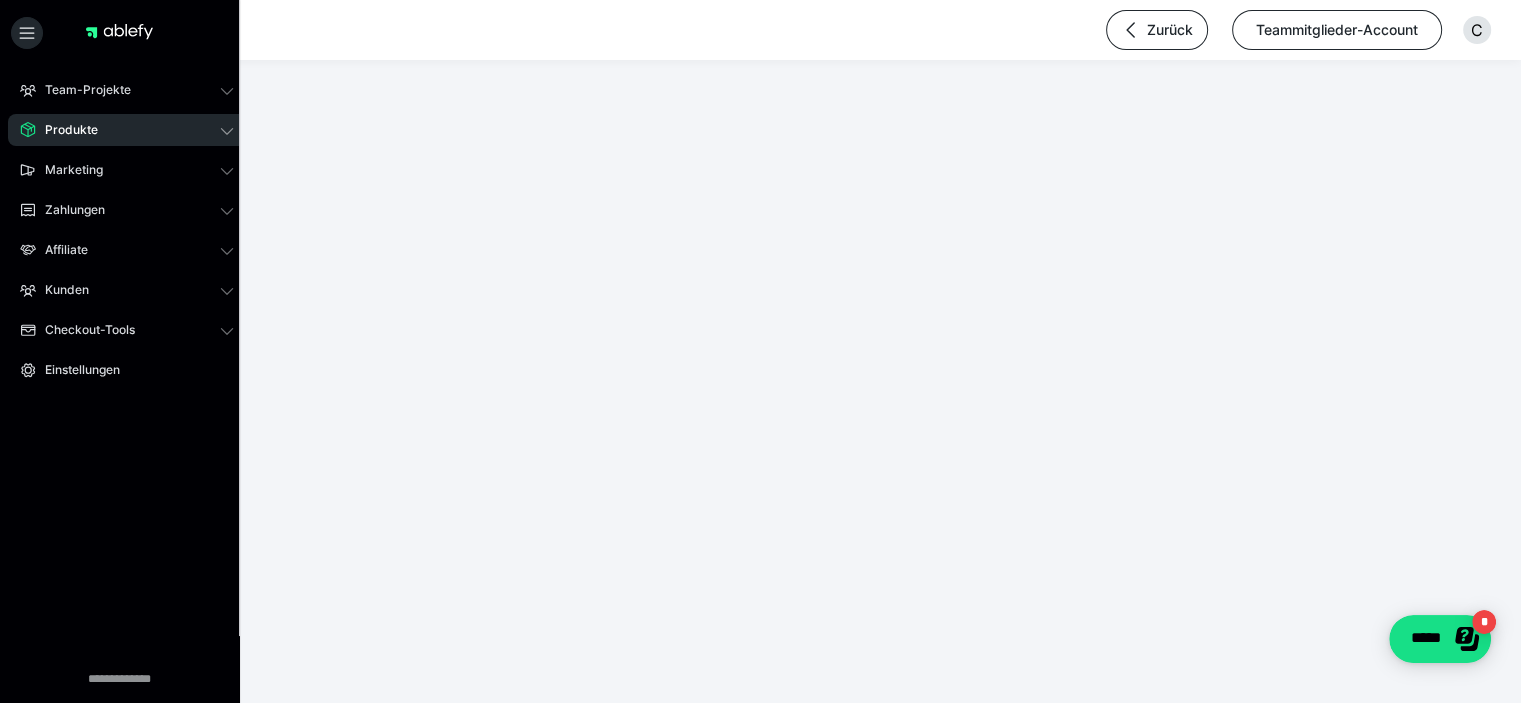 scroll, scrollTop: 0, scrollLeft: 0, axis: both 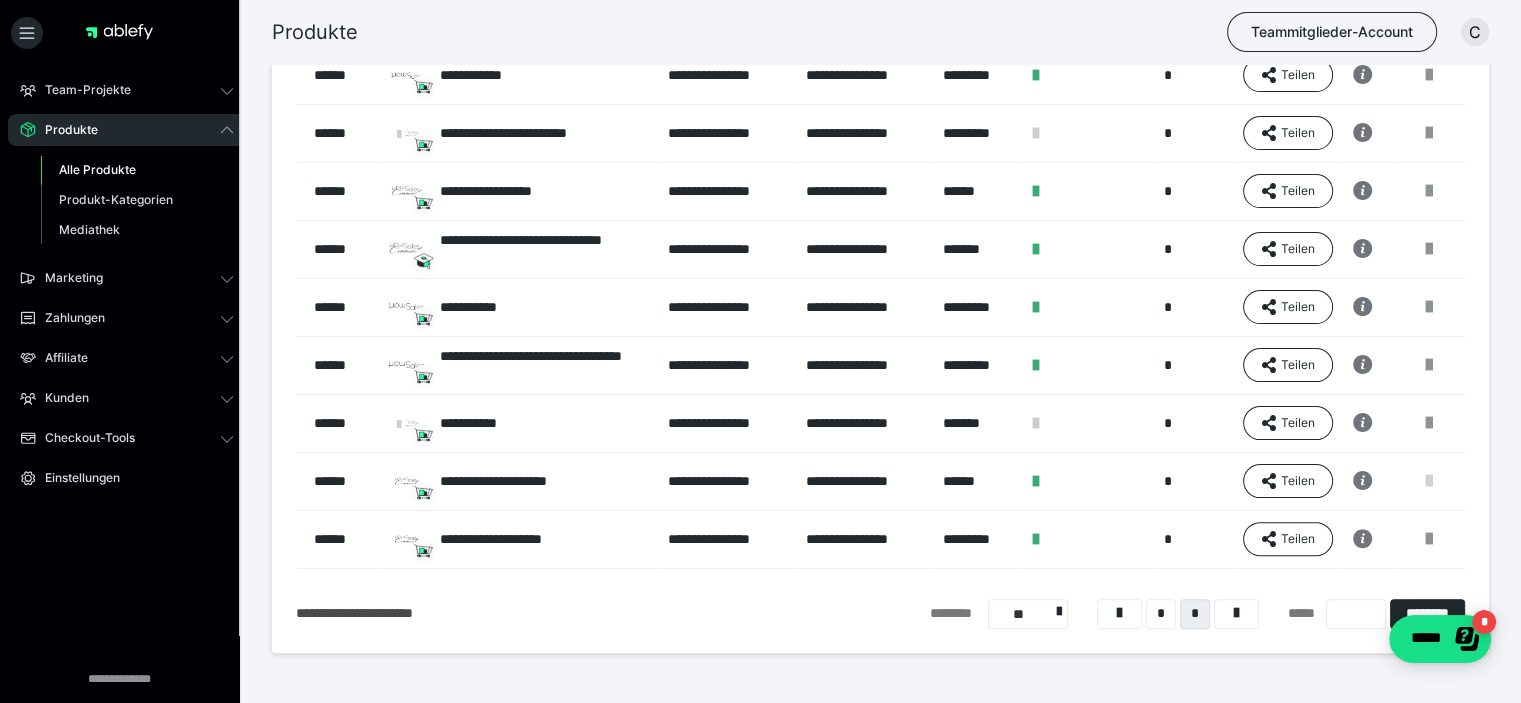 click at bounding box center (1429, 481) 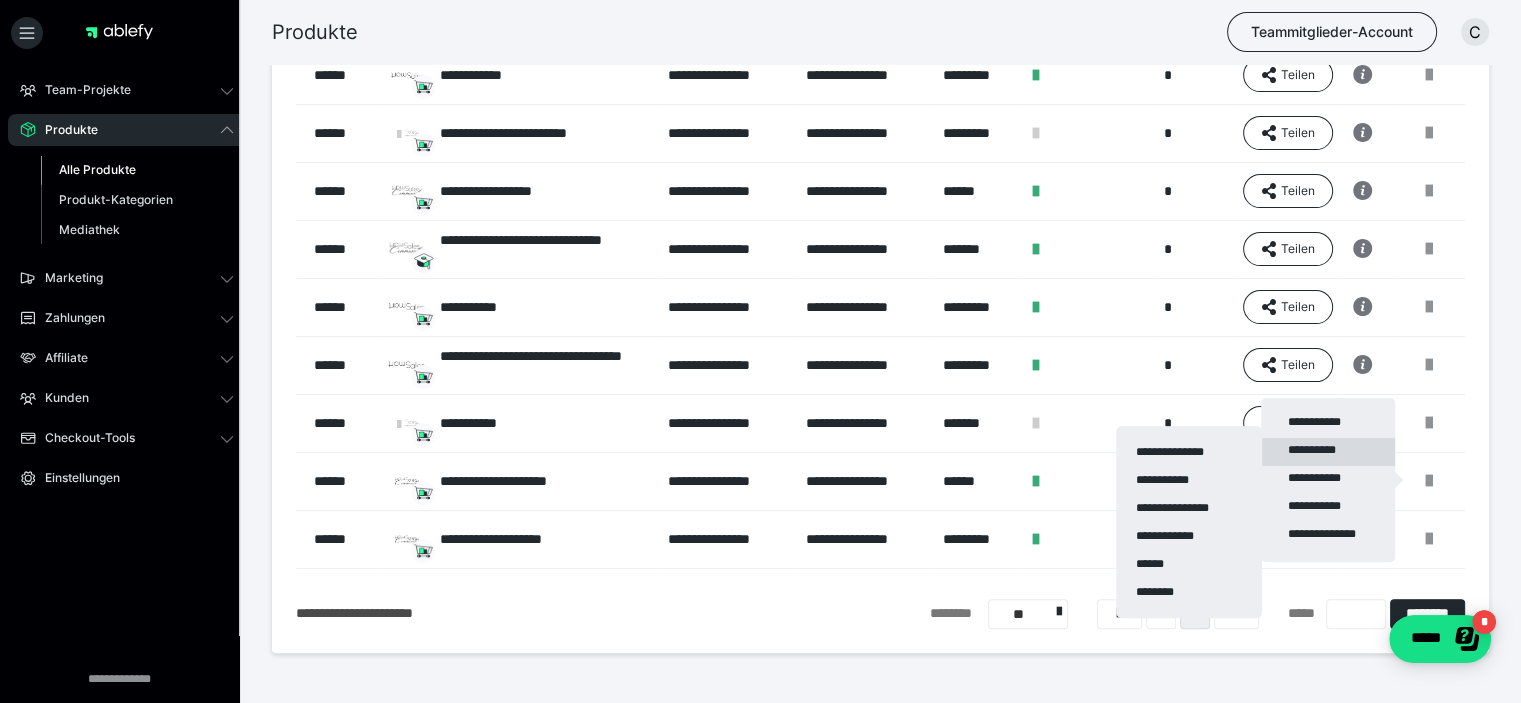 click on "**********" at bounding box center (1328, 452) 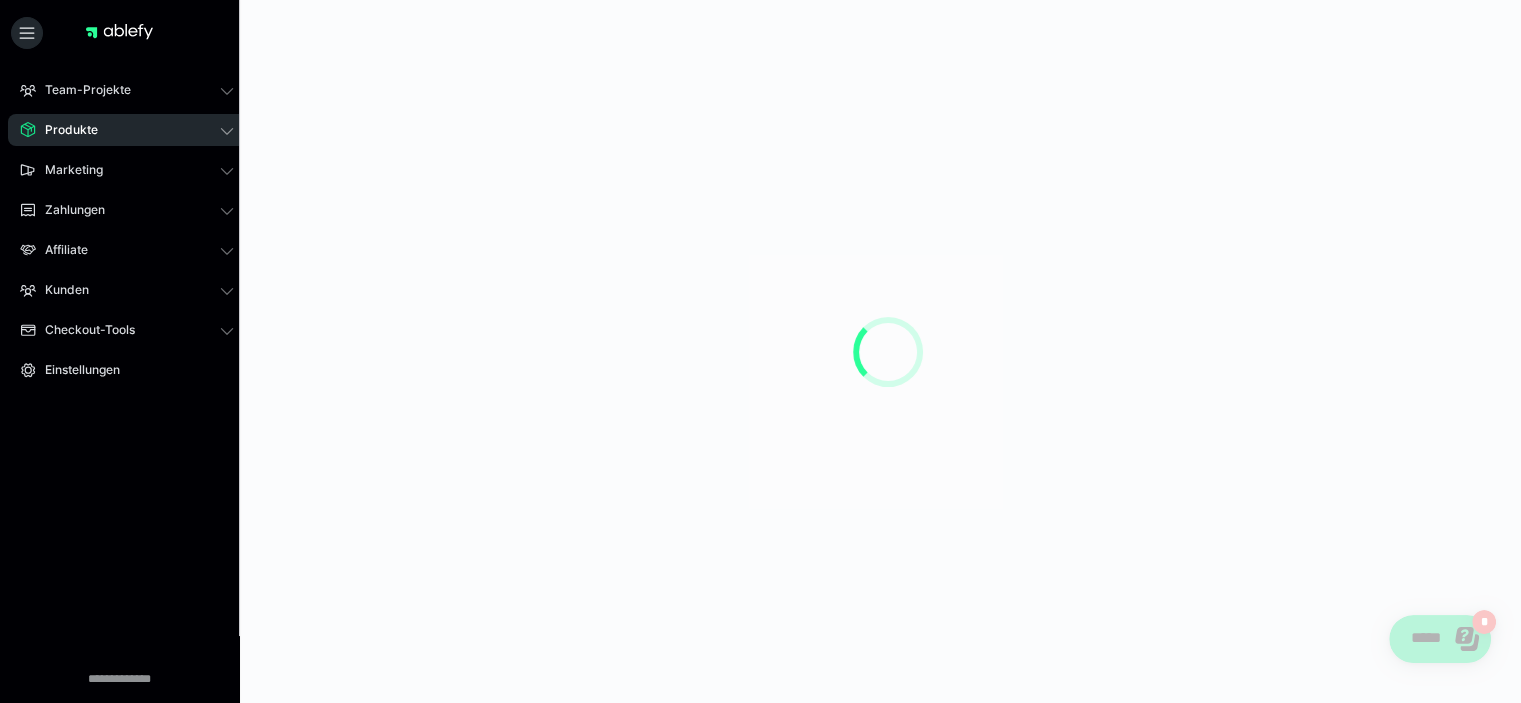 scroll, scrollTop: 0, scrollLeft: 0, axis: both 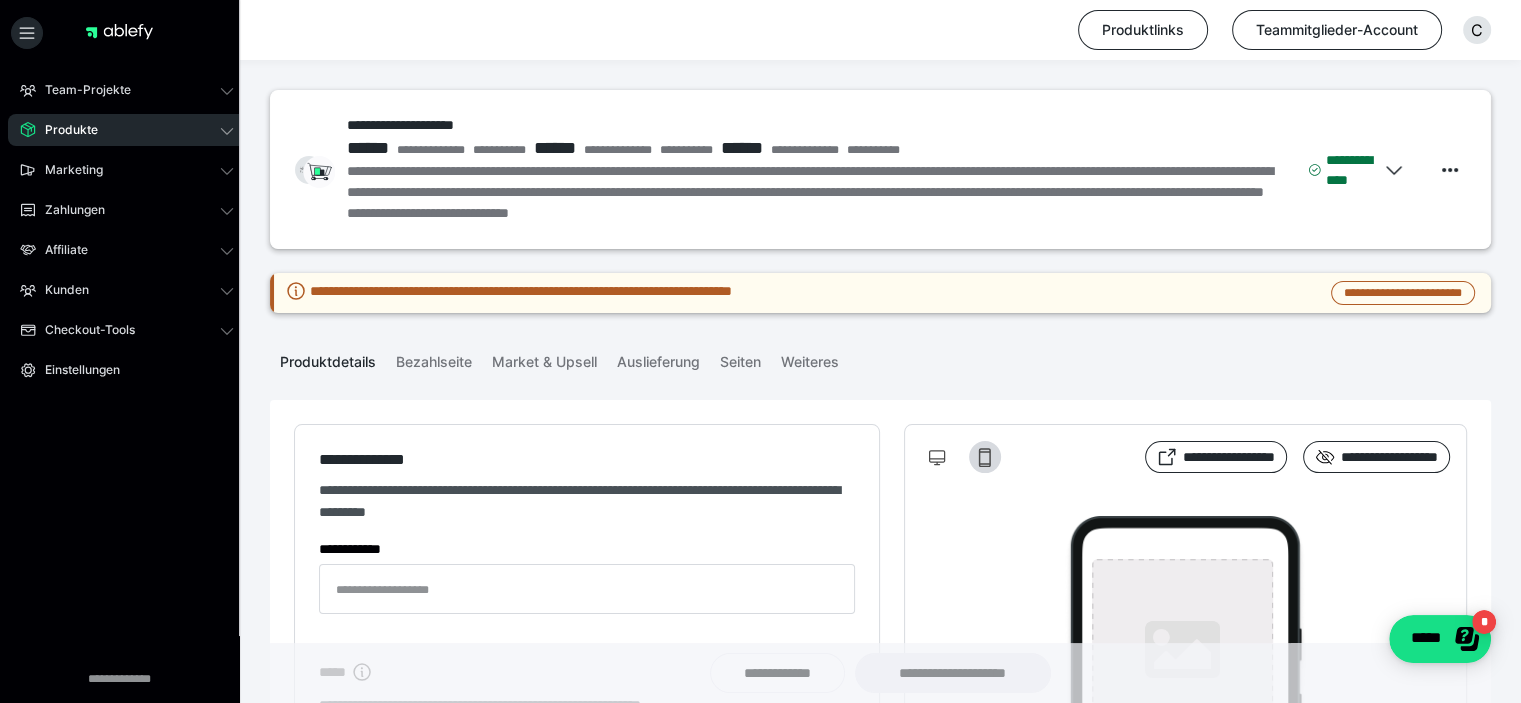 type on "**********" 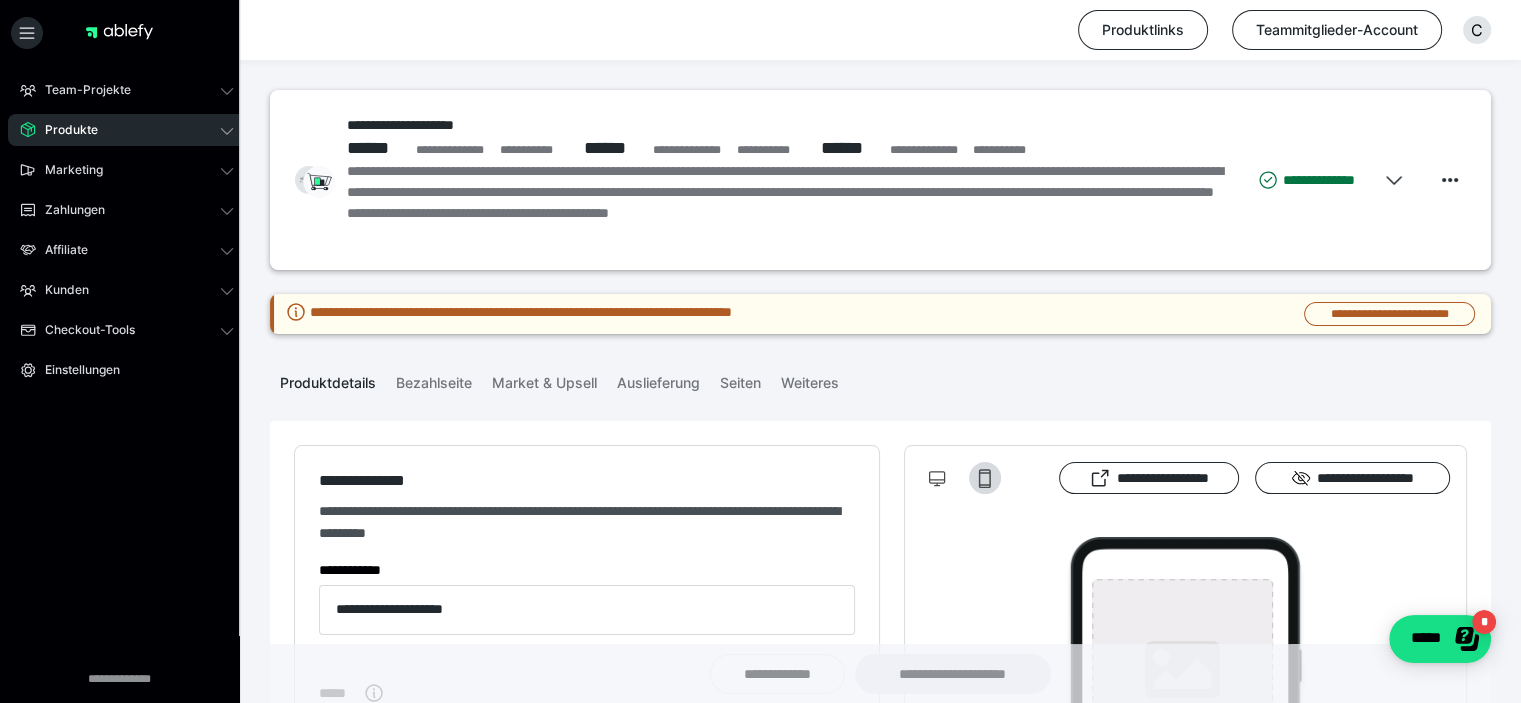 type on "**********" 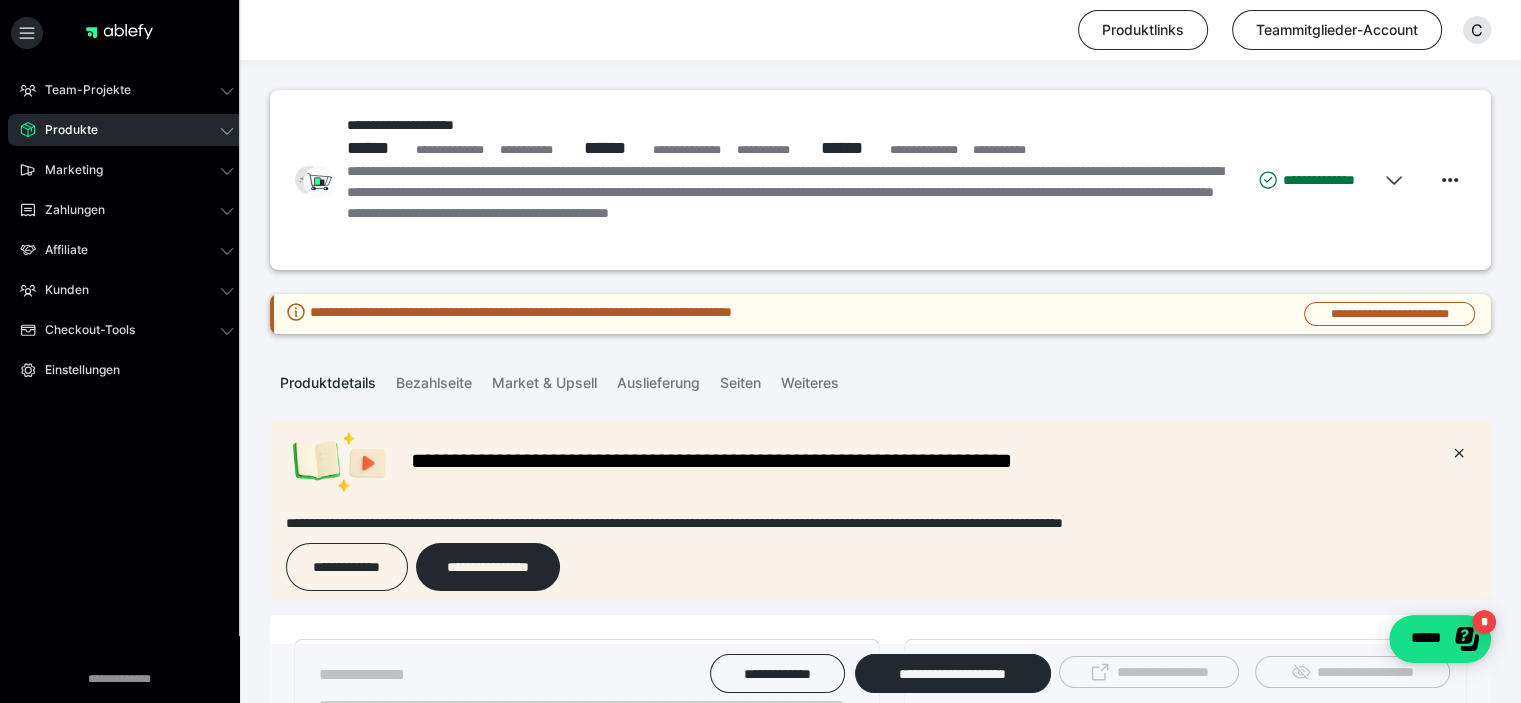 scroll, scrollTop: 0, scrollLeft: 0, axis: both 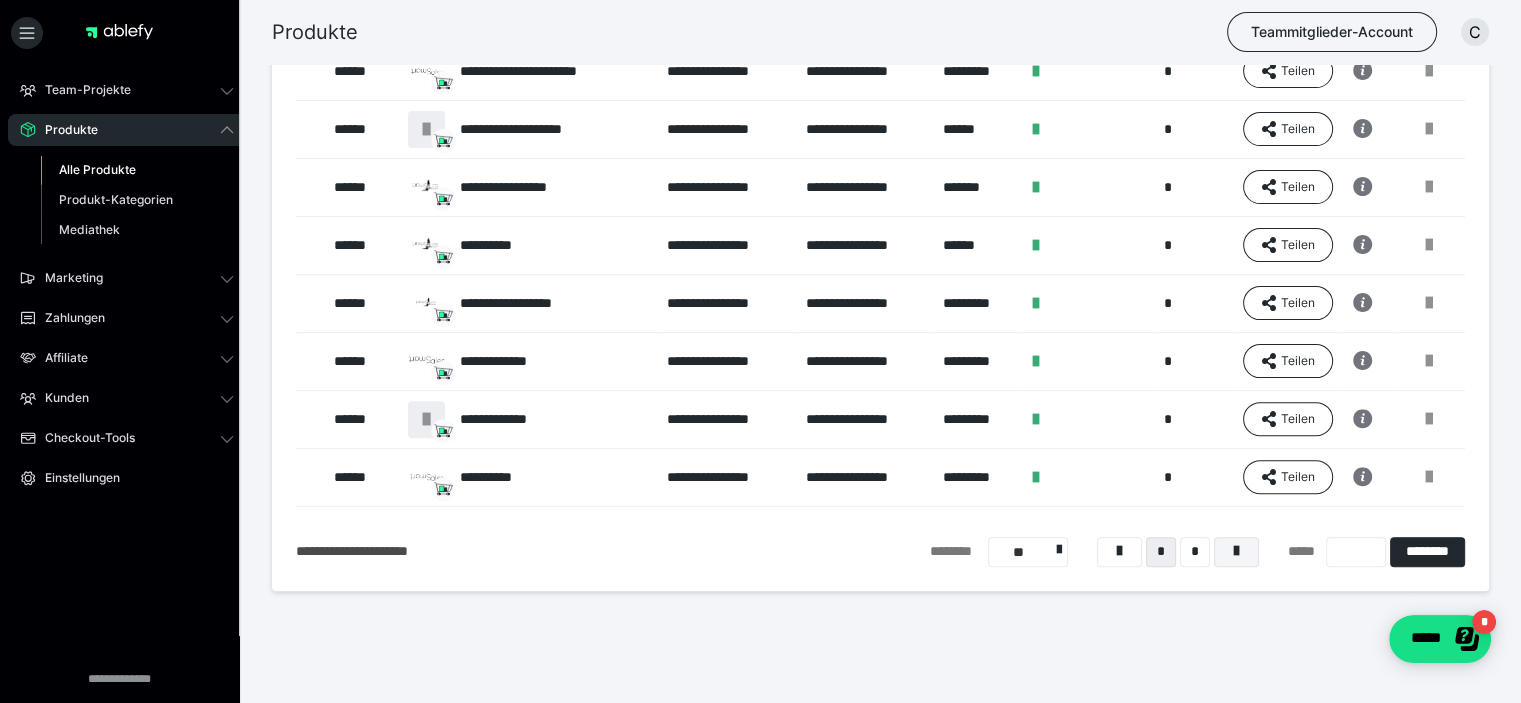 click at bounding box center [1236, 551] 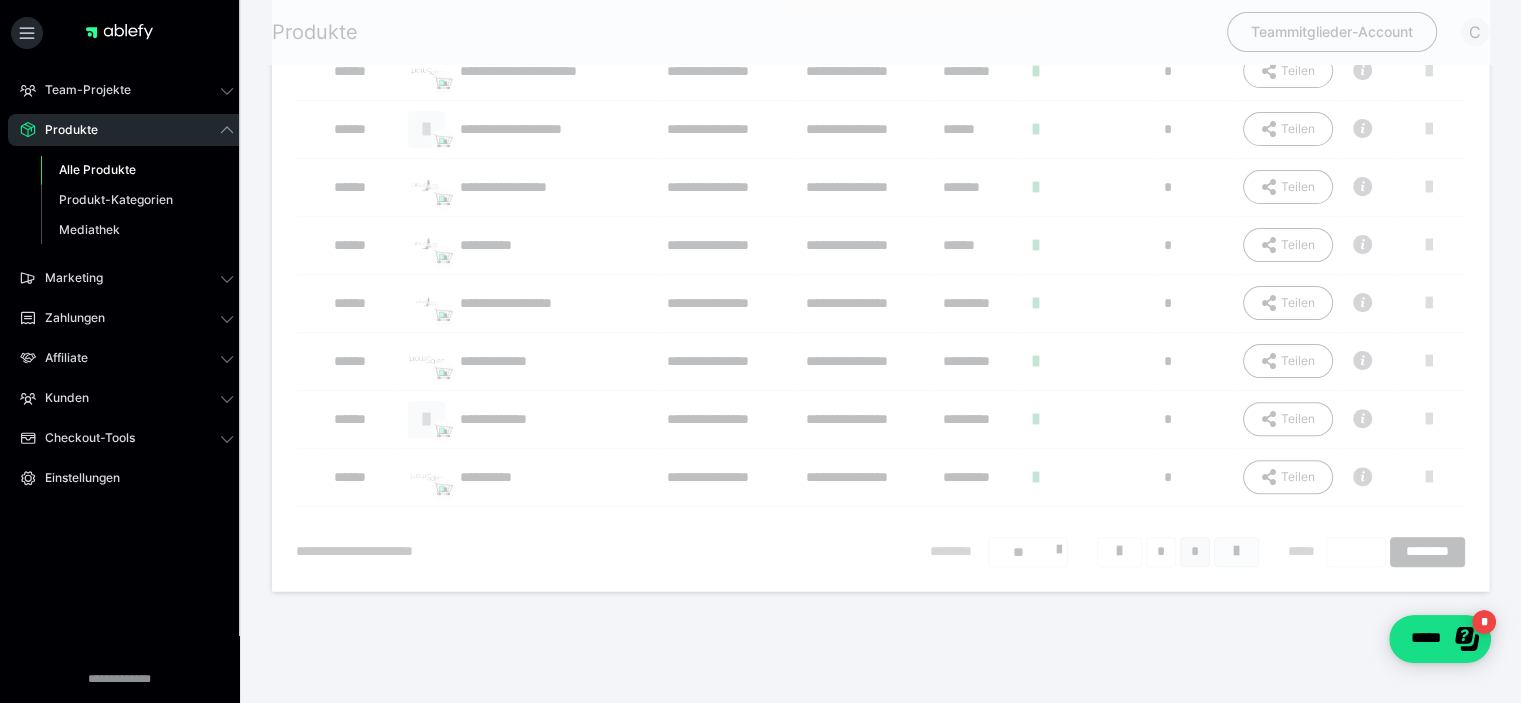 scroll, scrollTop: 274, scrollLeft: 0, axis: vertical 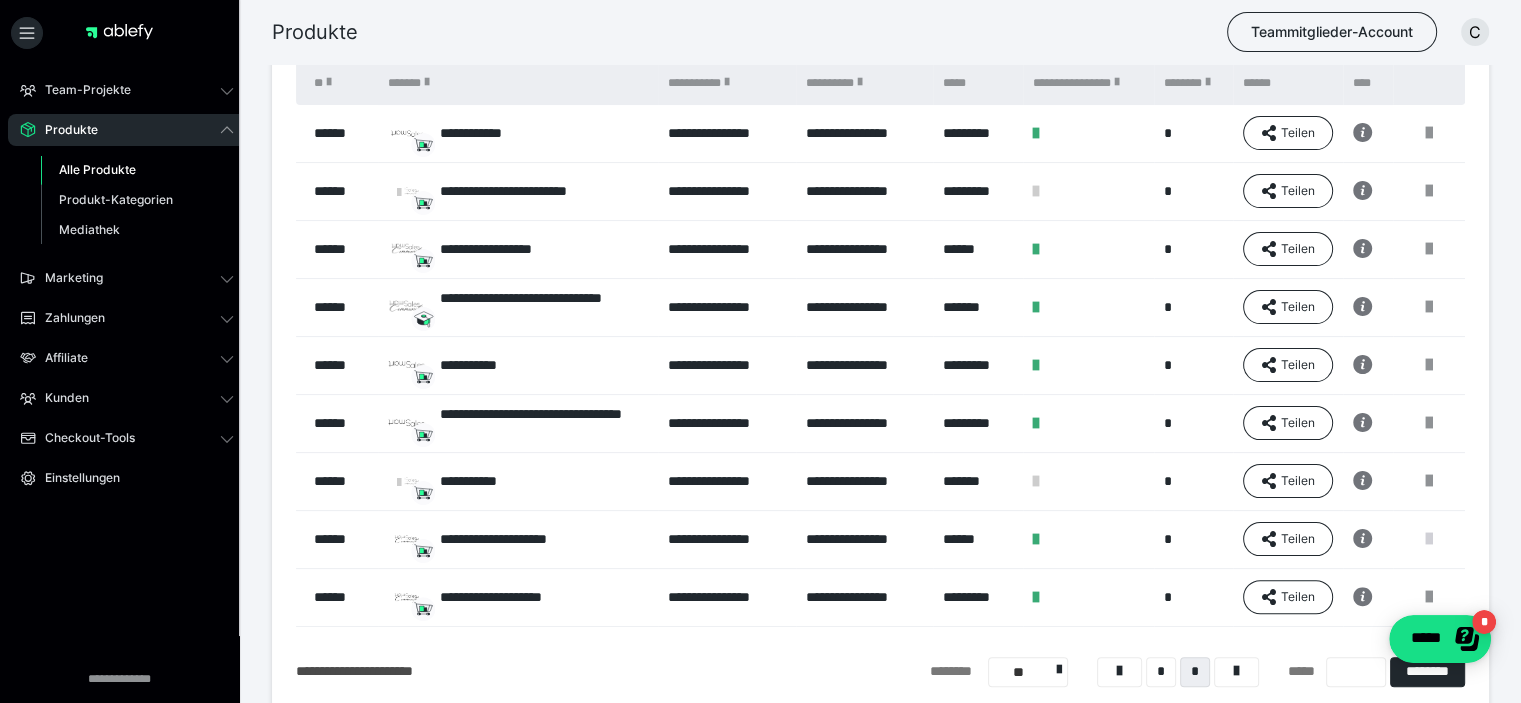 click at bounding box center [1429, 539] 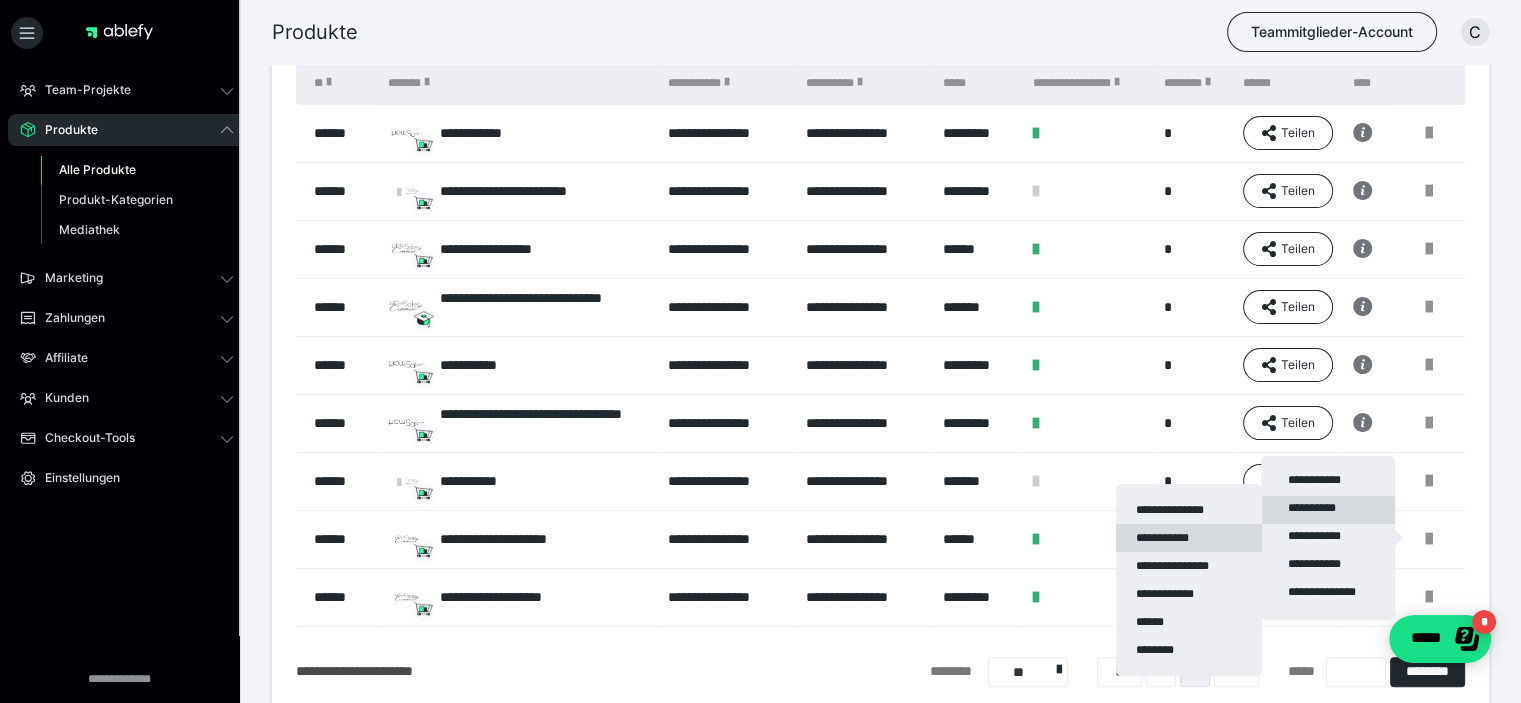 click on "**********" at bounding box center (1189, 538) 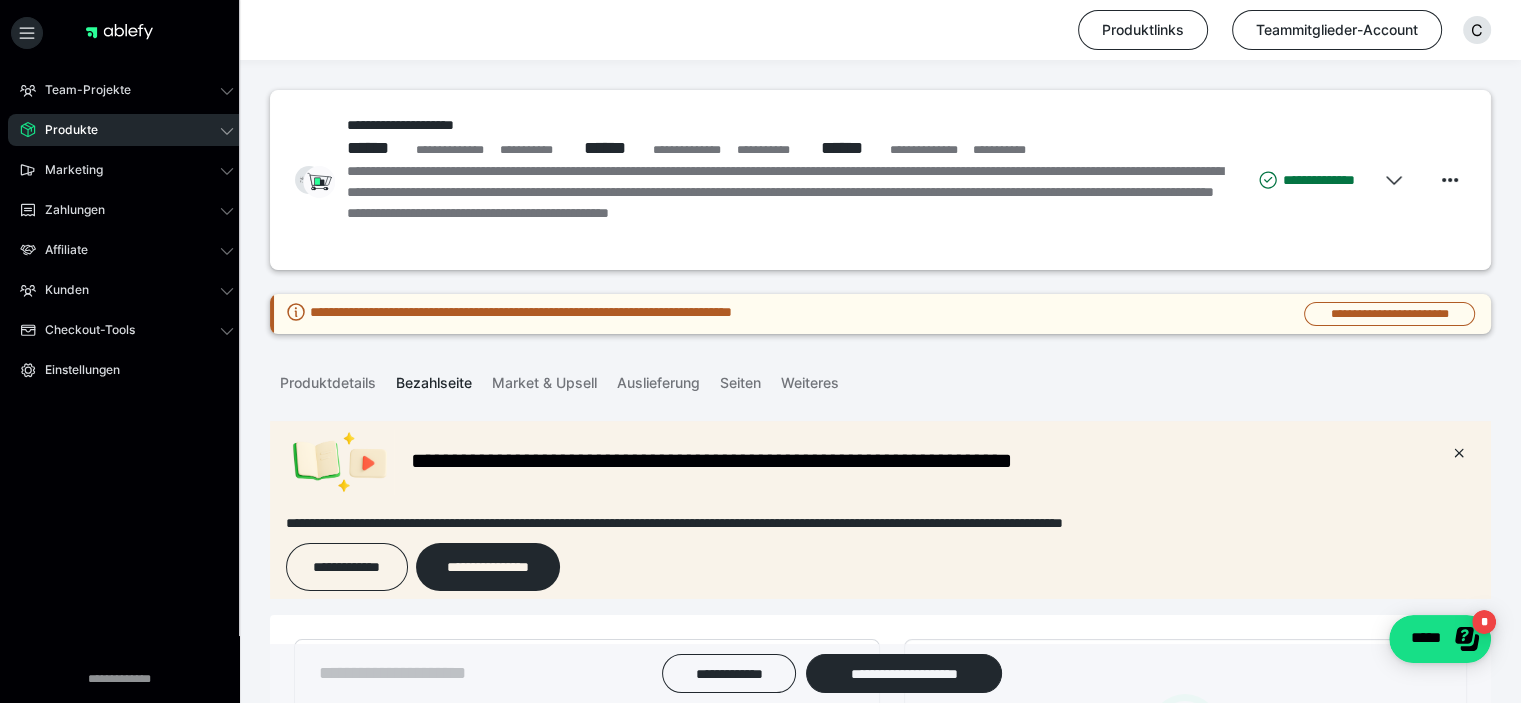 scroll, scrollTop: 0, scrollLeft: 0, axis: both 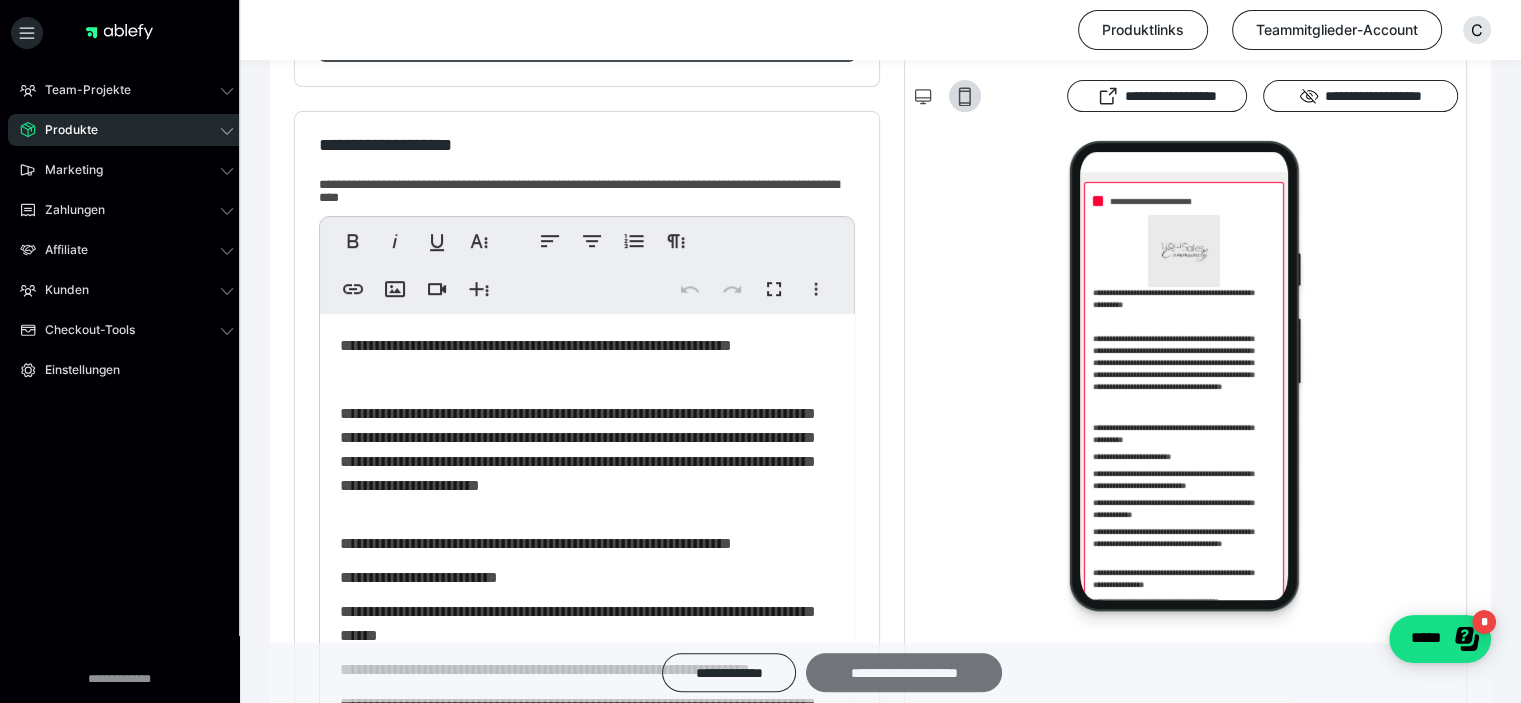 click on "**********" at bounding box center (904, 673) 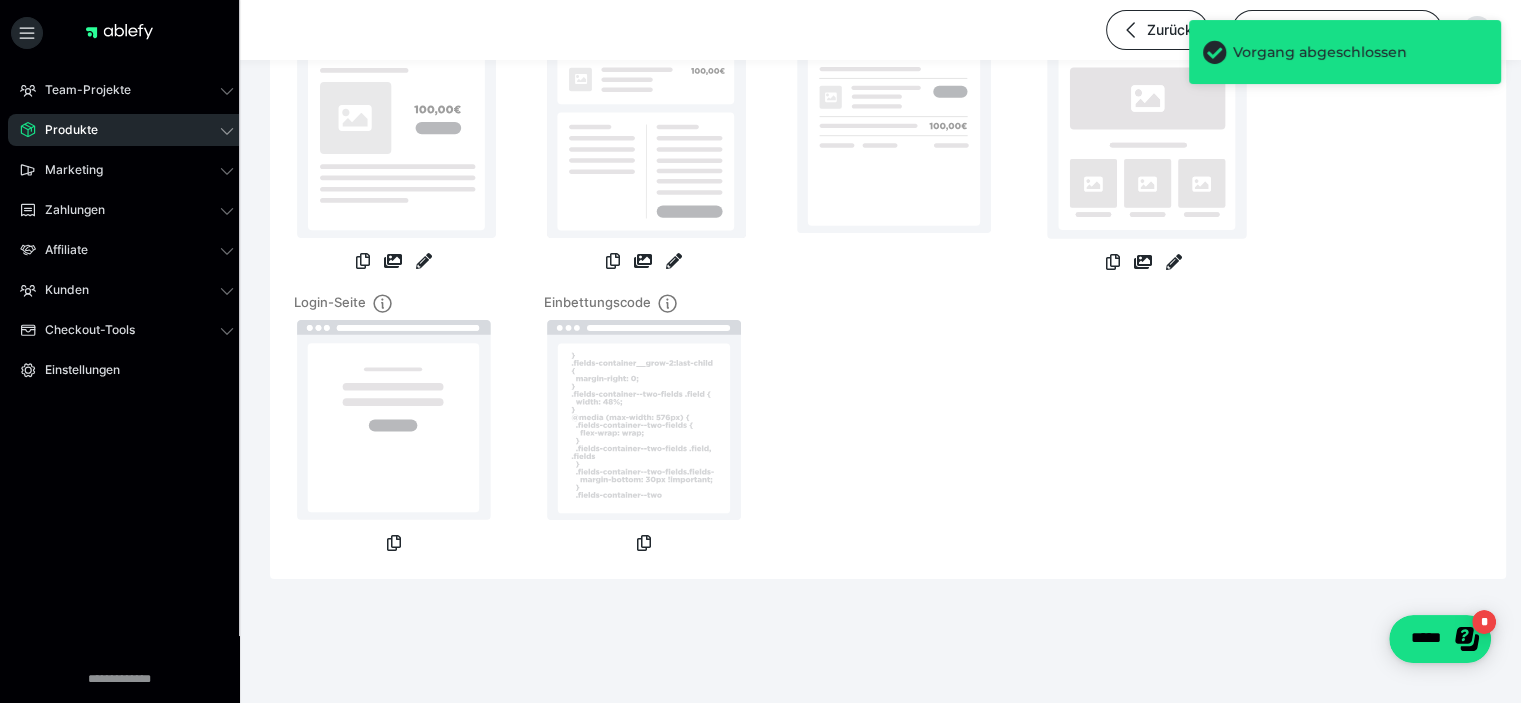 scroll, scrollTop: 0, scrollLeft: 0, axis: both 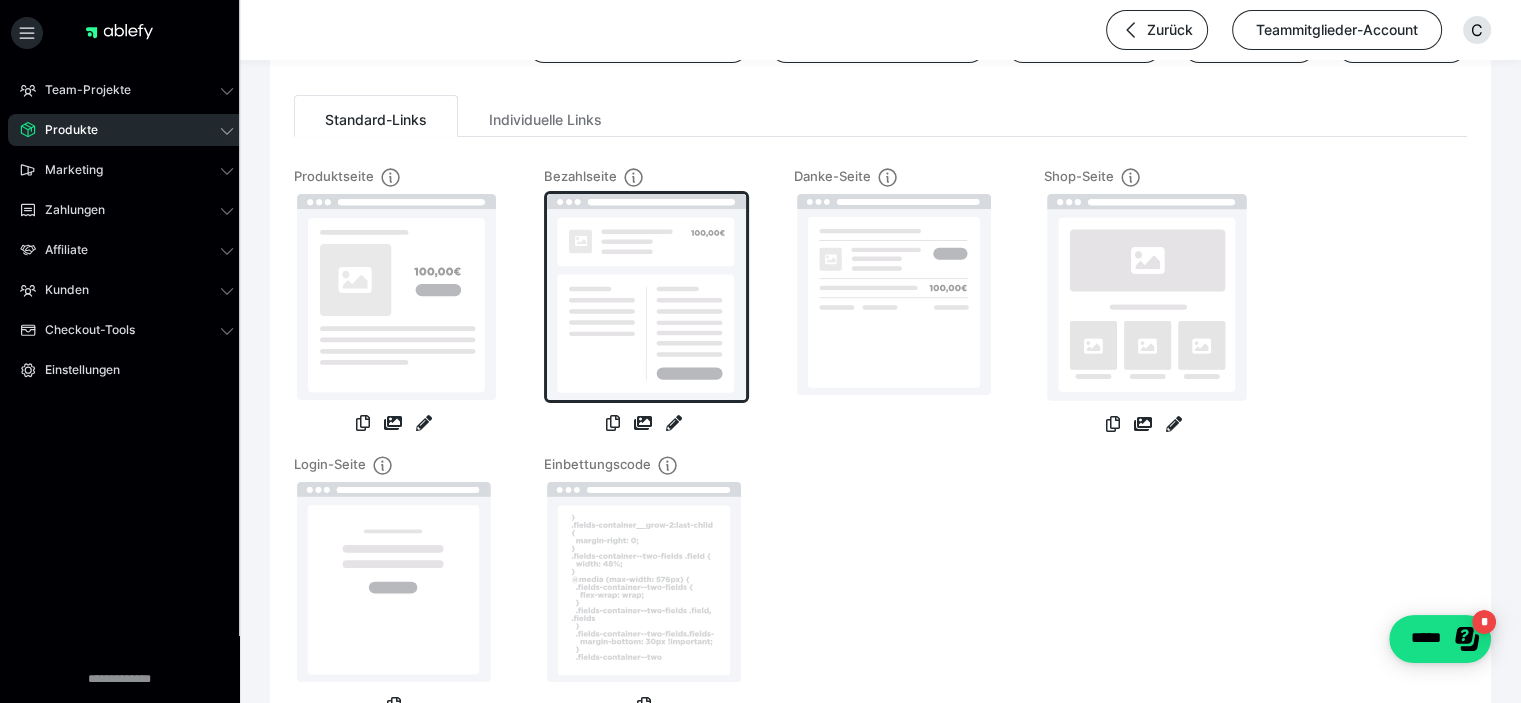 click at bounding box center (646, 297) 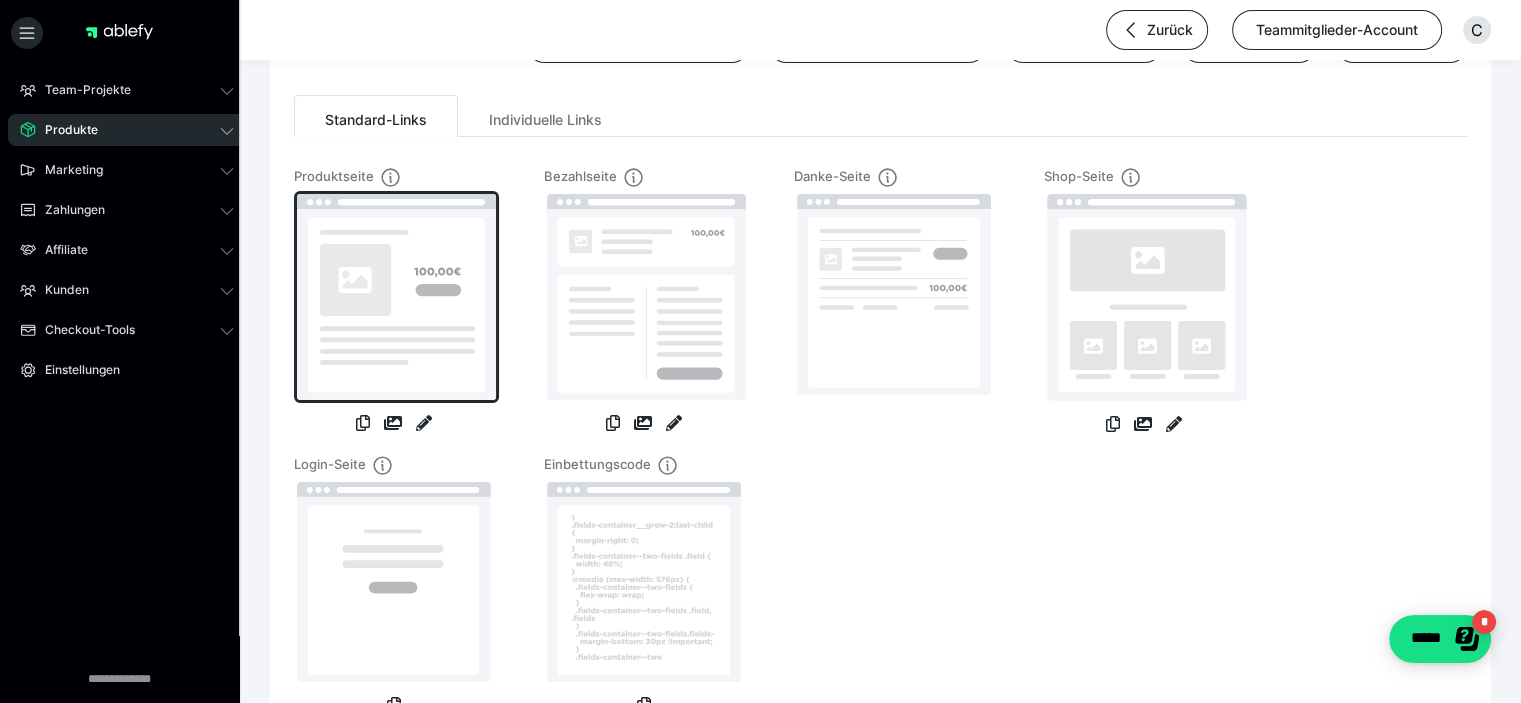 click at bounding box center [396, 297] 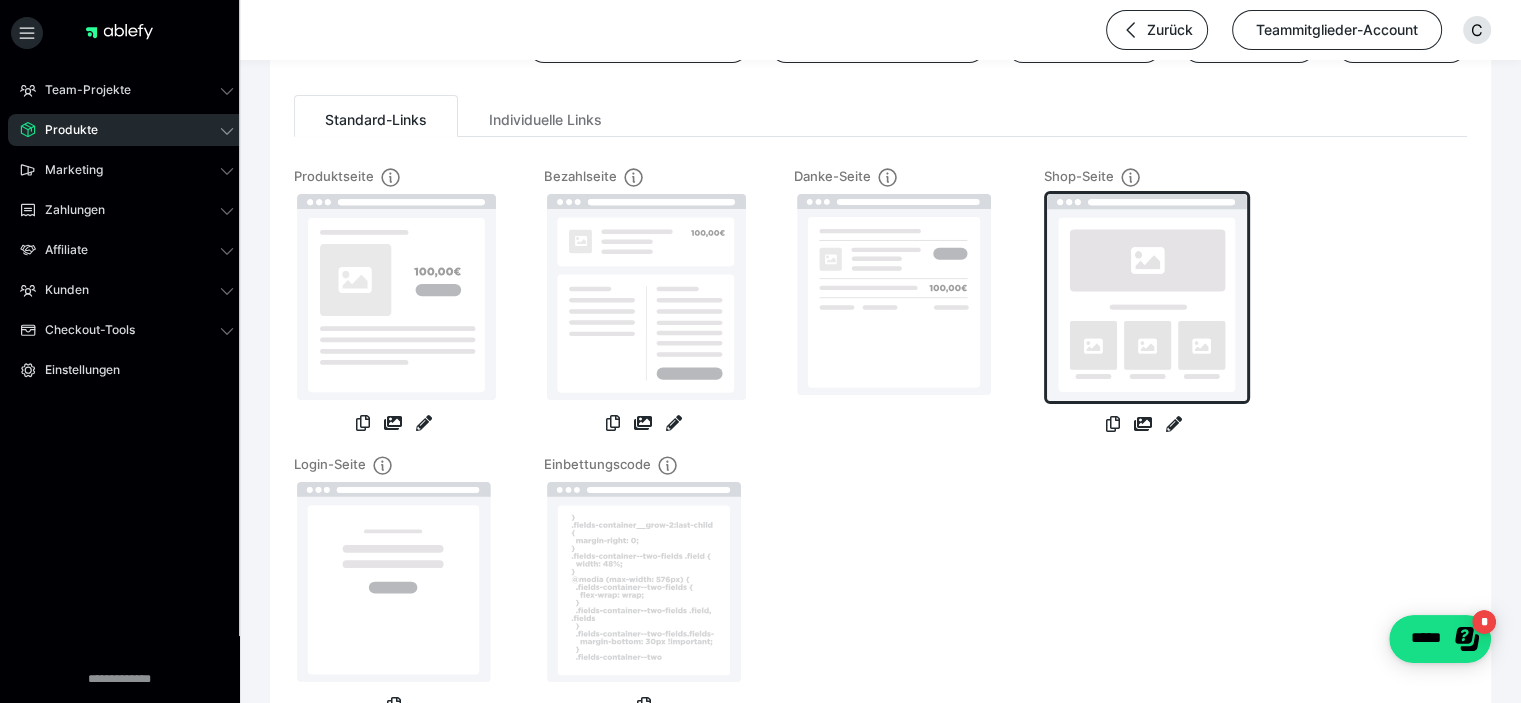 click at bounding box center (1147, 297) 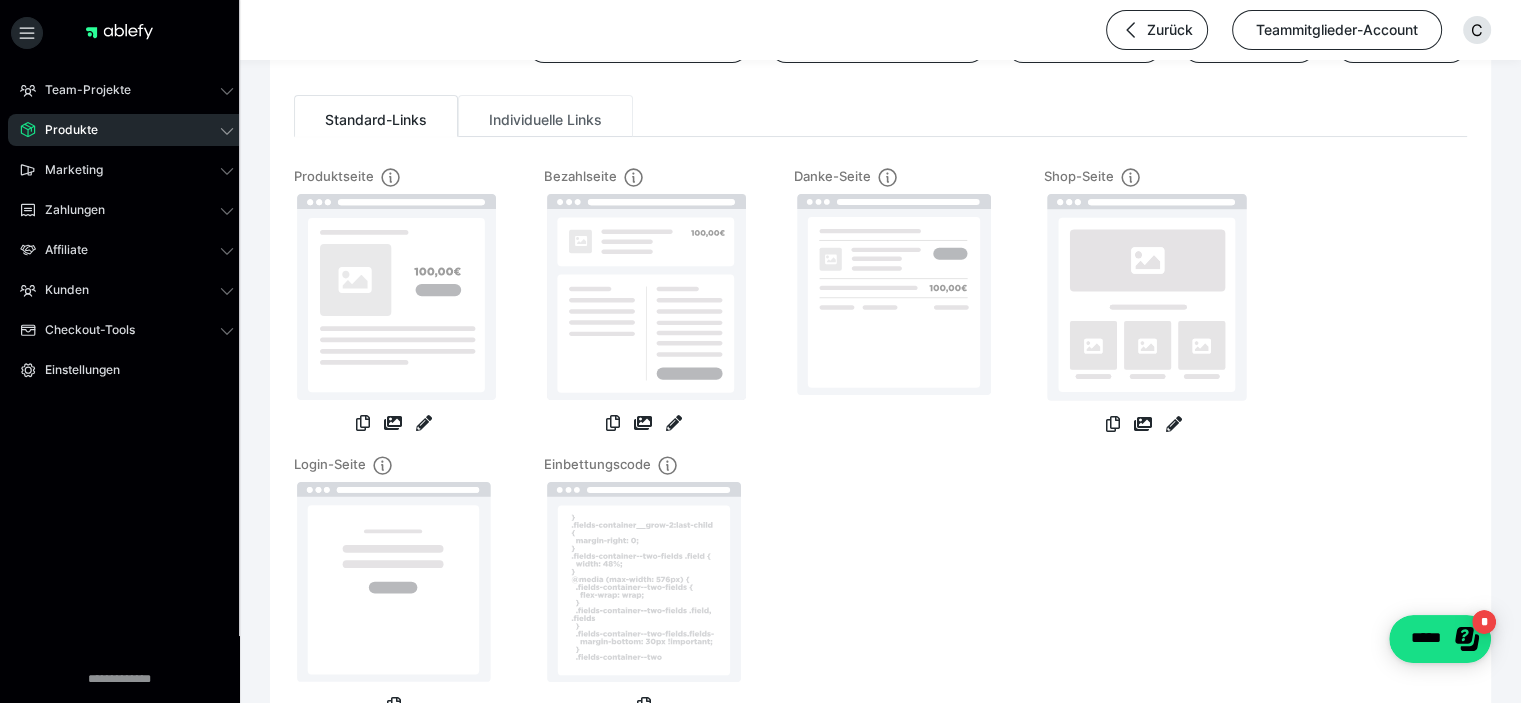 click on "Individuelle Links" at bounding box center (545, 116) 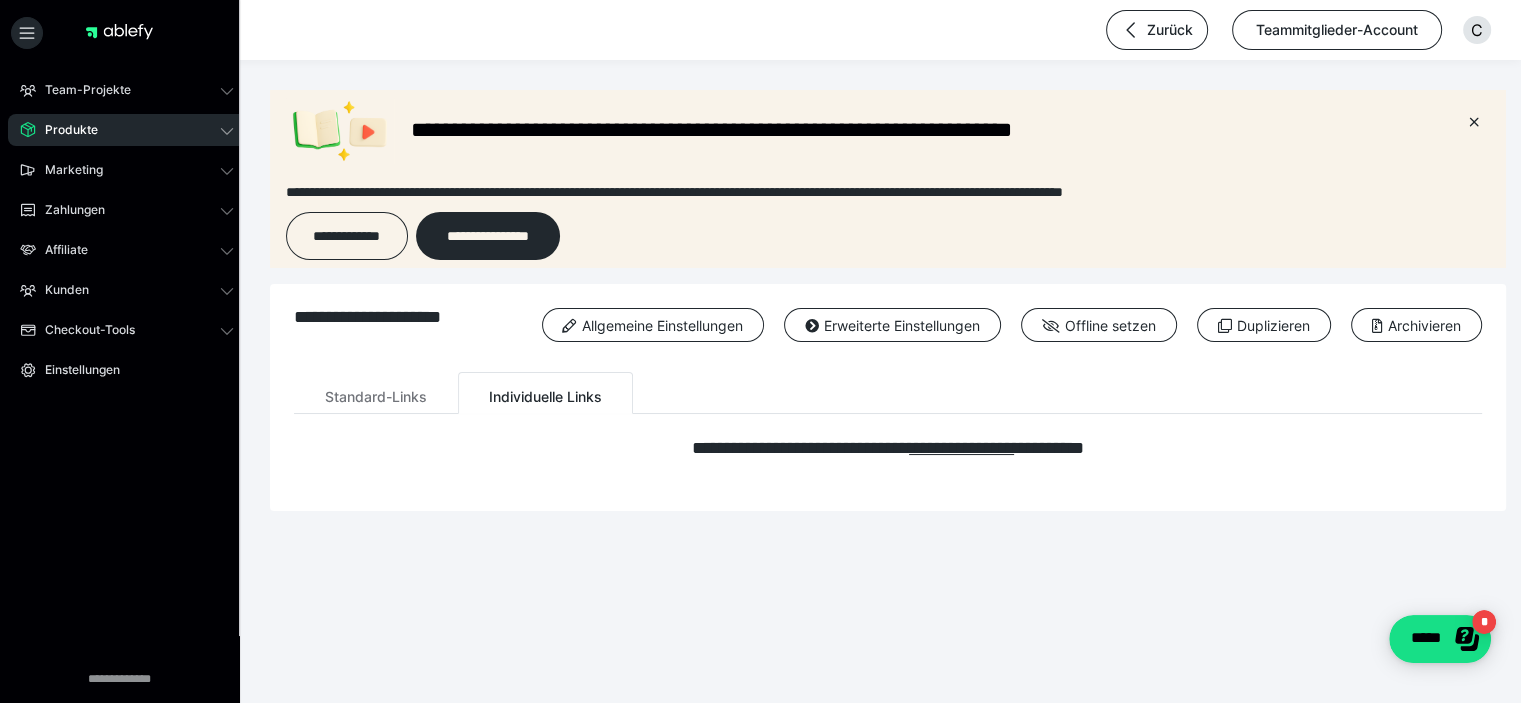 scroll, scrollTop: 0, scrollLeft: 0, axis: both 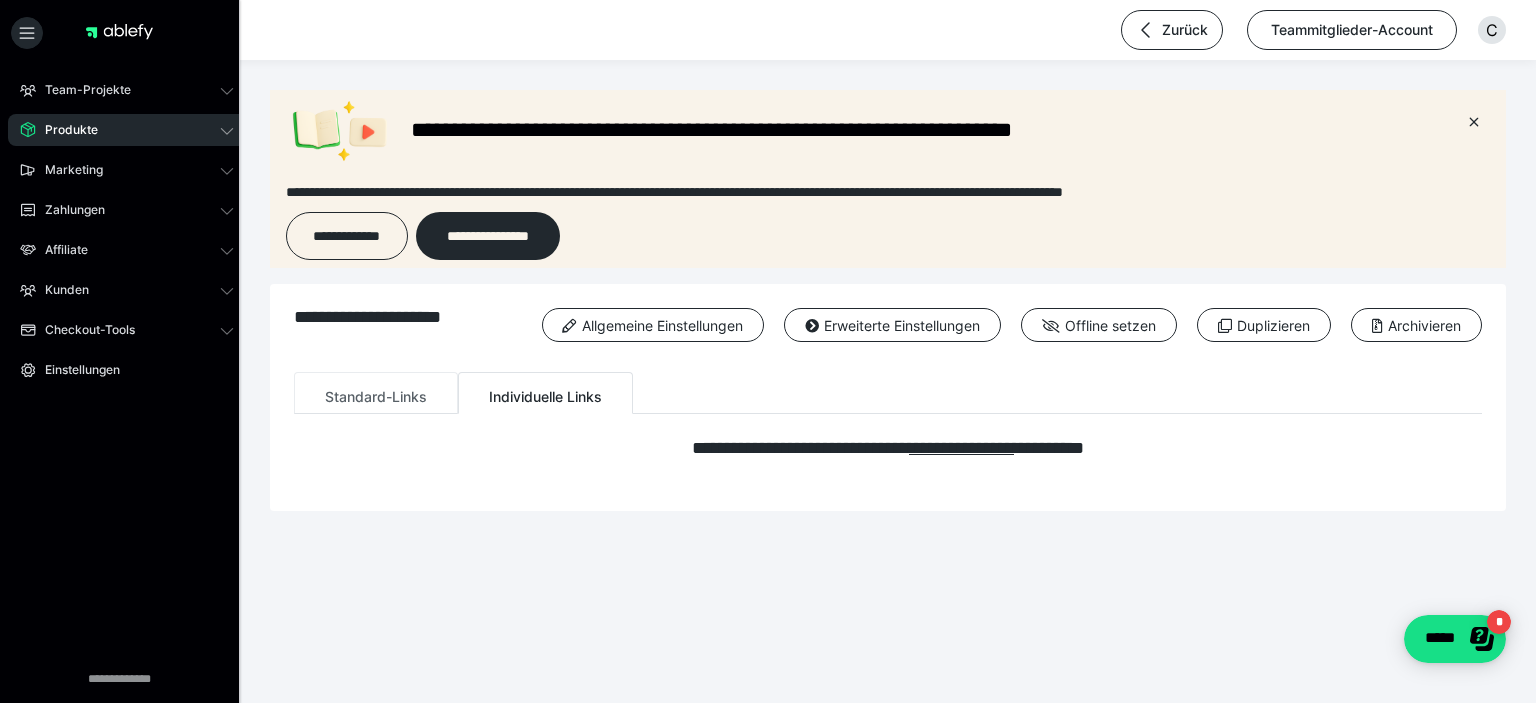 click on "Standard-Links" at bounding box center [376, 393] 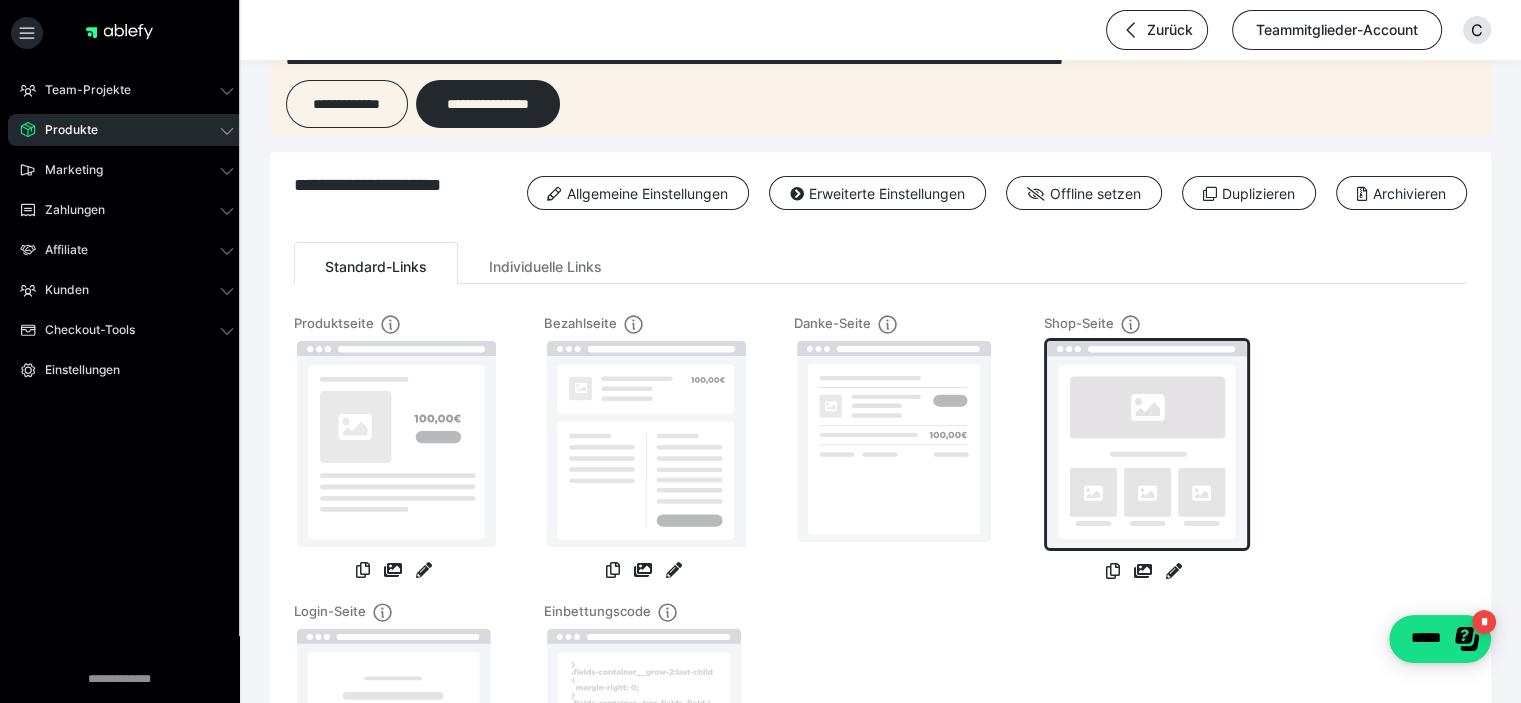 scroll, scrollTop: 160, scrollLeft: 0, axis: vertical 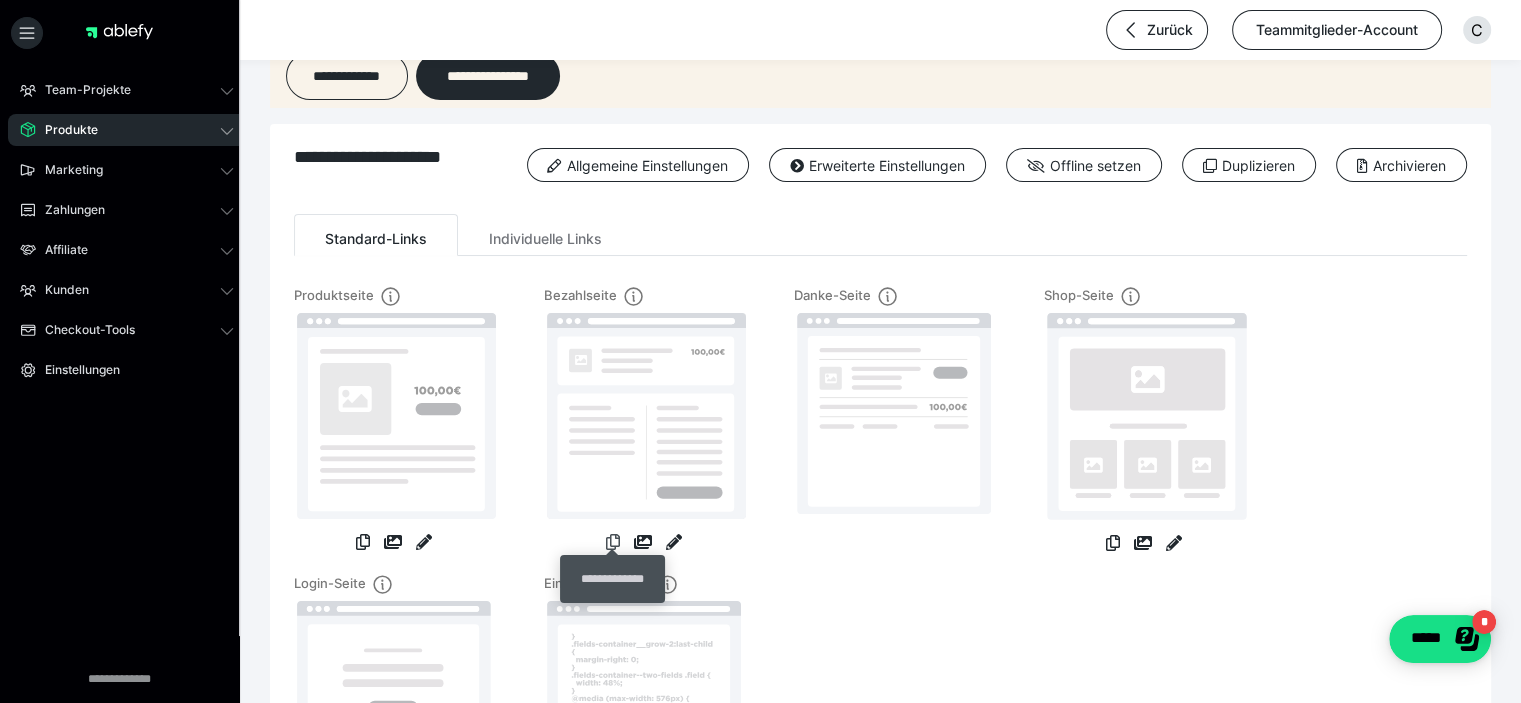 click at bounding box center [613, 542] 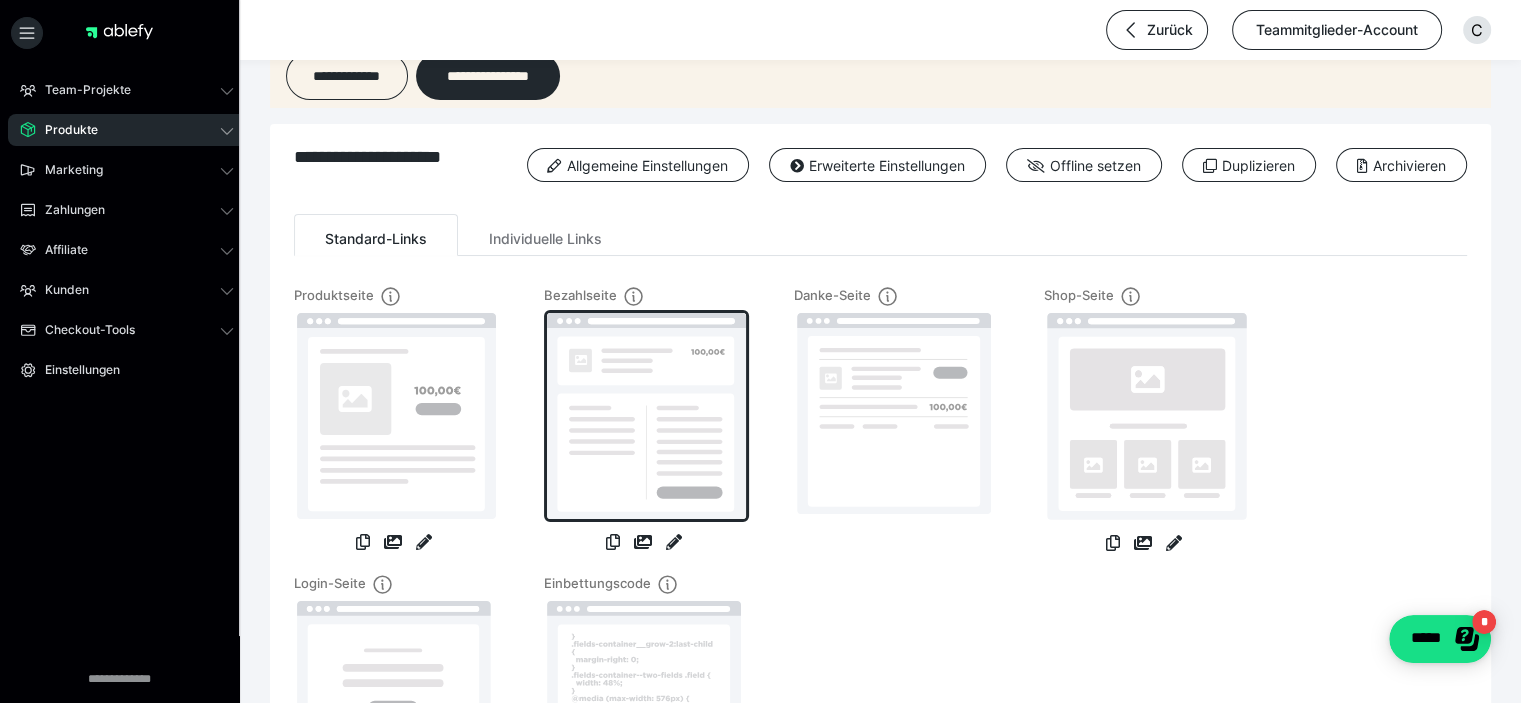 click at bounding box center (646, 416) 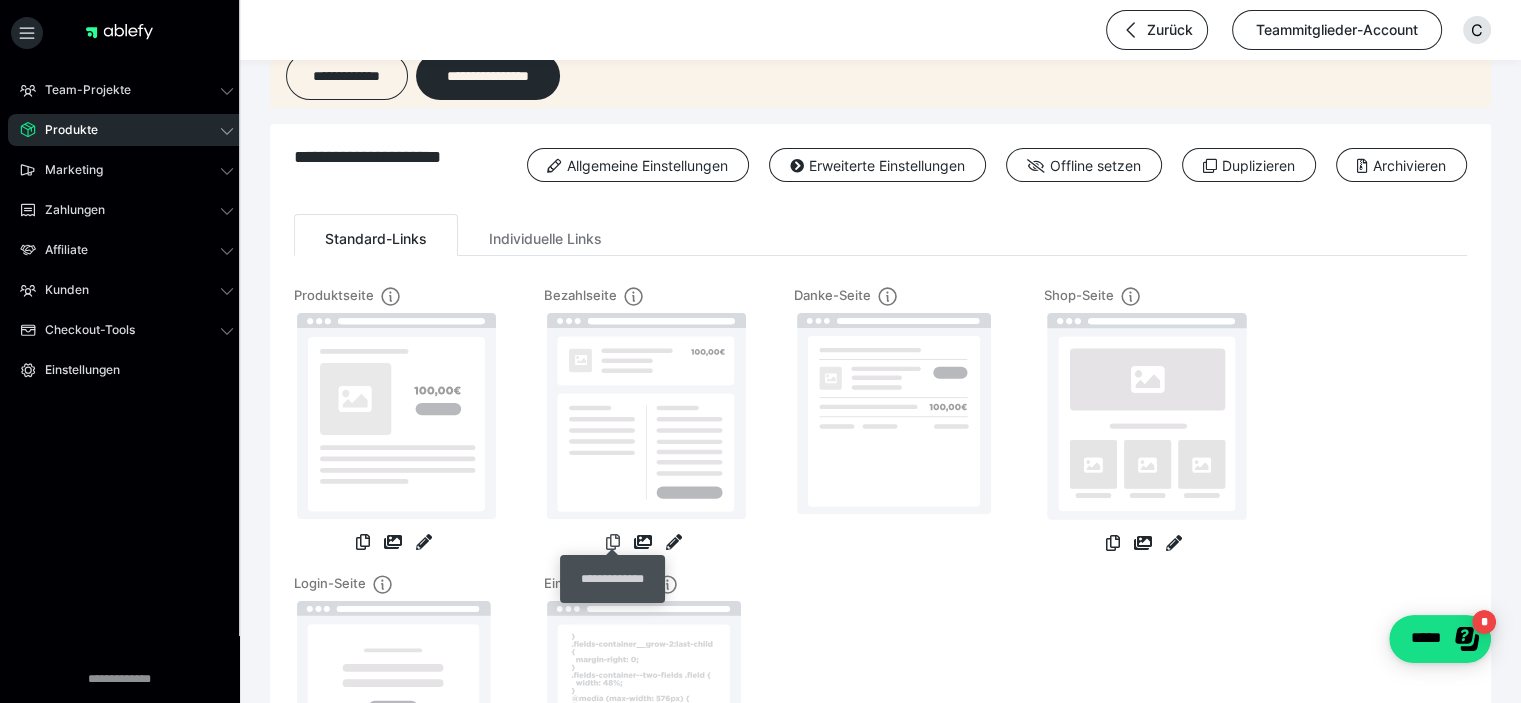 click at bounding box center [613, 542] 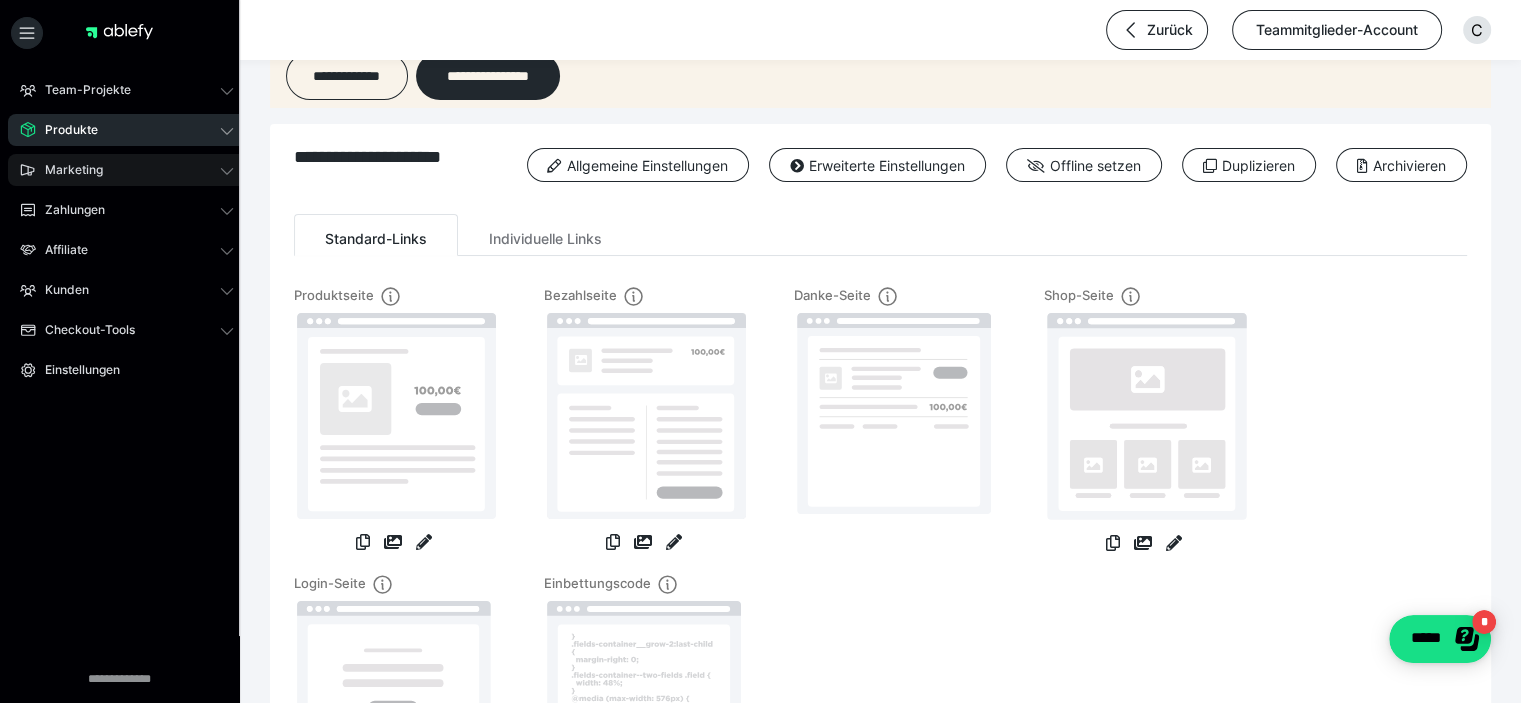 click 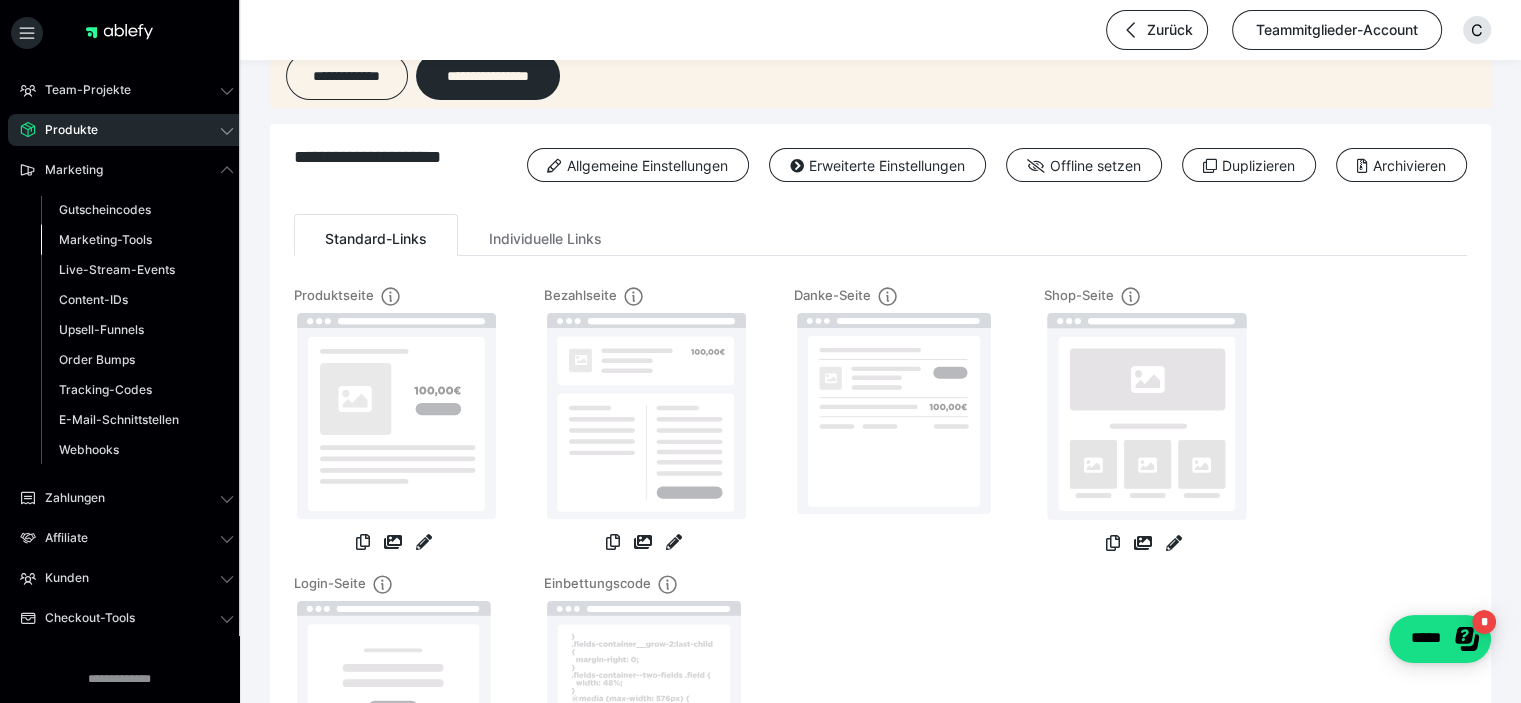 click on "Marketing-Tools" at bounding box center [105, 239] 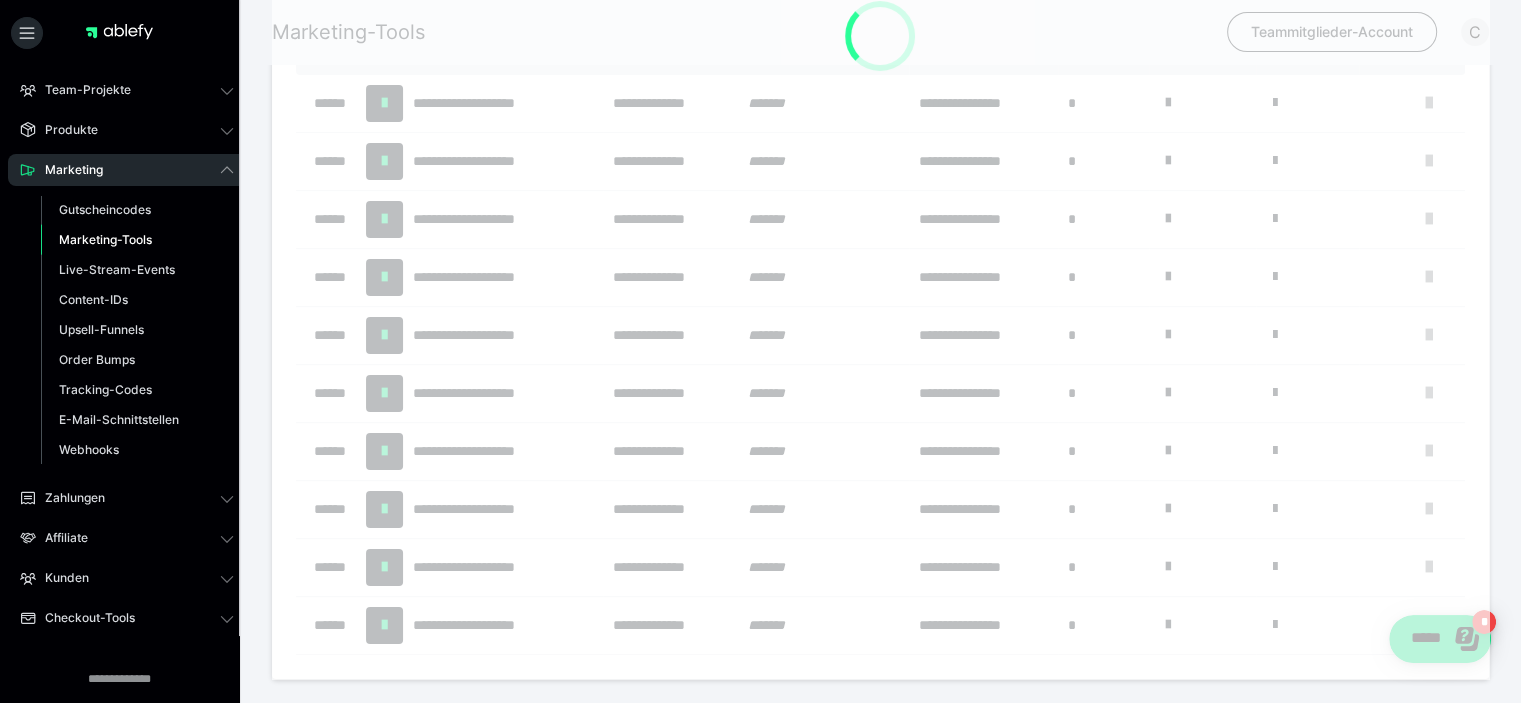 scroll, scrollTop: 0, scrollLeft: 0, axis: both 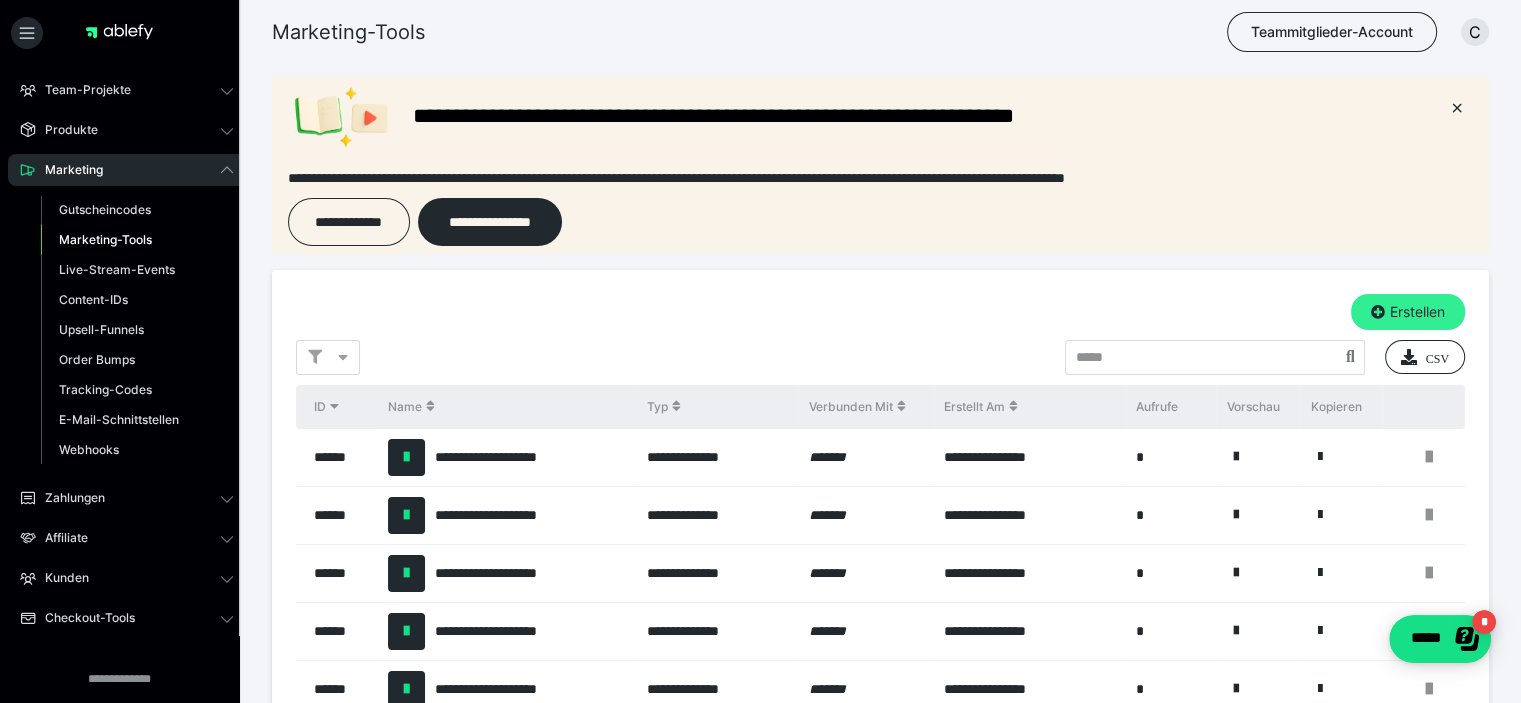 click on "Erstellen" at bounding box center [1408, 312] 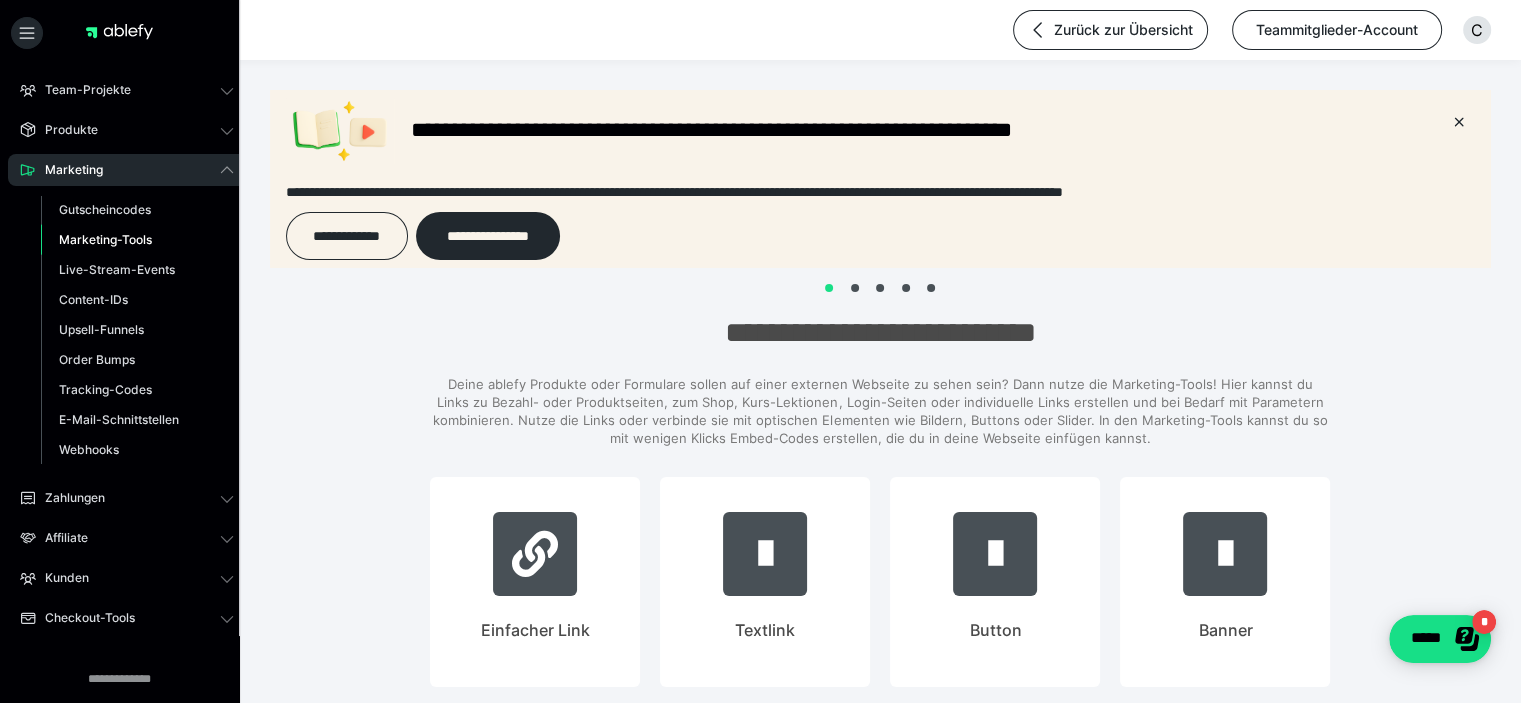 scroll, scrollTop: 0, scrollLeft: 0, axis: both 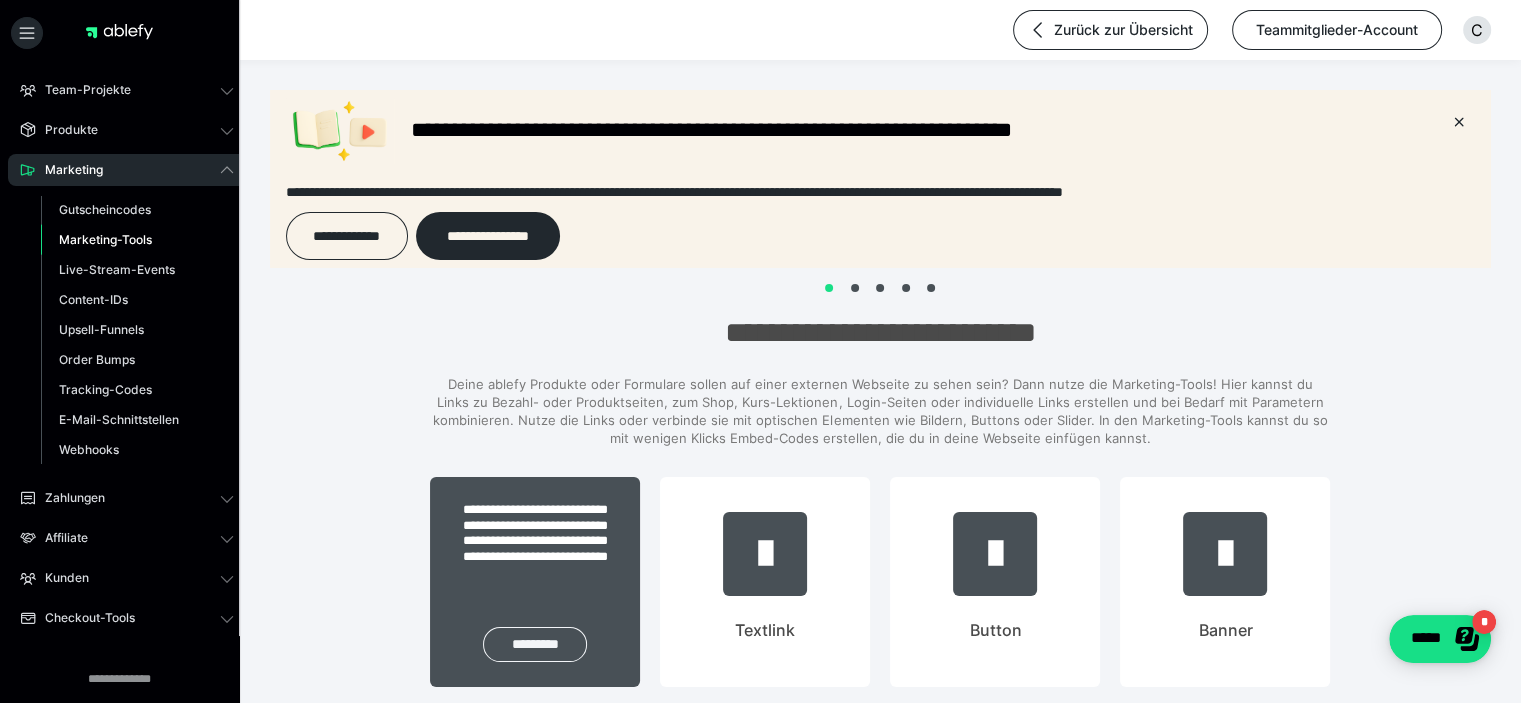 click on "*********" at bounding box center (535, 644) 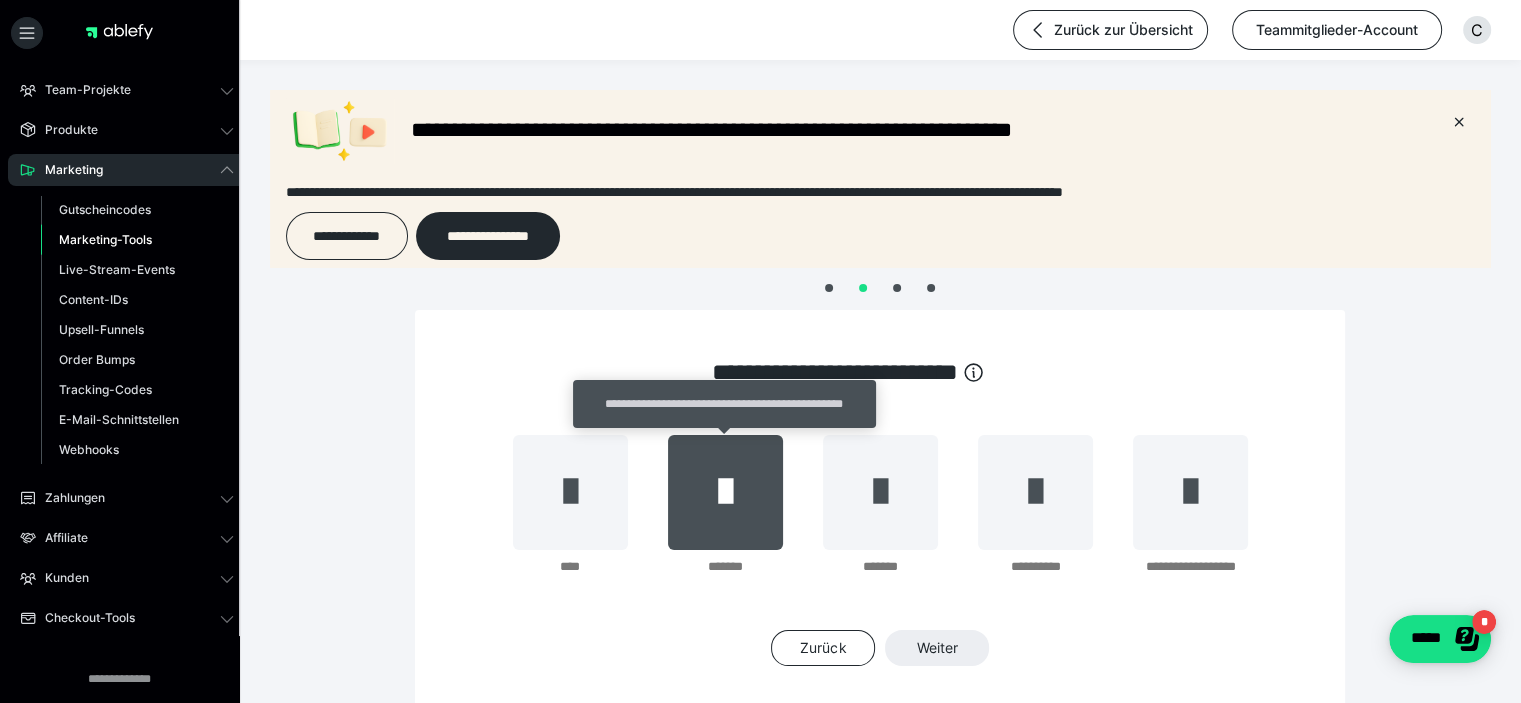 click at bounding box center (725, 492) 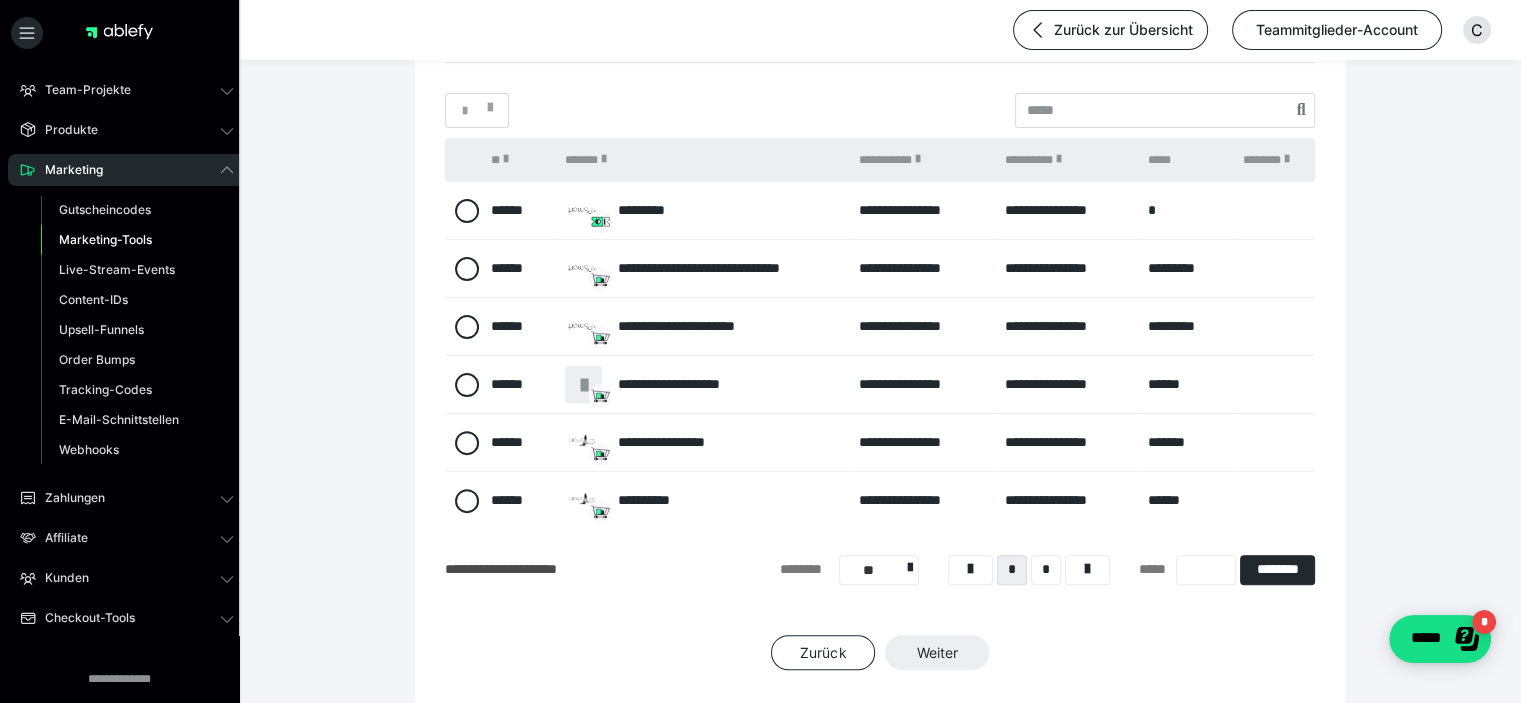 scroll, scrollTop: 552, scrollLeft: 0, axis: vertical 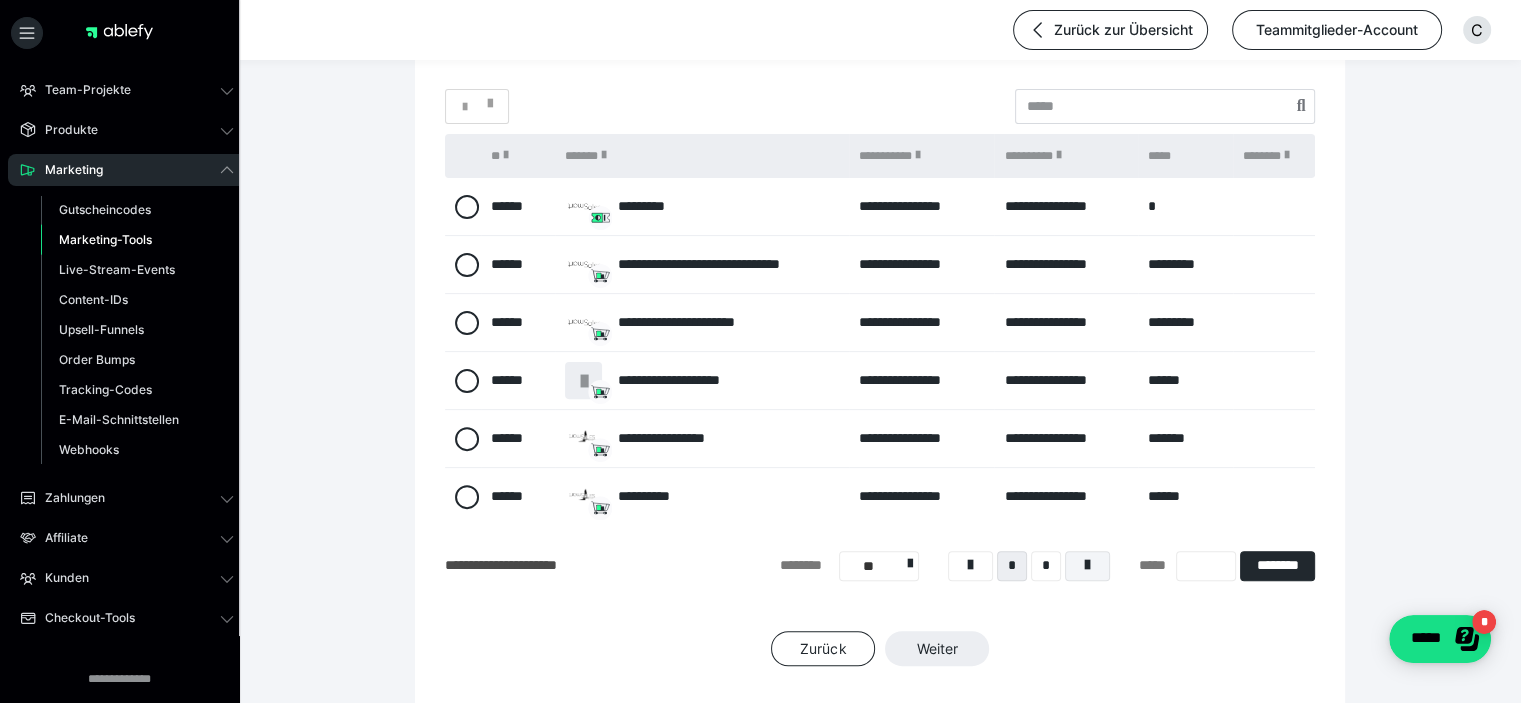 click at bounding box center (1087, 565) 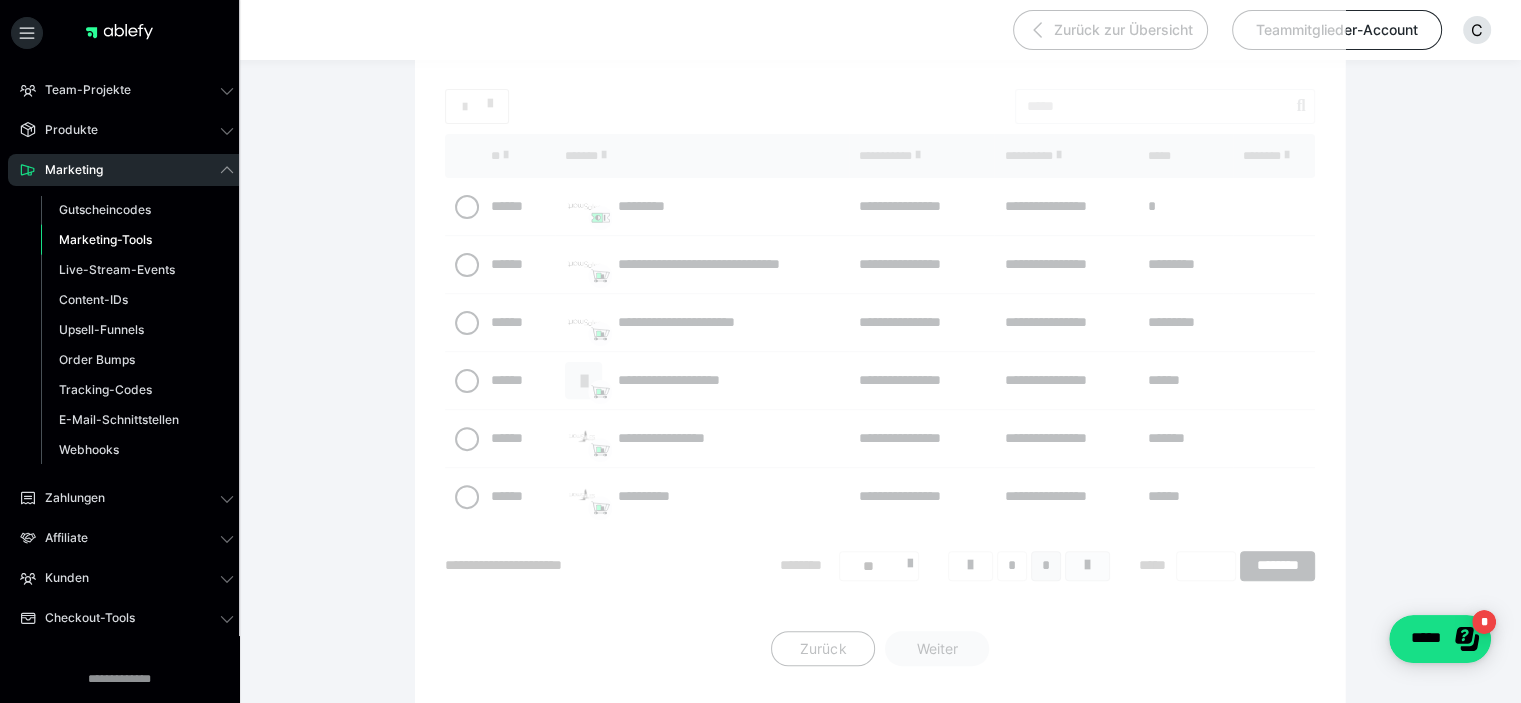 scroll, scrollTop: 250, scrollLeft: 0, axis: vertical 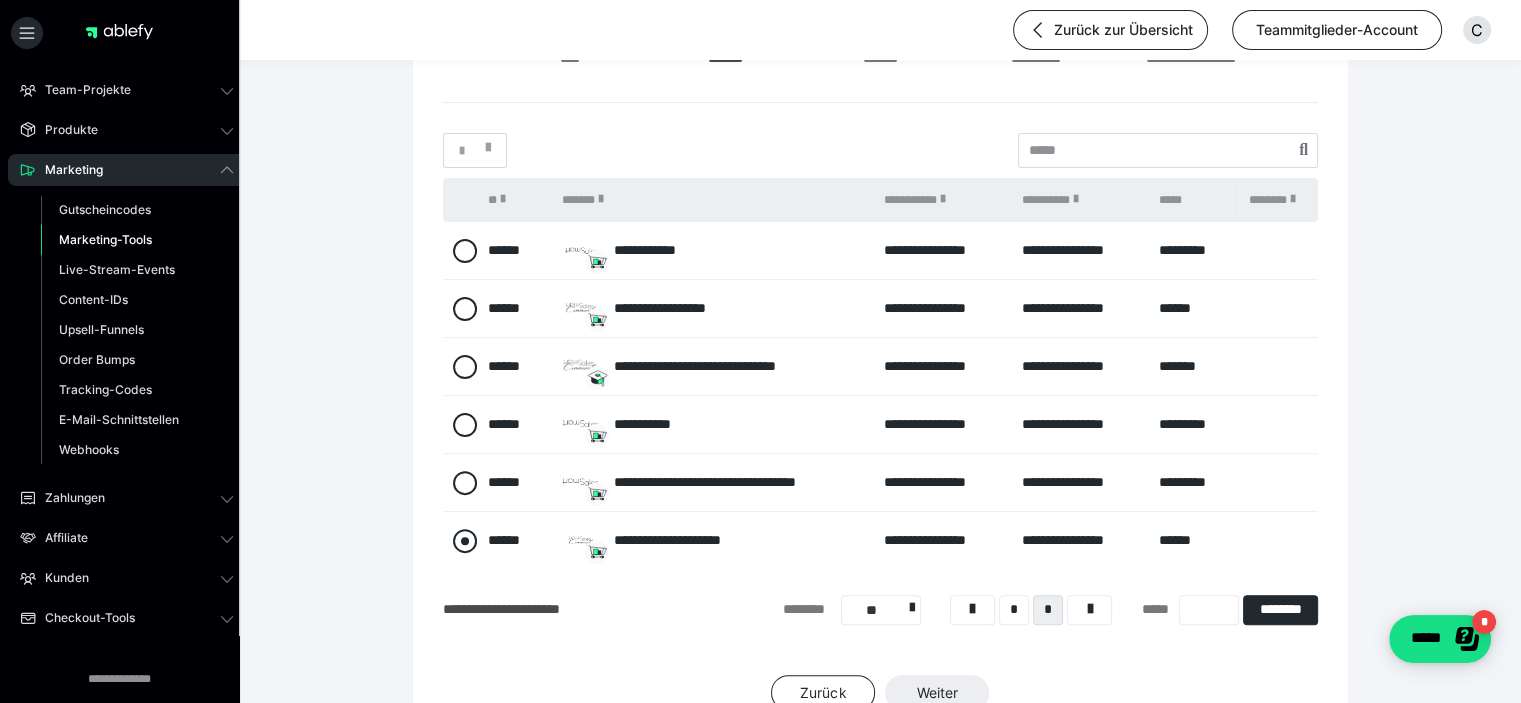 click at bounding box center (465, 541) 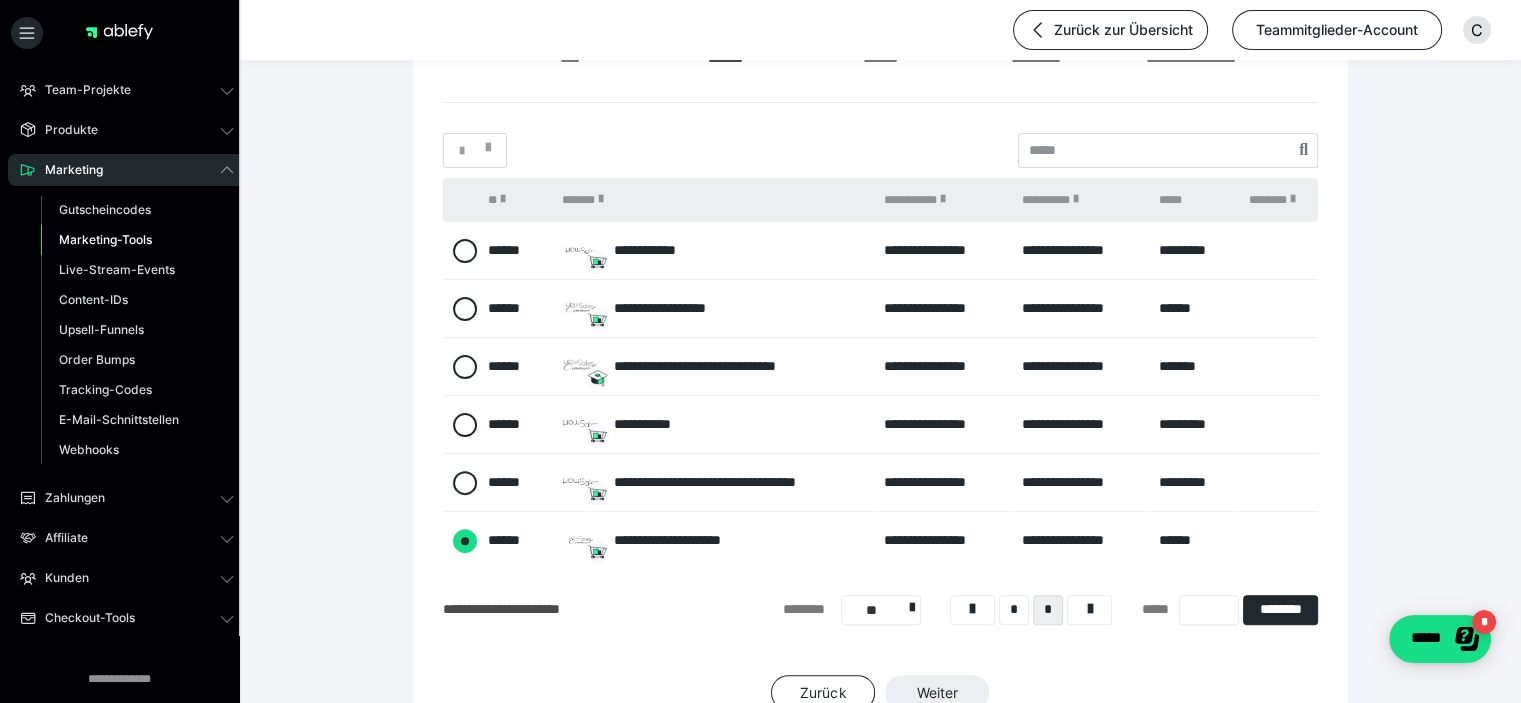 radio on "****" 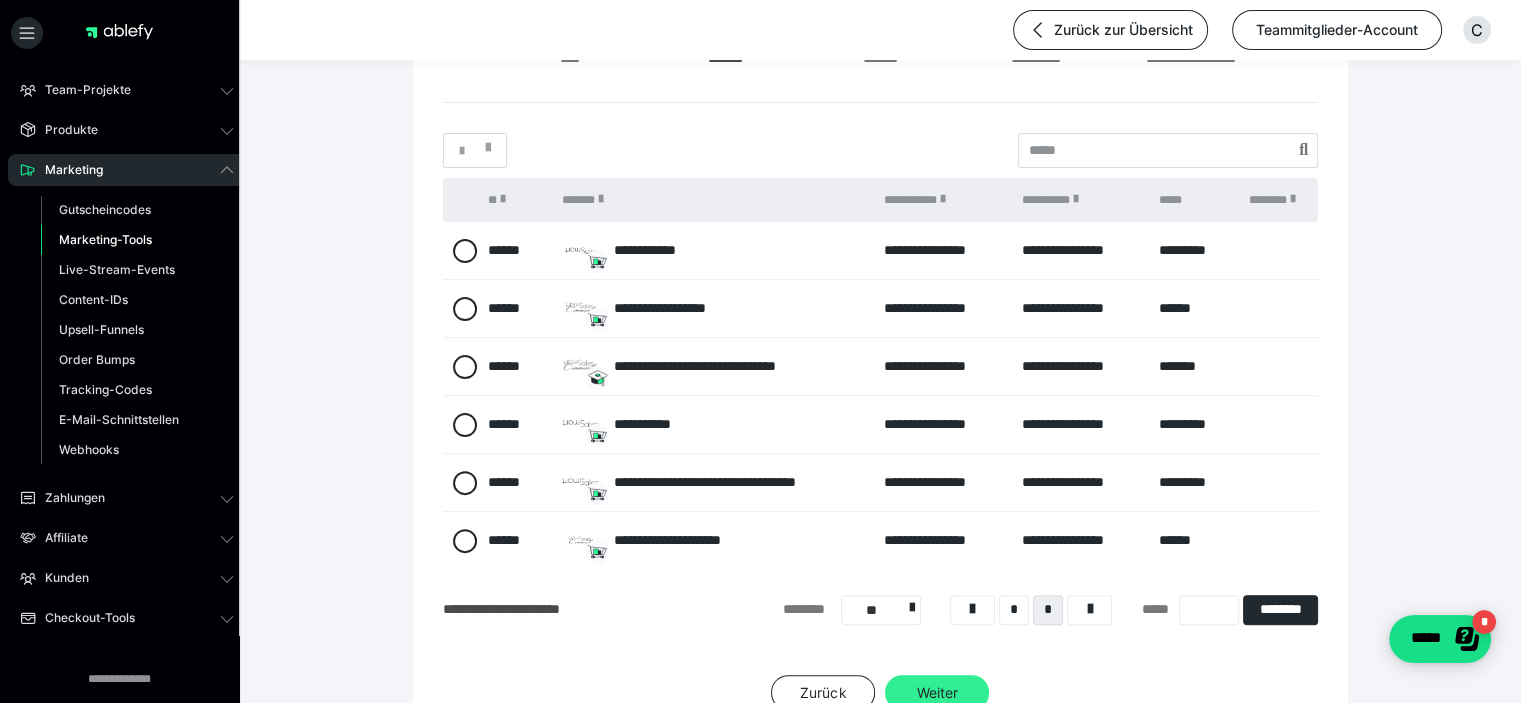 click on "Weiter" at bounding box center (937, 693) 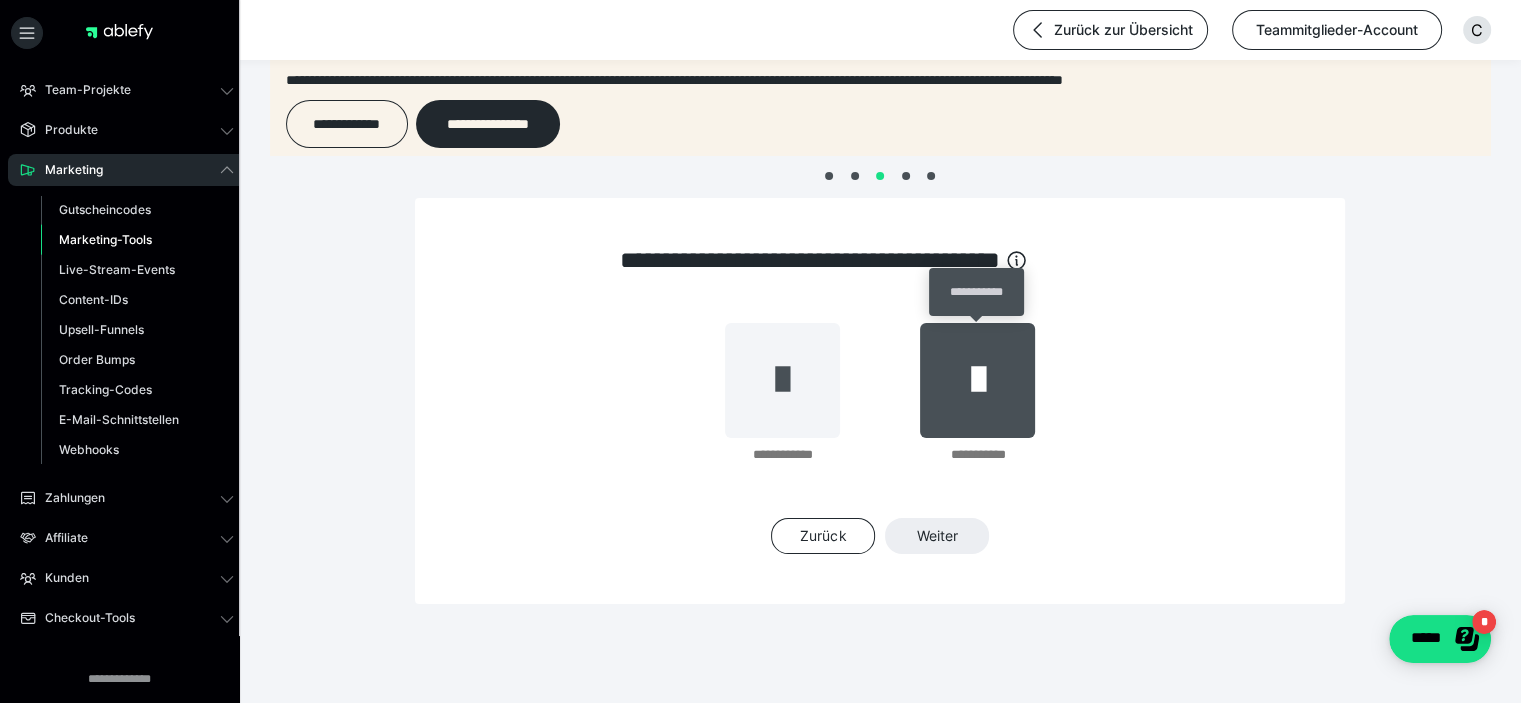click at bounding box center [977, 380] 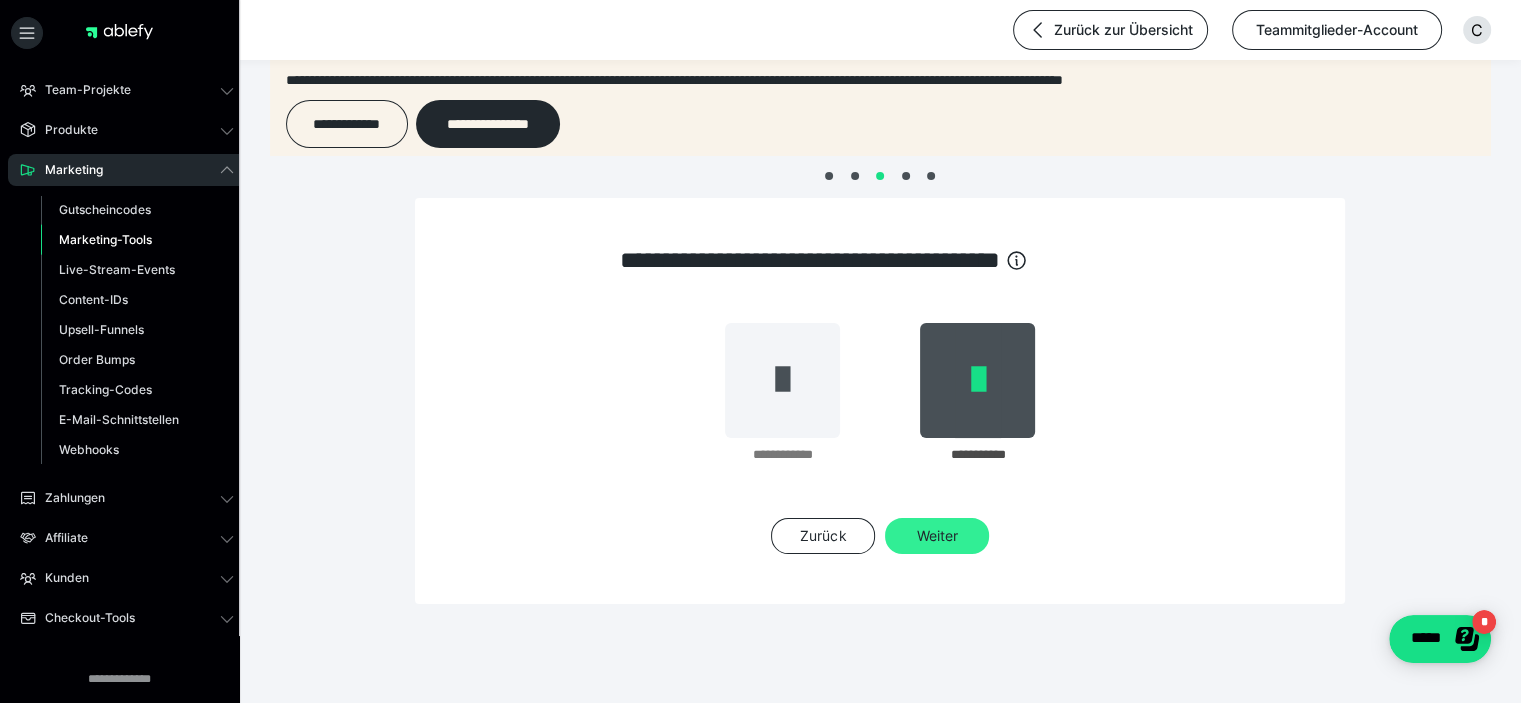 click on "Weiter" at bounding box center (937, 536) 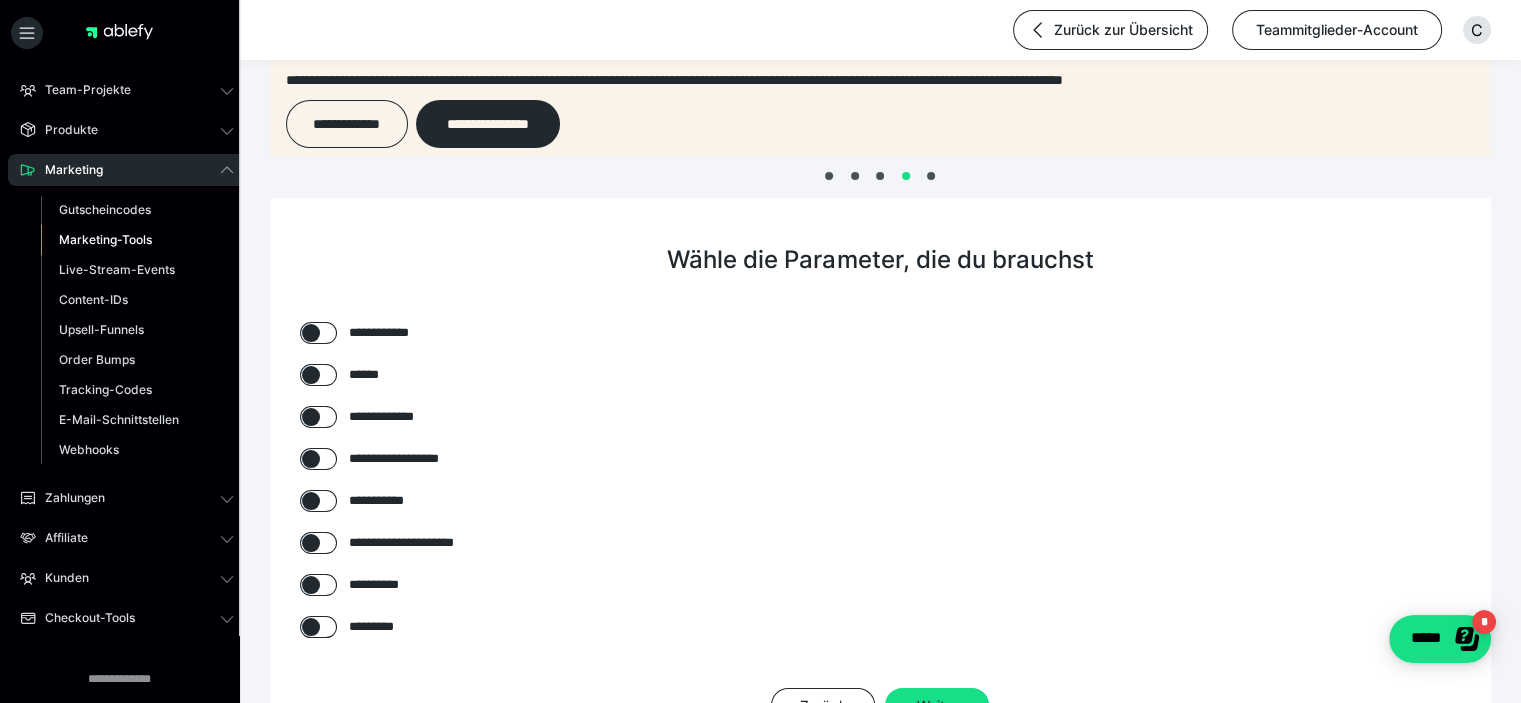 click on "**********" at bounding box center (406, 459) 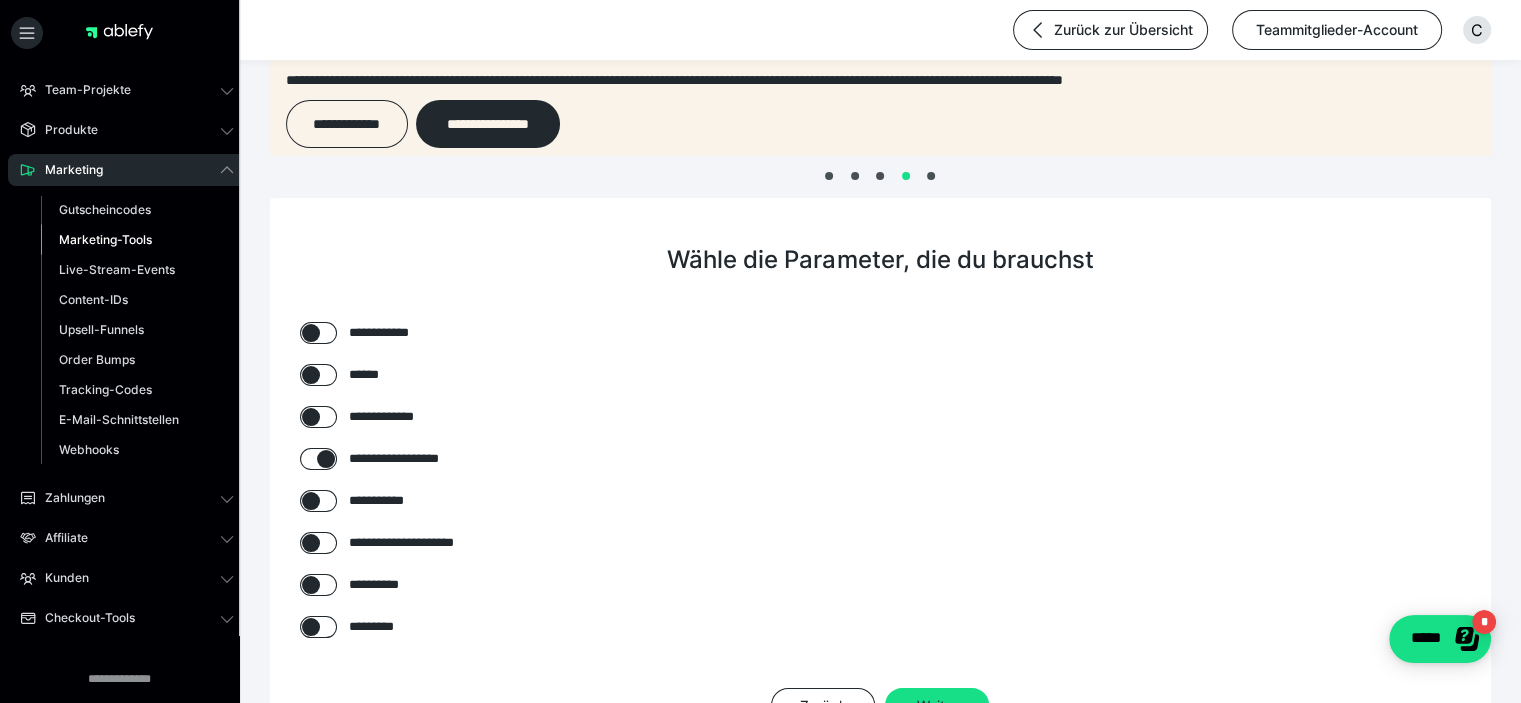 checkbox on "****" 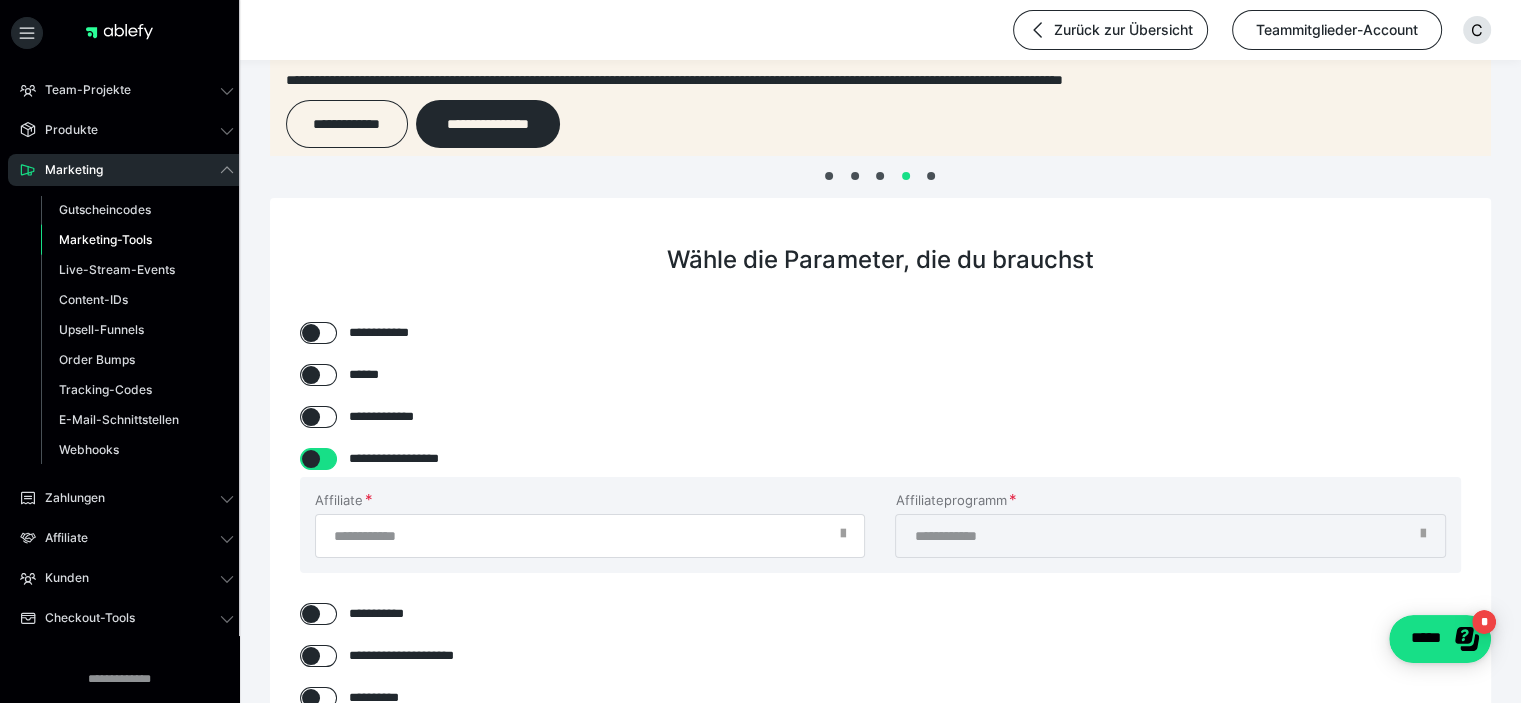 click at bounding box center [842, 539] 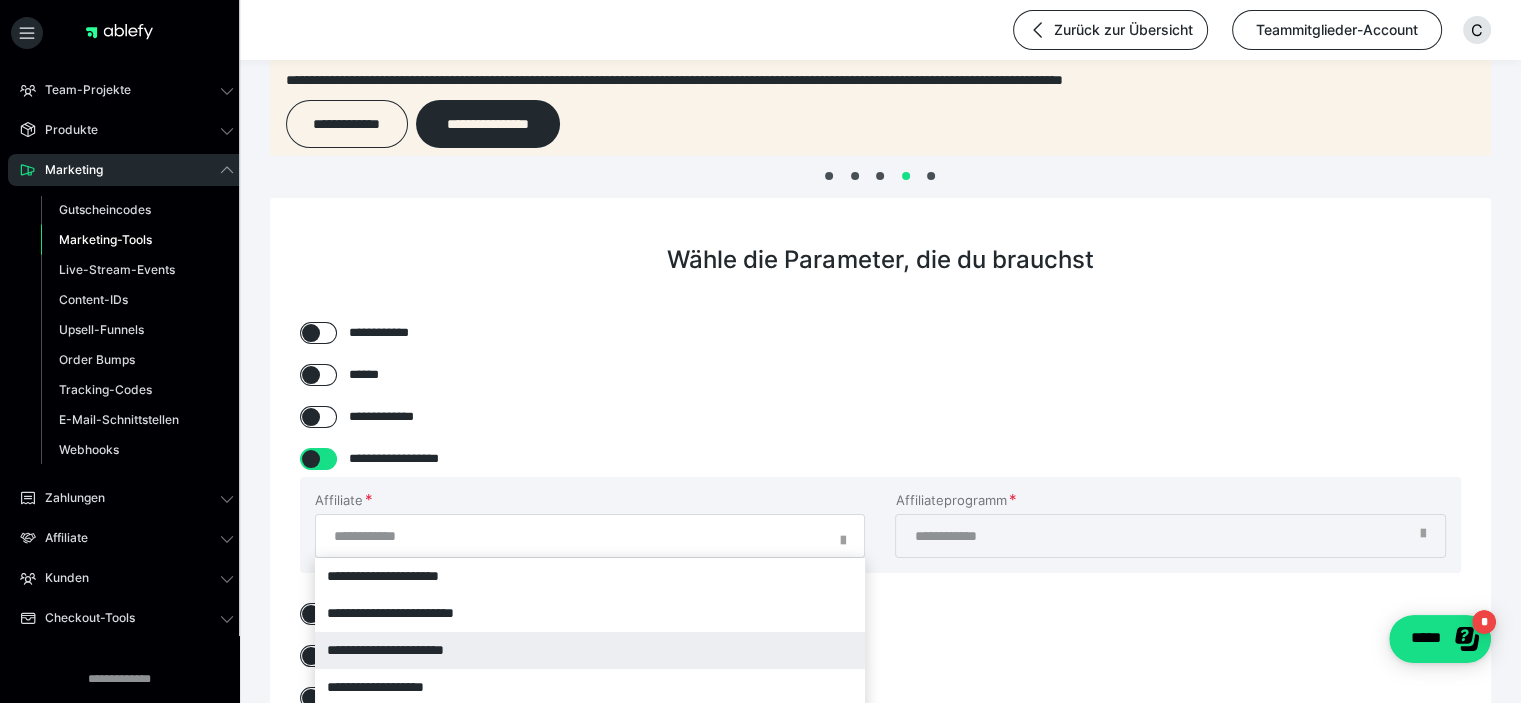 click on "**********" at bounding box center [590, 650] 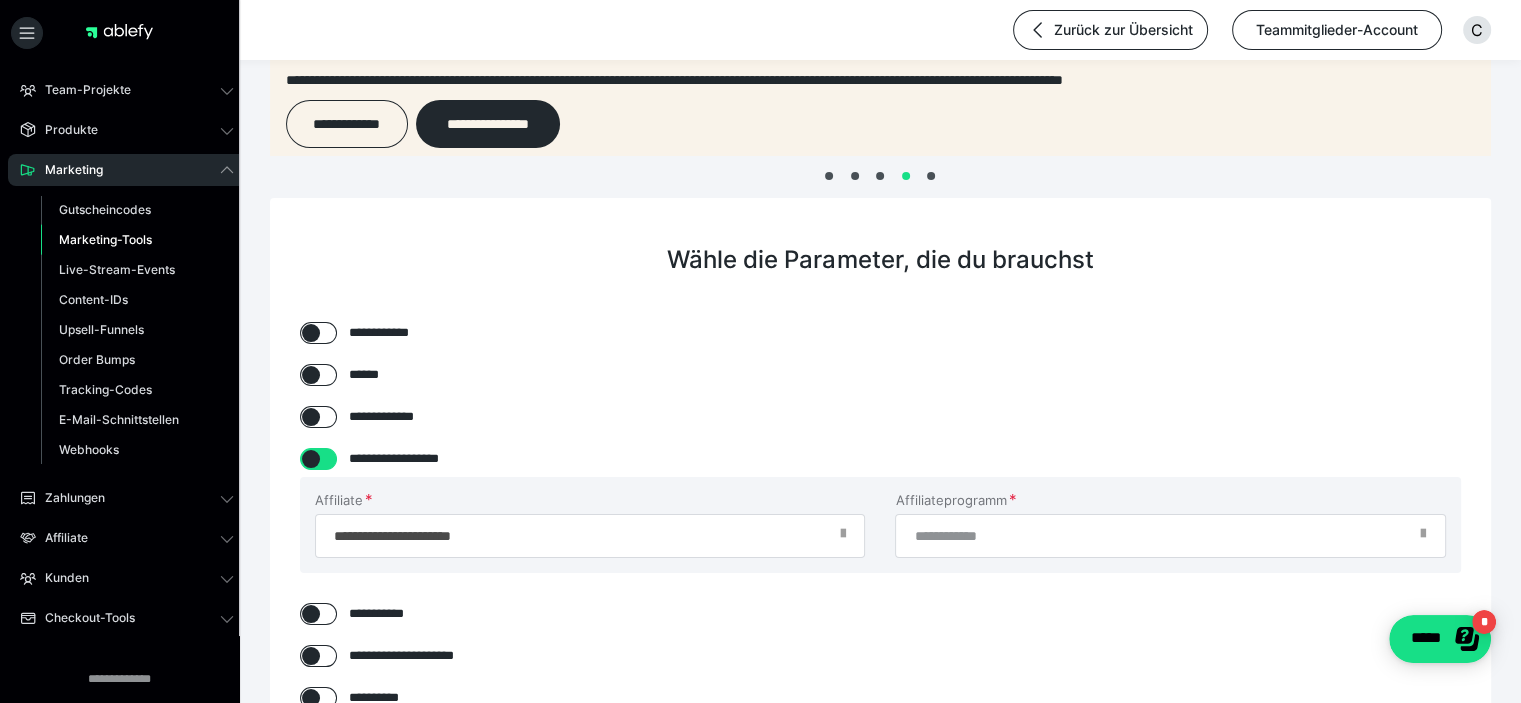 click at bounding box center [1423, 539] 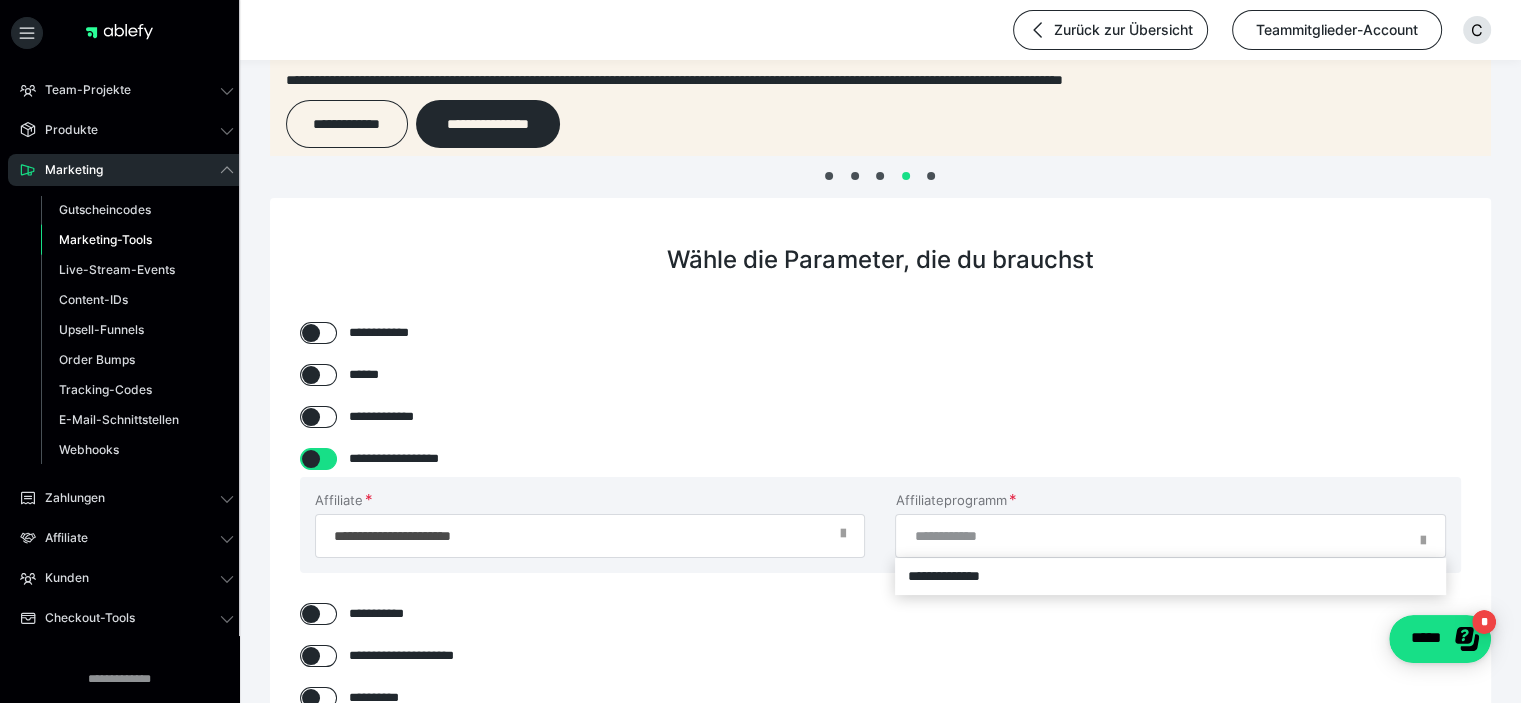 click on "**********" at bounding box center (1170, 576) 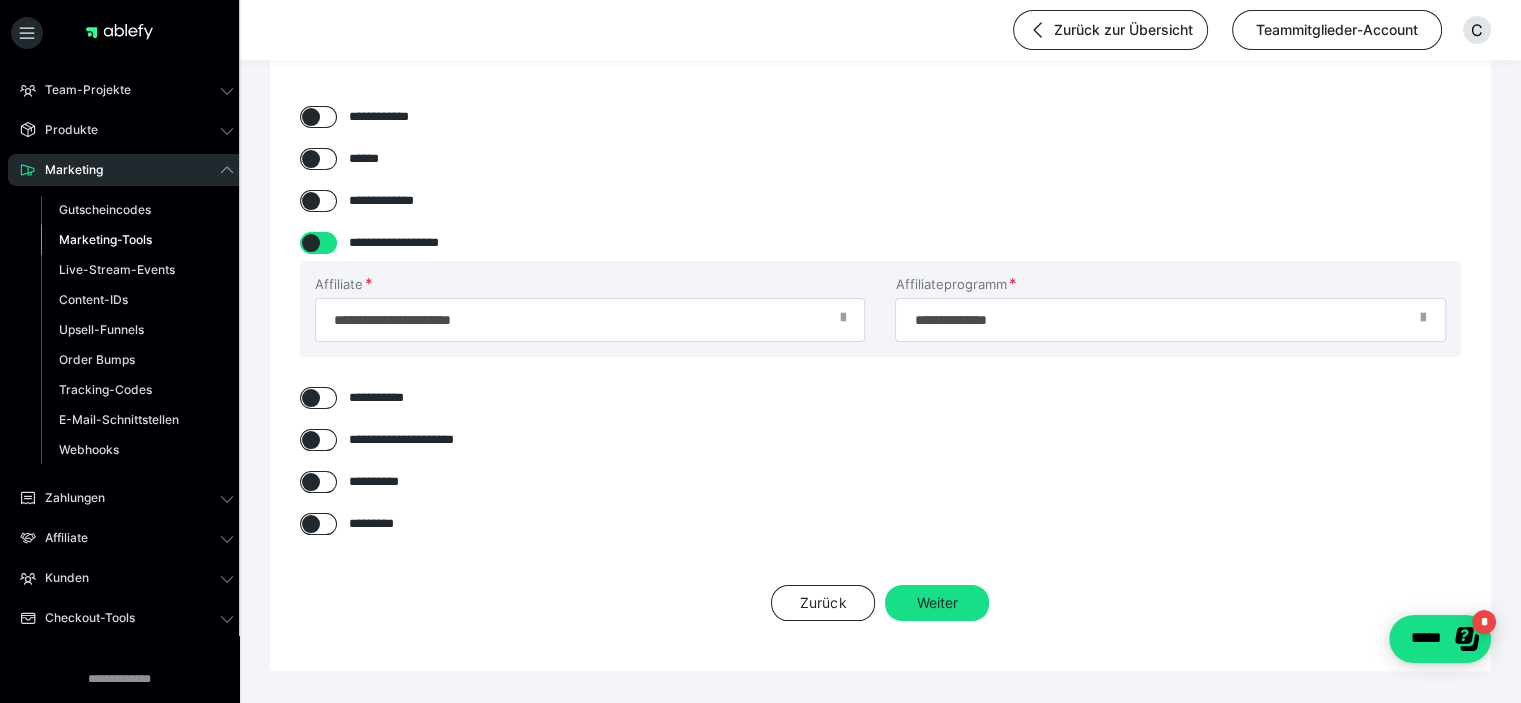 scroll, scrollTop: 332, scrollLeft: 0, axis: vertical 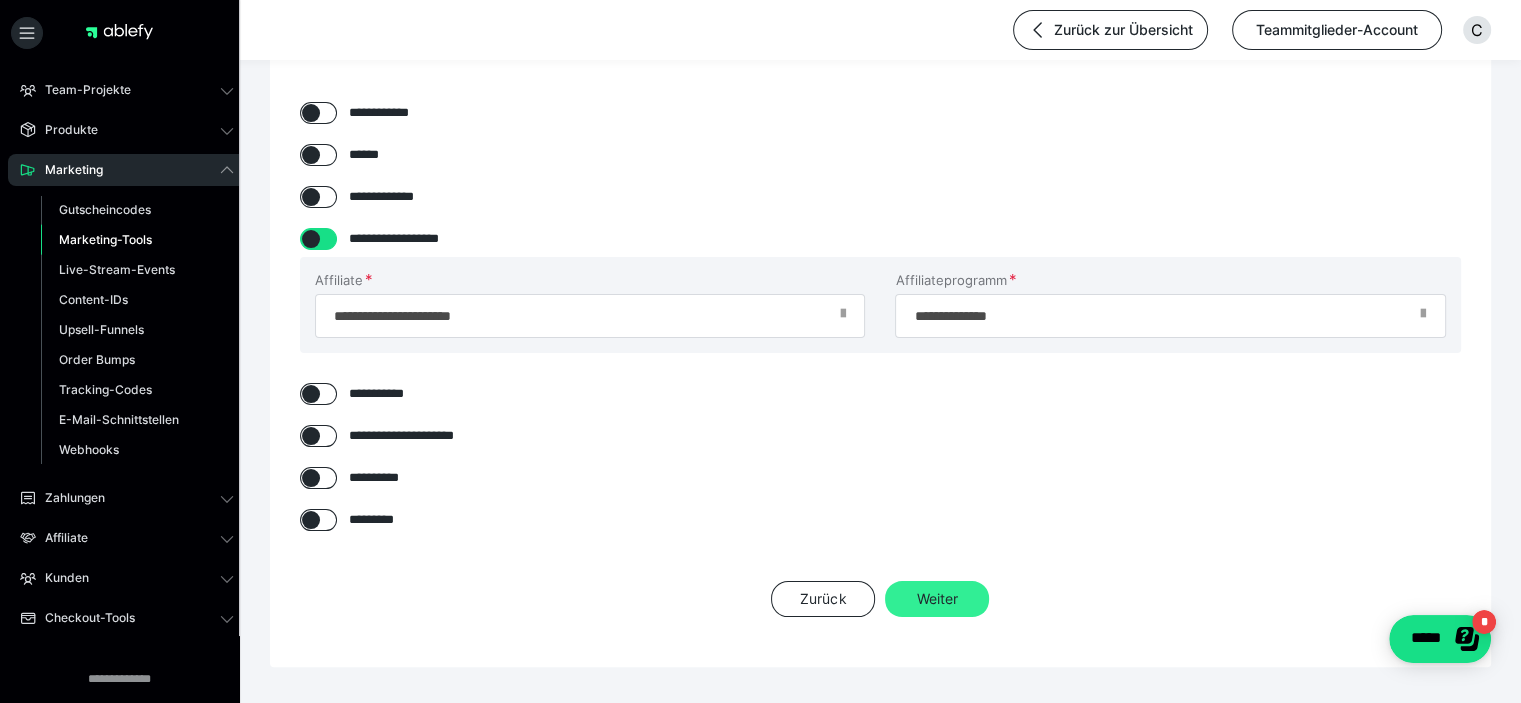 click on "Weiter" at bounding box center (937, 599) 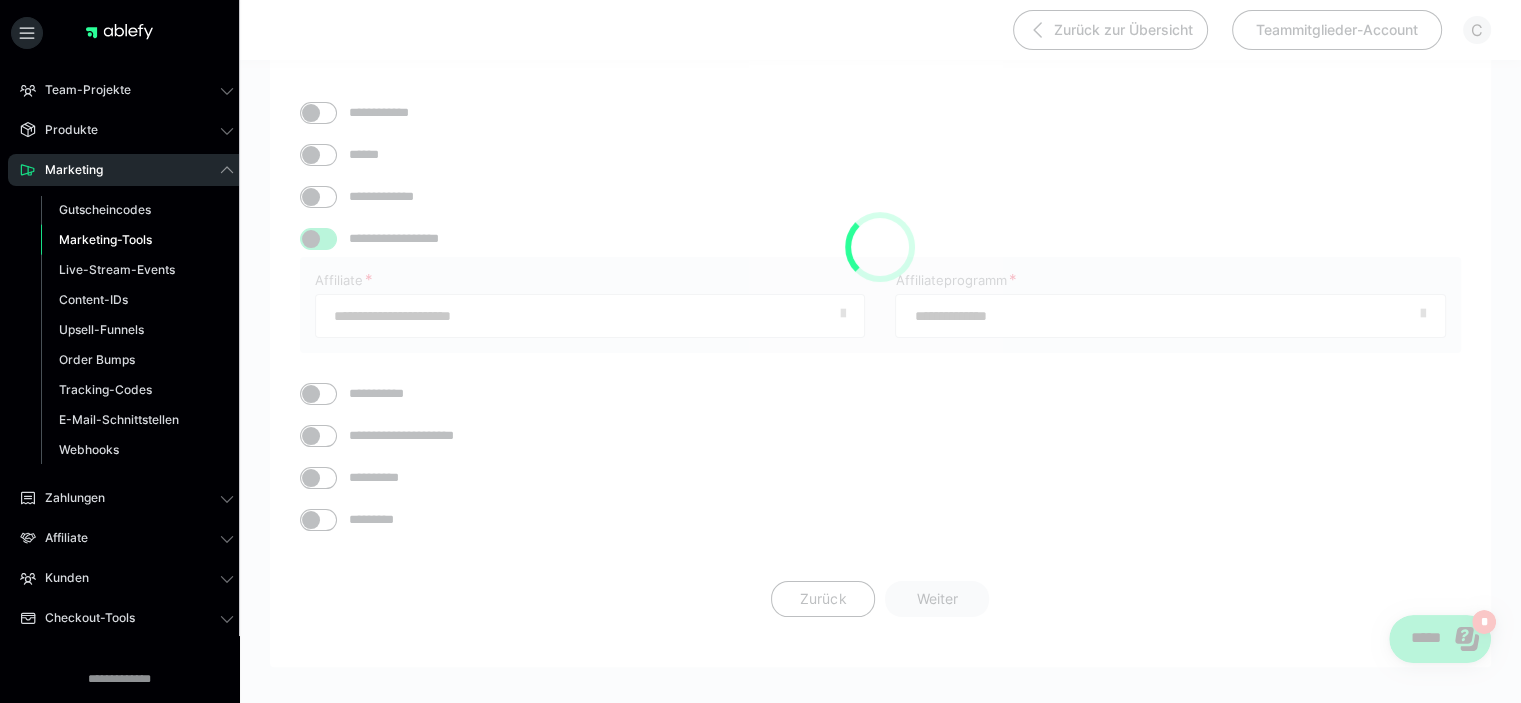 scroll, scrollTop: 285, scrollLeft: 0, axis: vertical 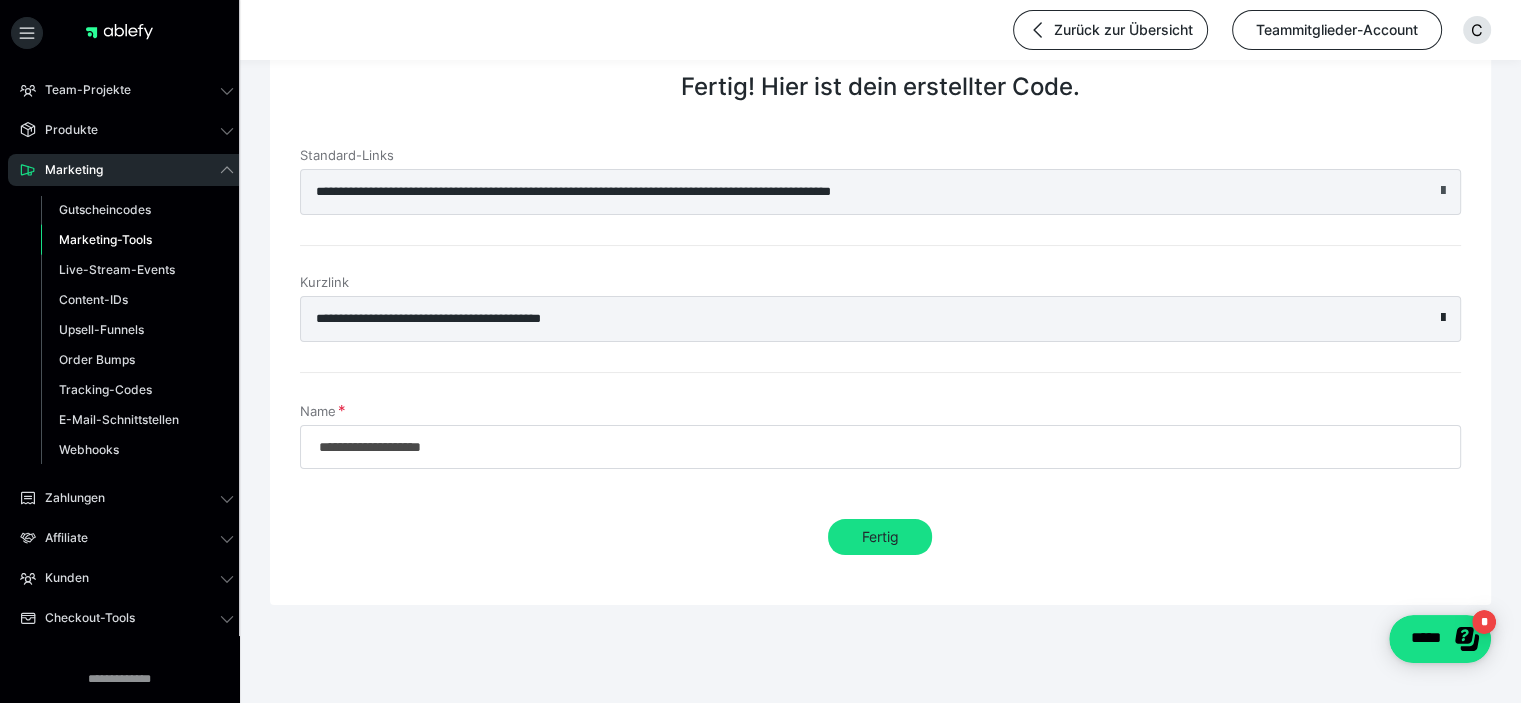 click at bounding box center (1443, 191) 